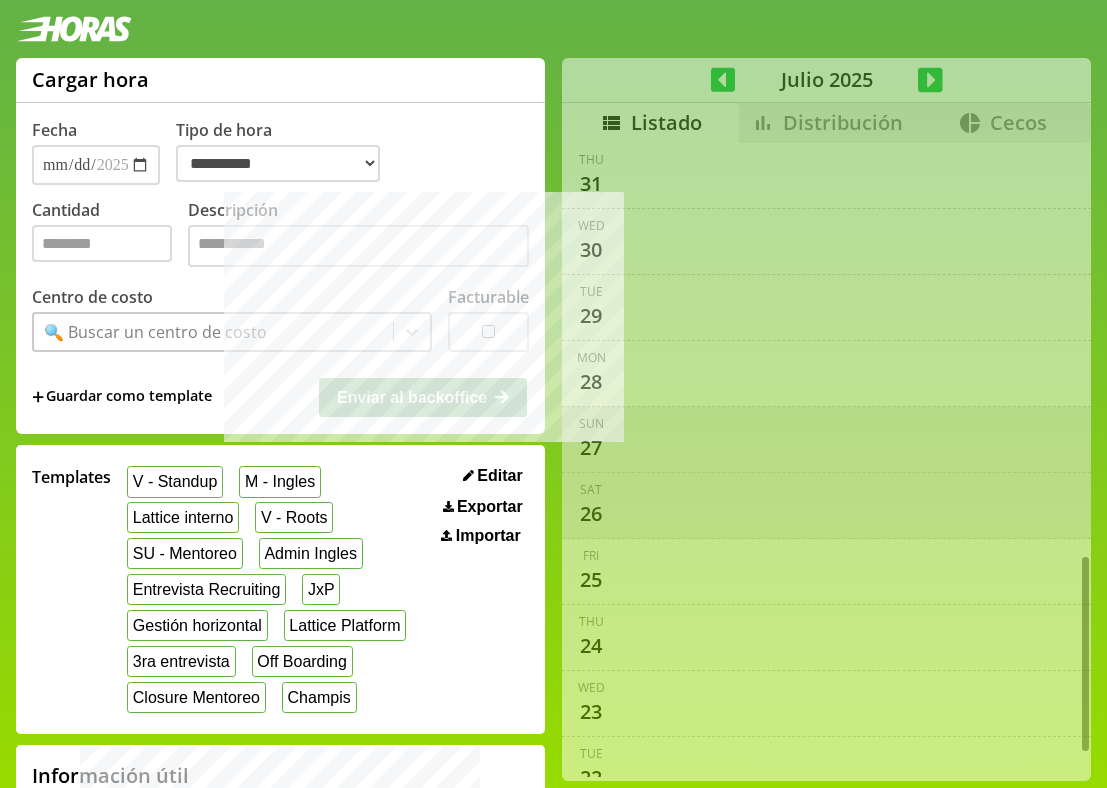 select on "**********" 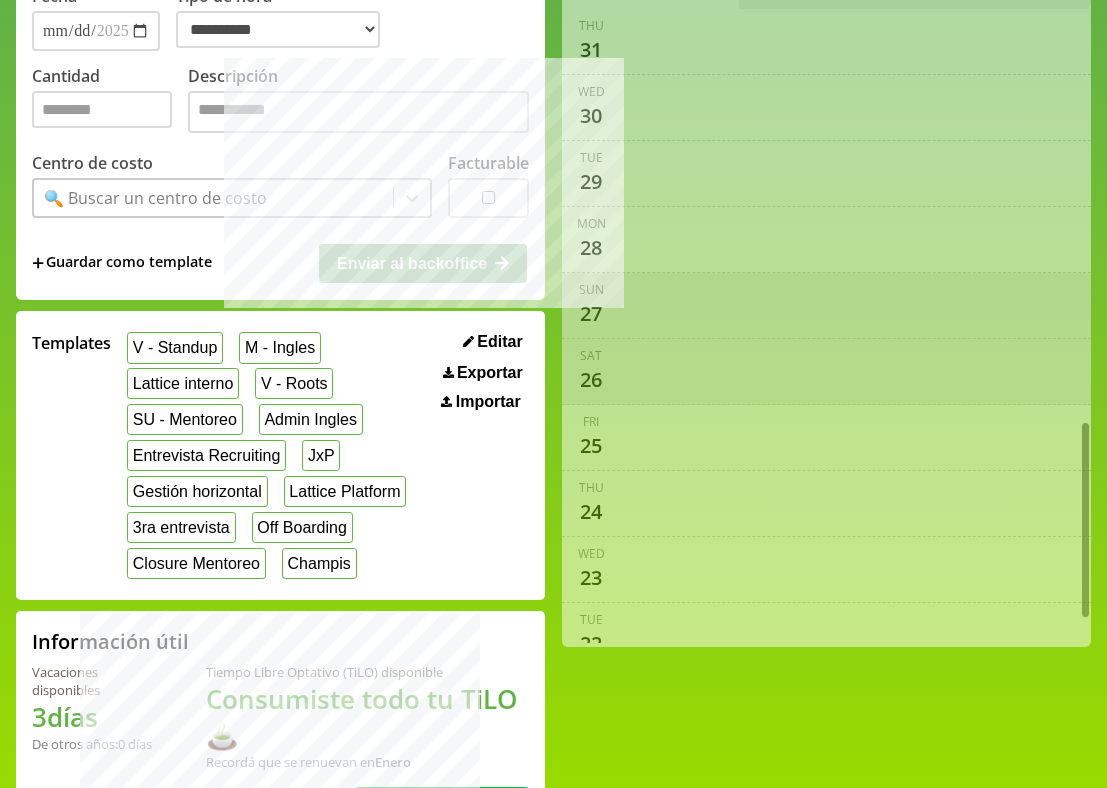 scroll, scrollTop: 8, scrollLeft: 0, axis: vertical 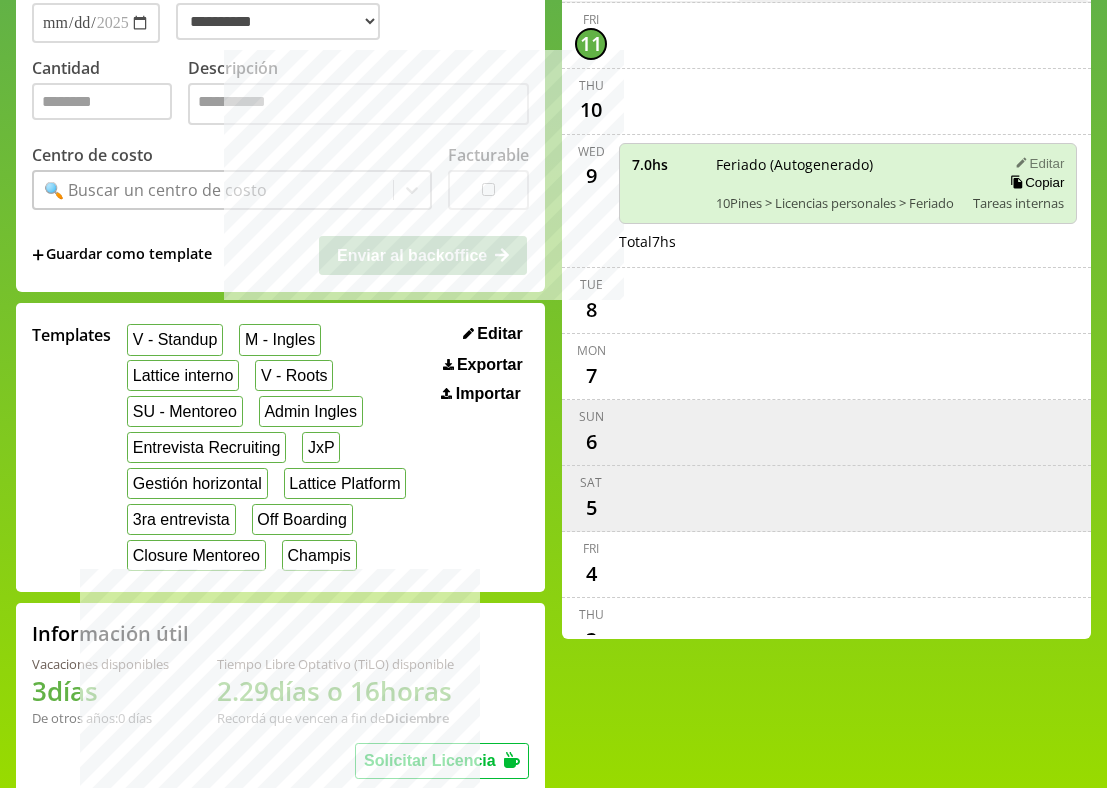 click 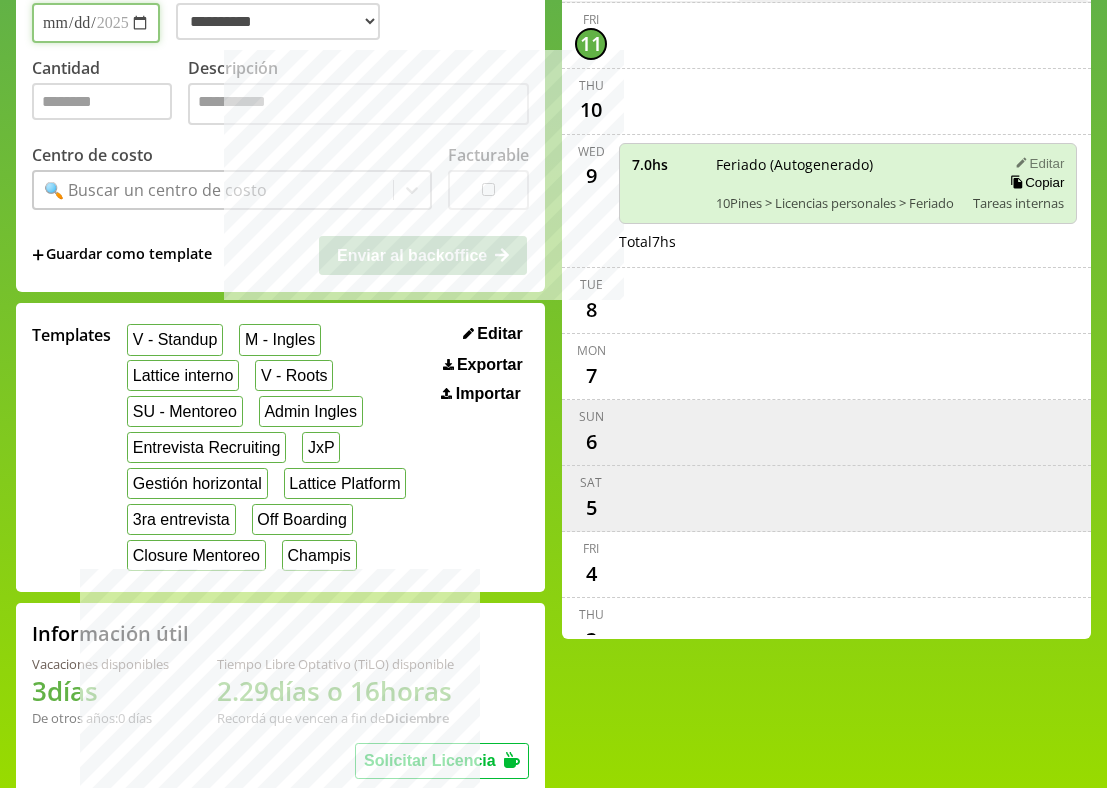 type on "**********" 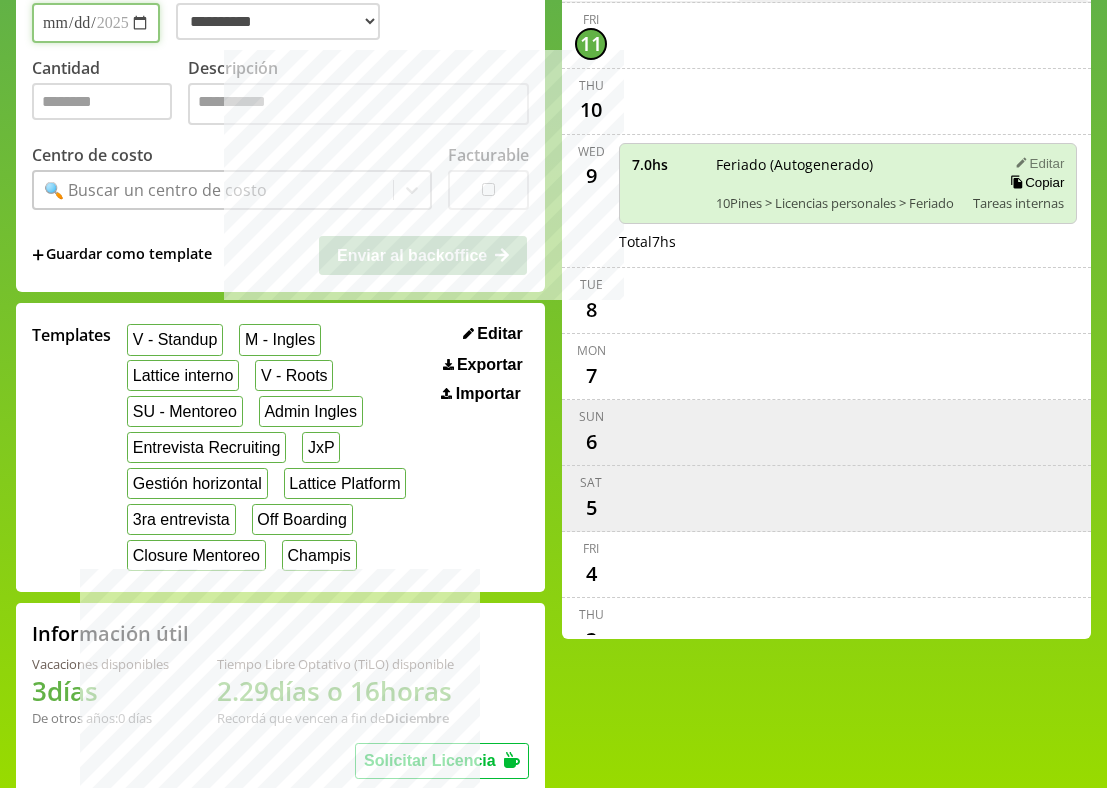 select on "**********" 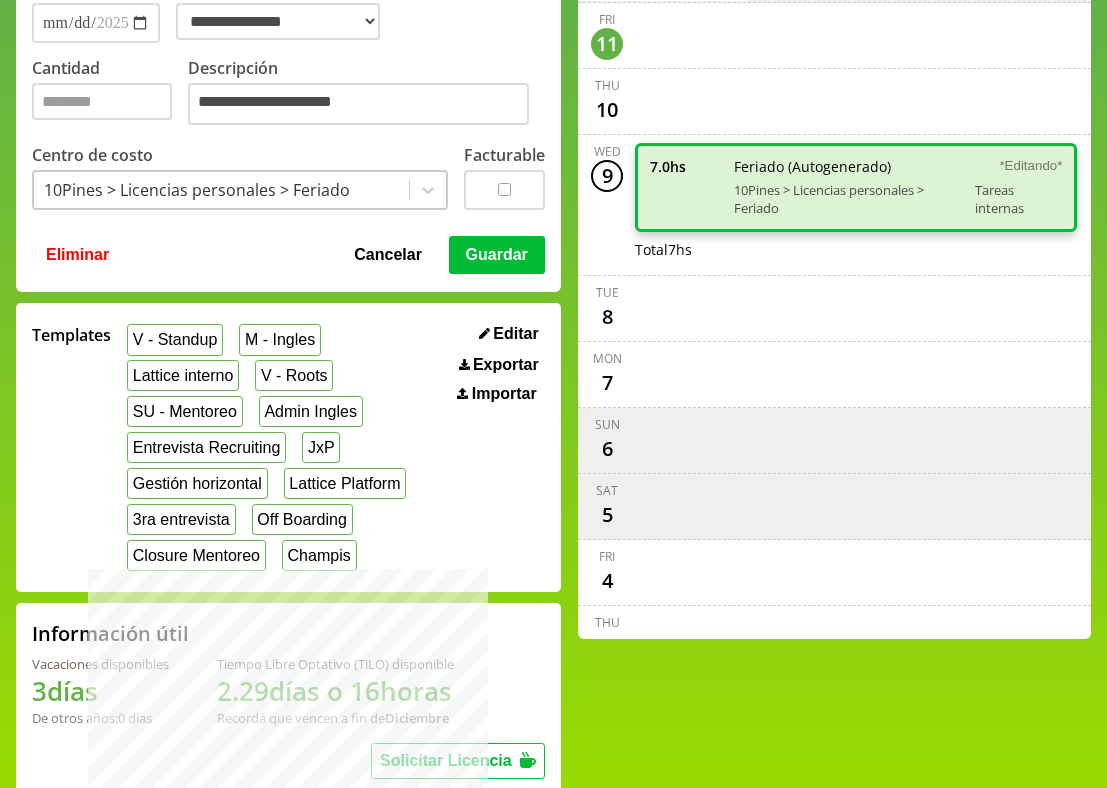 click on "Eliminar" at bounding box center [77, 255] 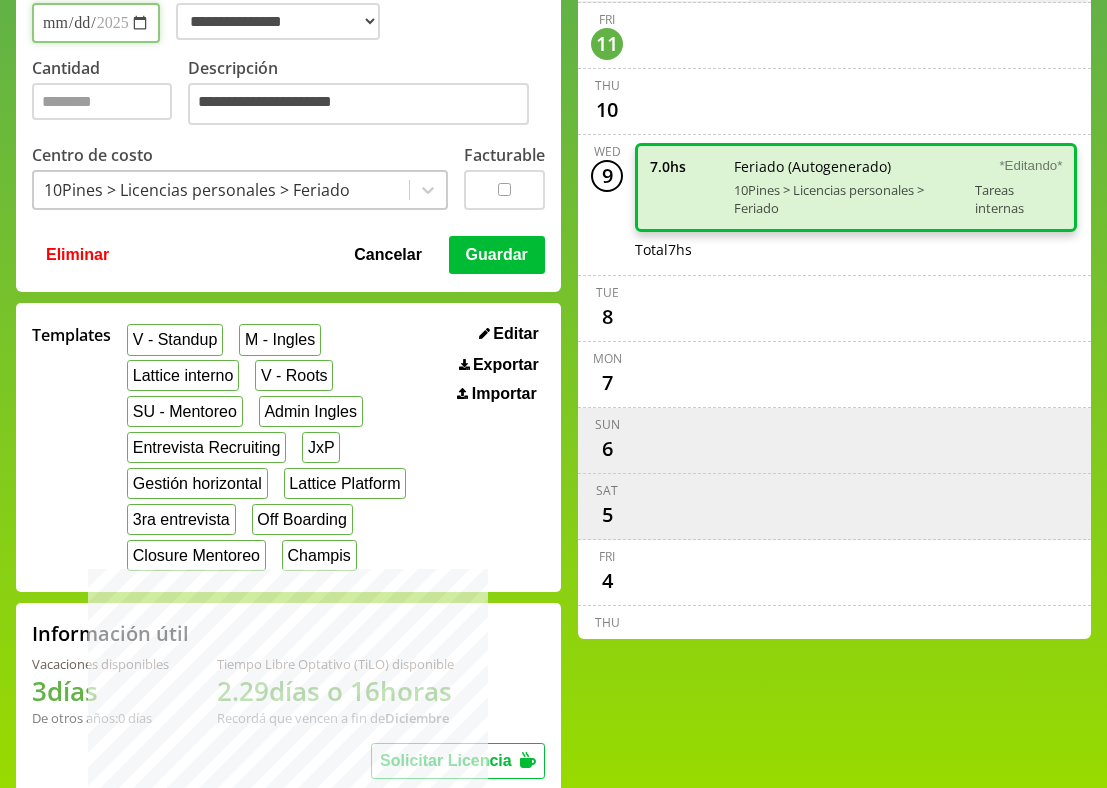 select on "**********" 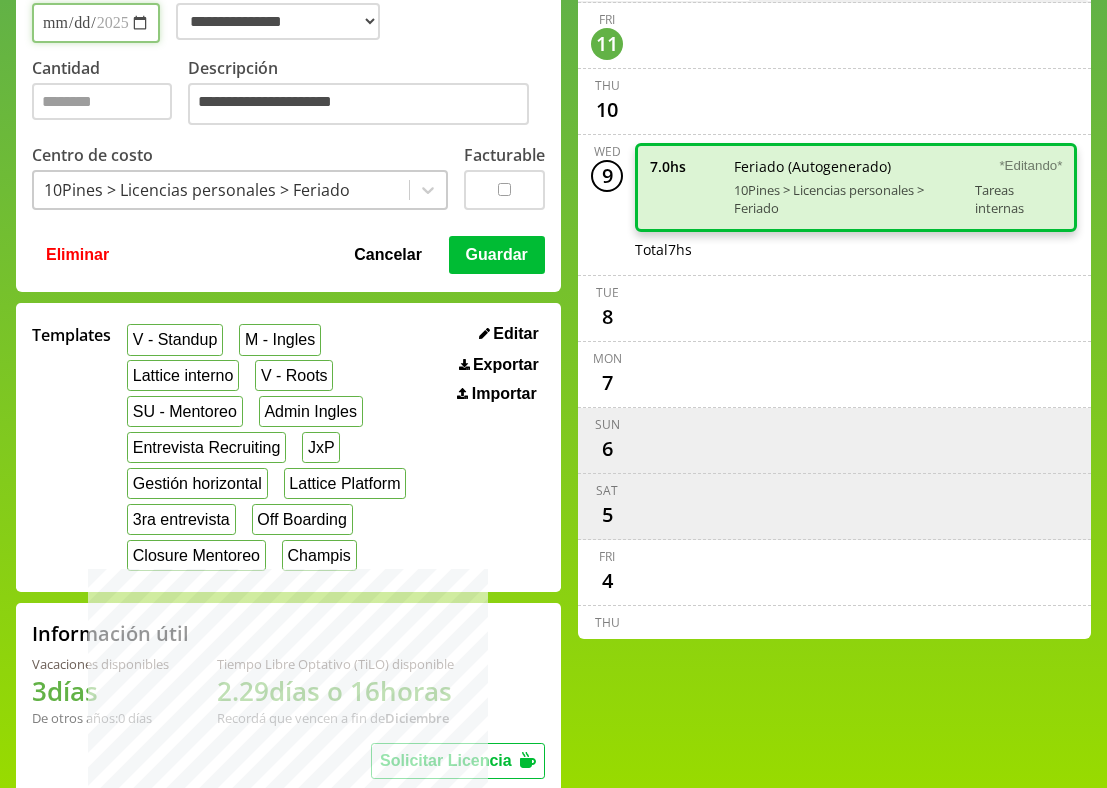 type 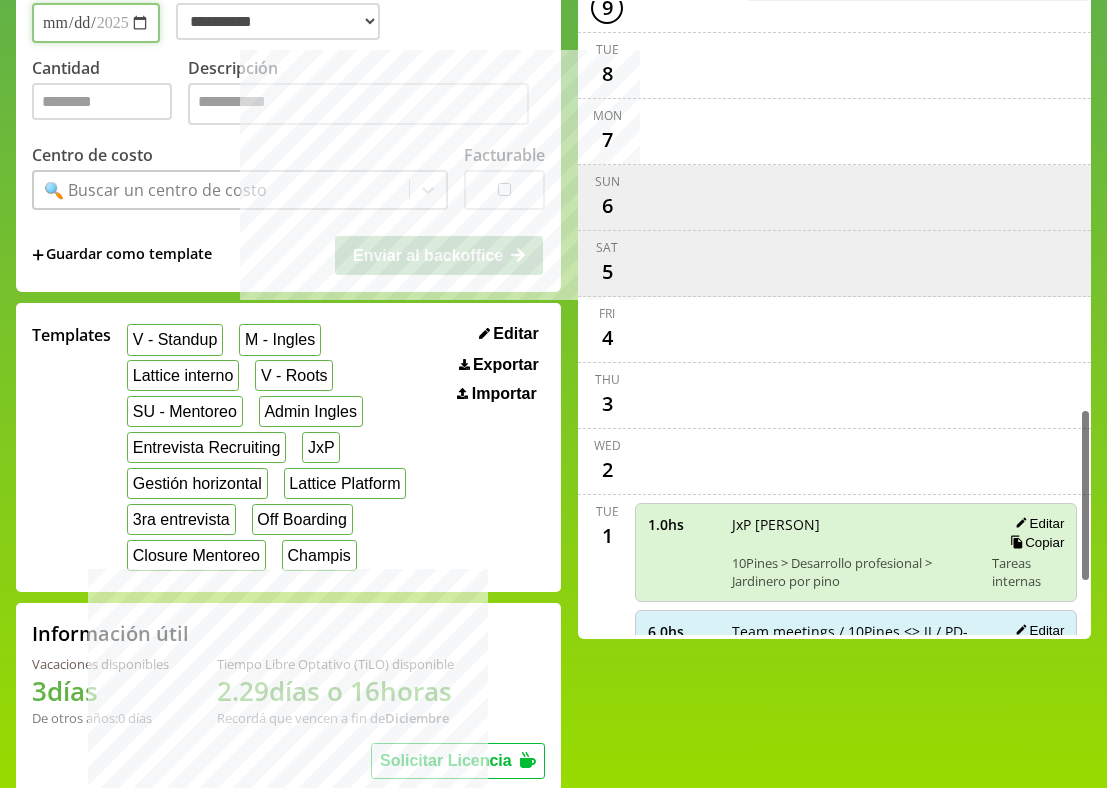 scroll, scrollTop: 1469, scrollLeft: 0, axis: vertical 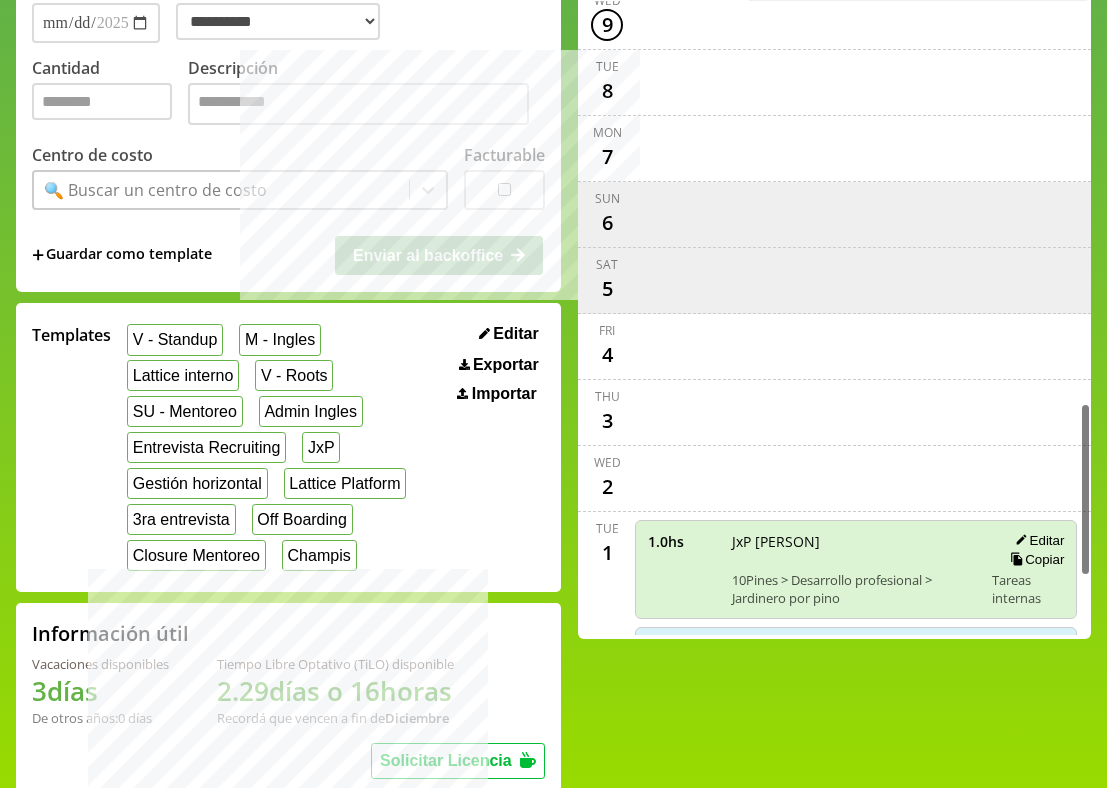 click at bounding box center (856, 412) 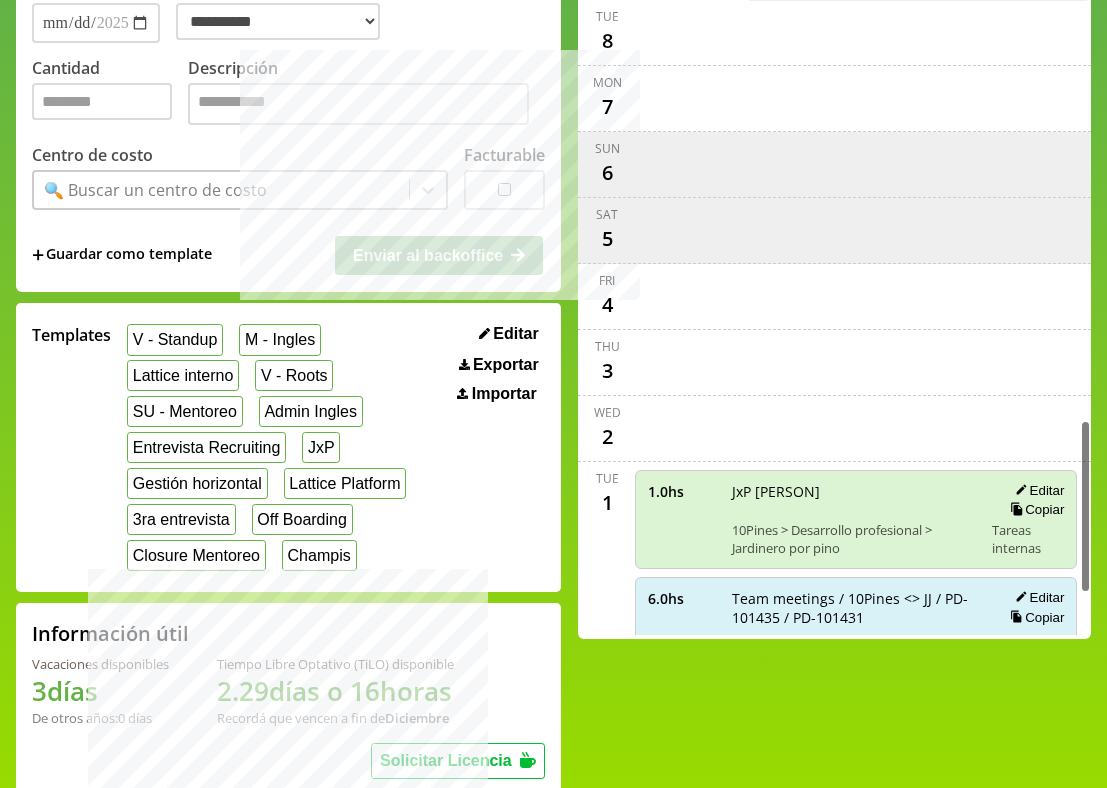 scroll, scrollTop: 1515, scrollLeft: 0, axis: vertical 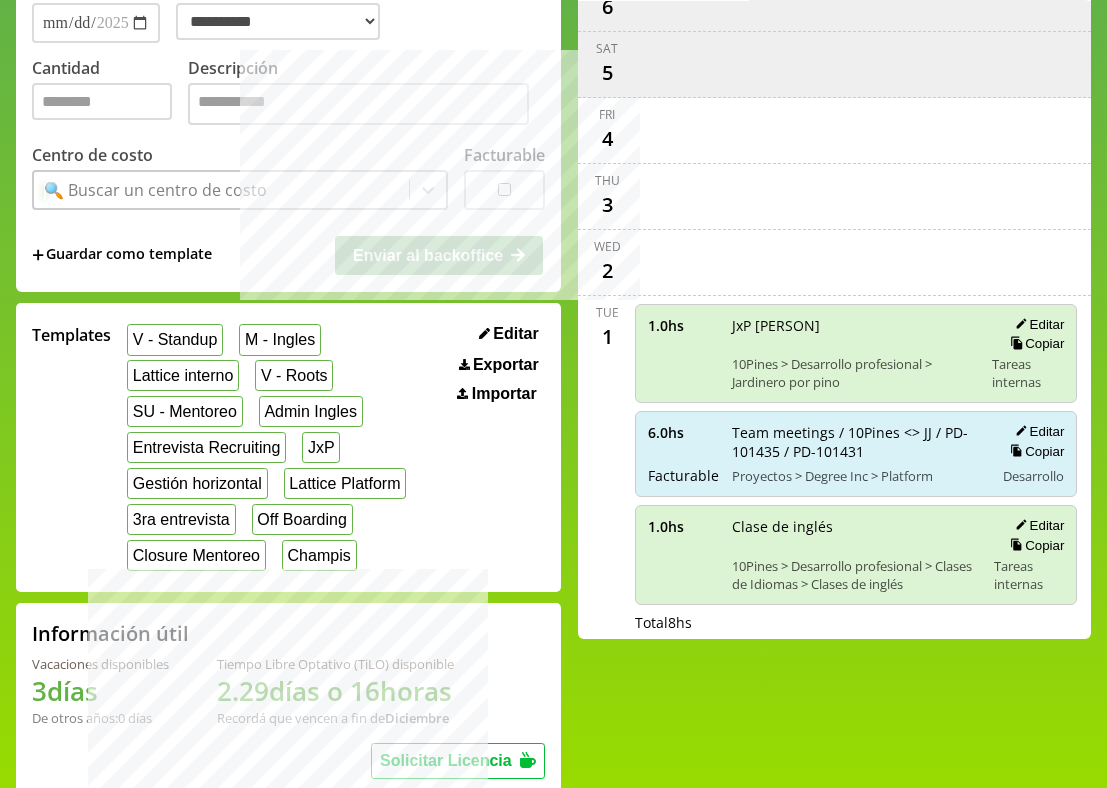 click on "🔍 Buscar un centro de costo" at bounding box center (221, 190) 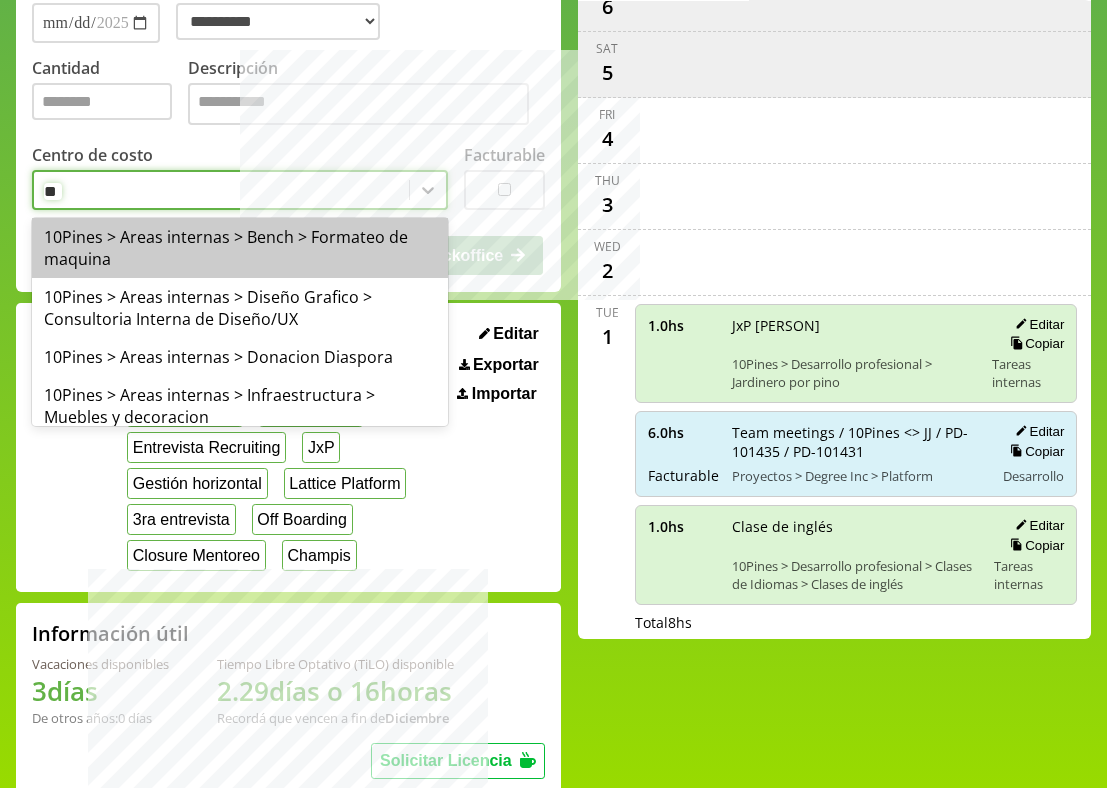type on "***" 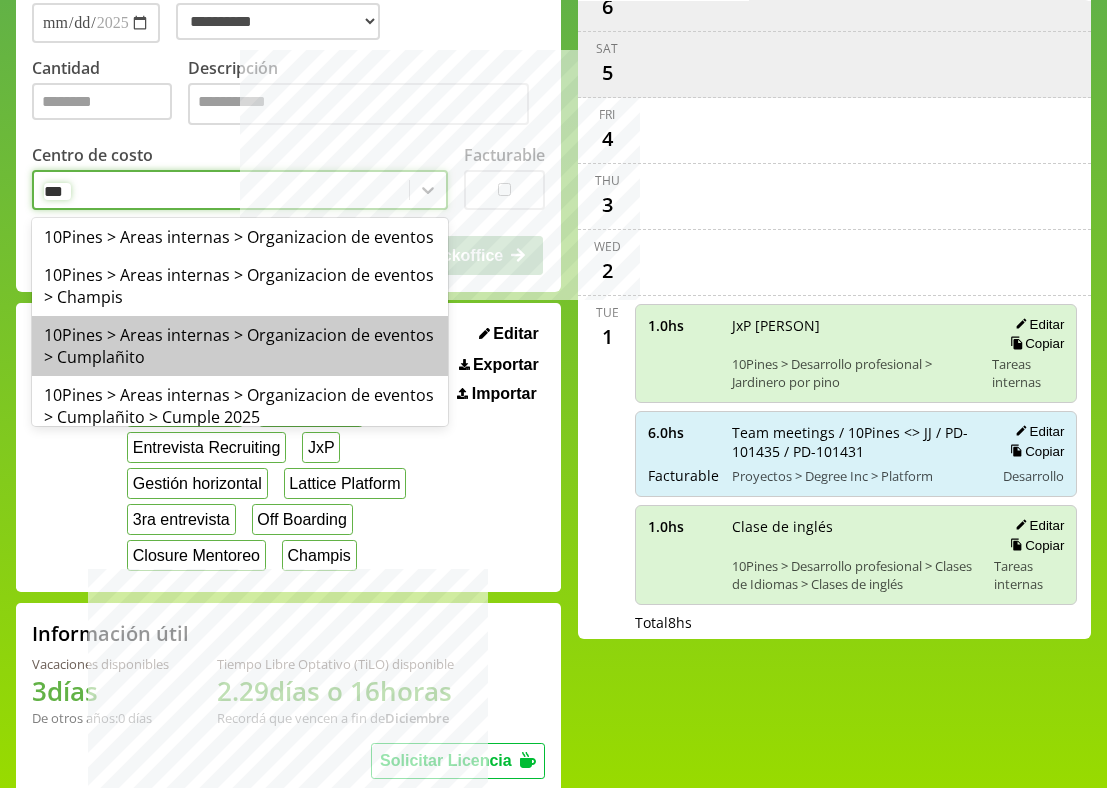 click on "10Pines > Areas internas > Organizacion de eventos > Cumplañito" at bounding box center [240, 346] 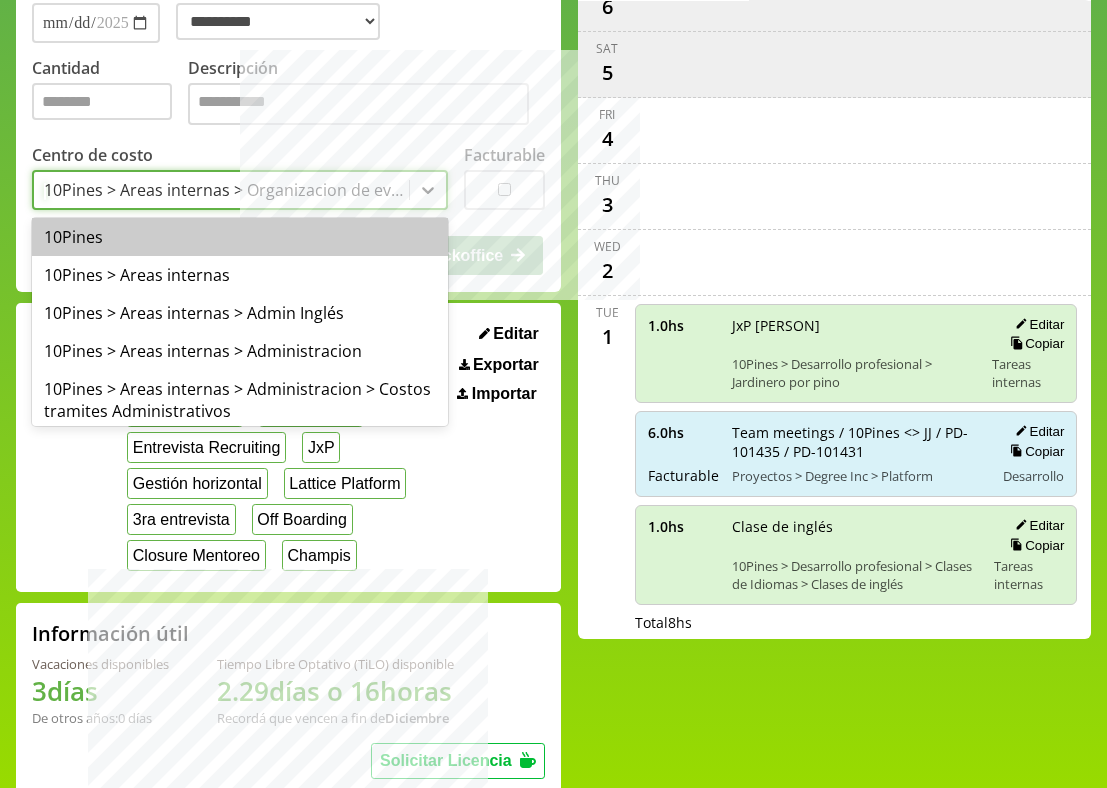click 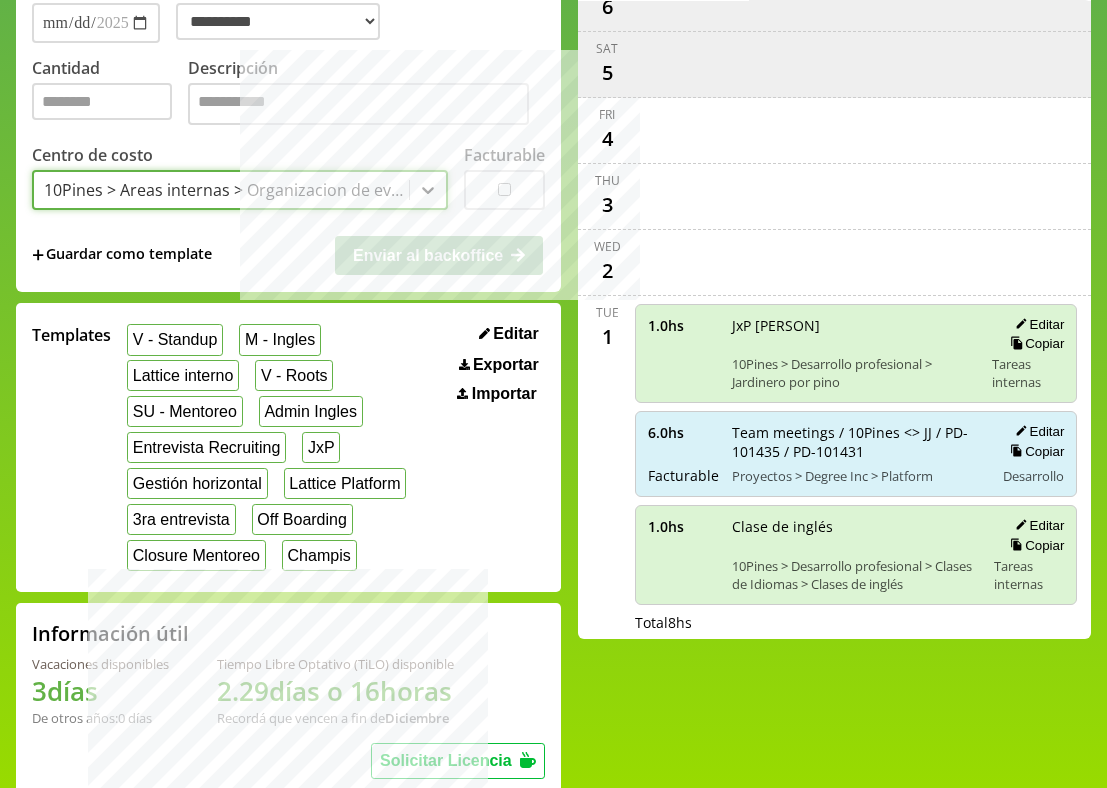 click 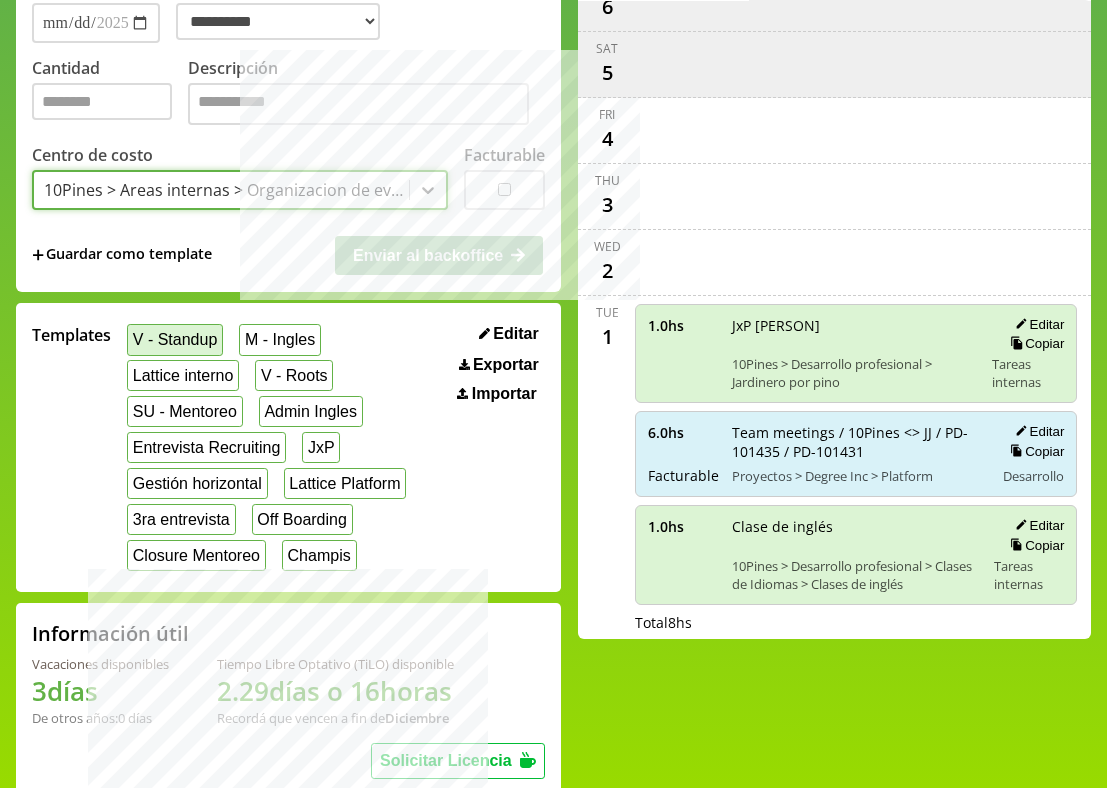 click on "V - Standup" at bounding box center [175, 339] 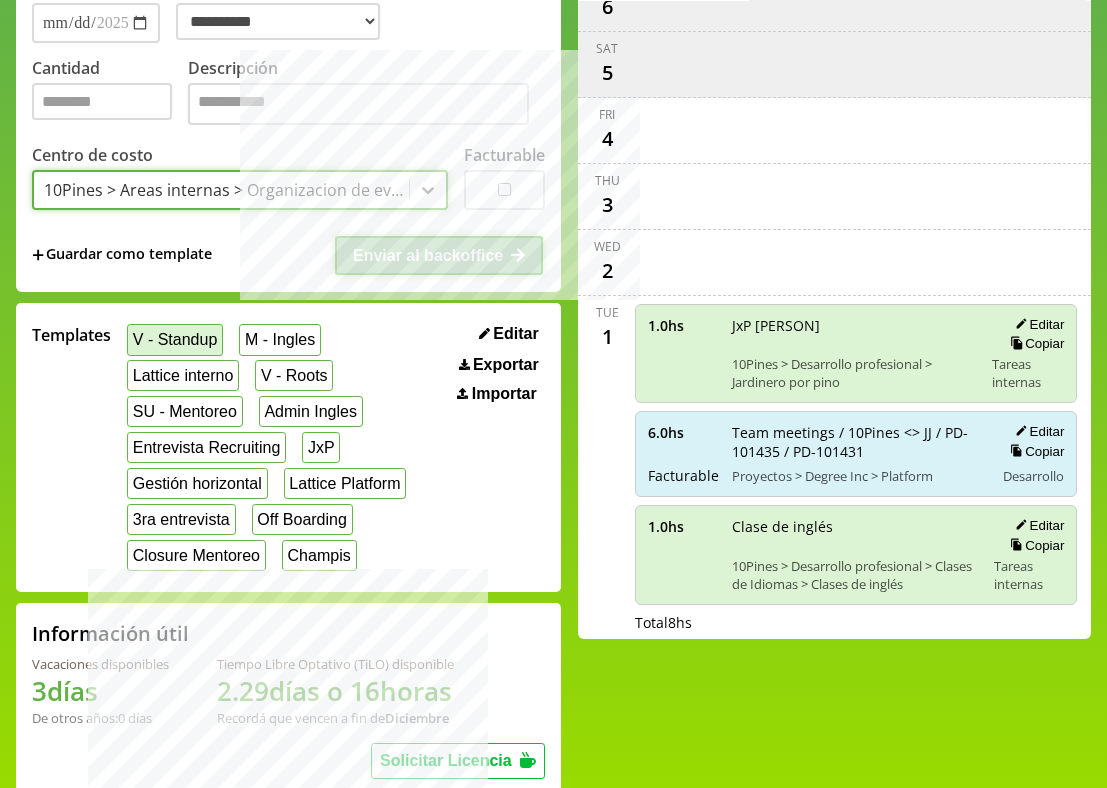 select on "**********" 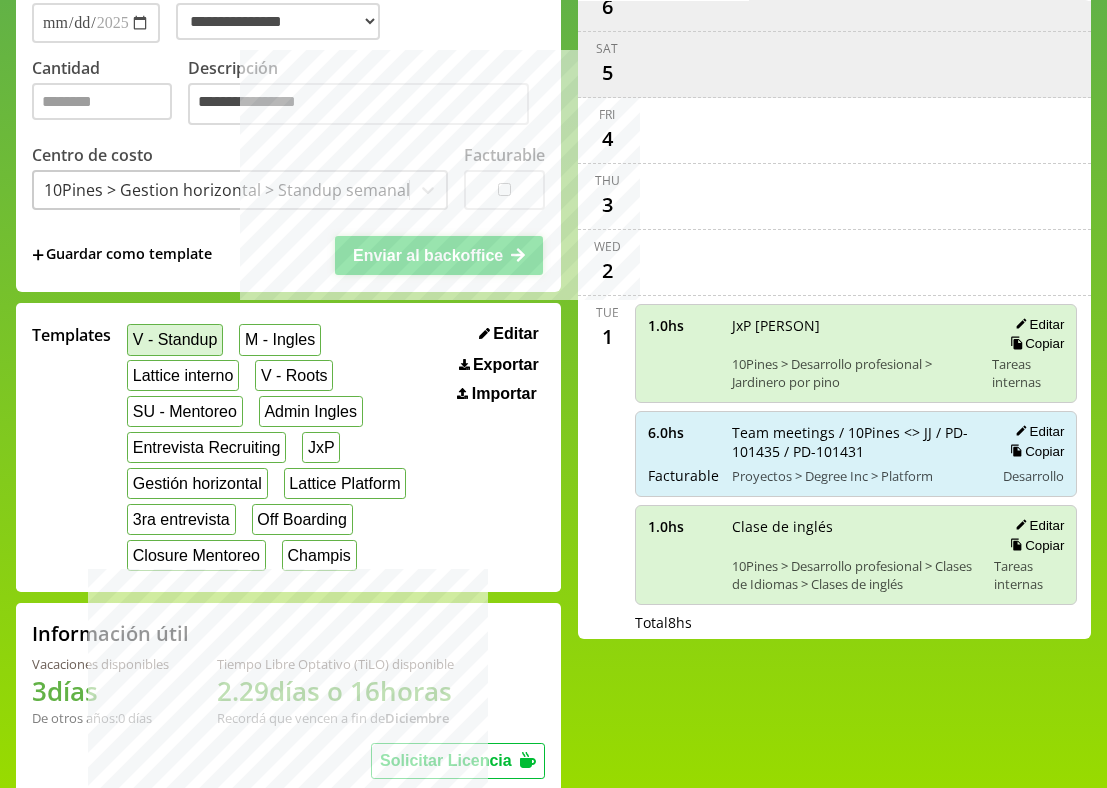 scroll, scrollTop: 0, scrollLeft: 0, axis: both 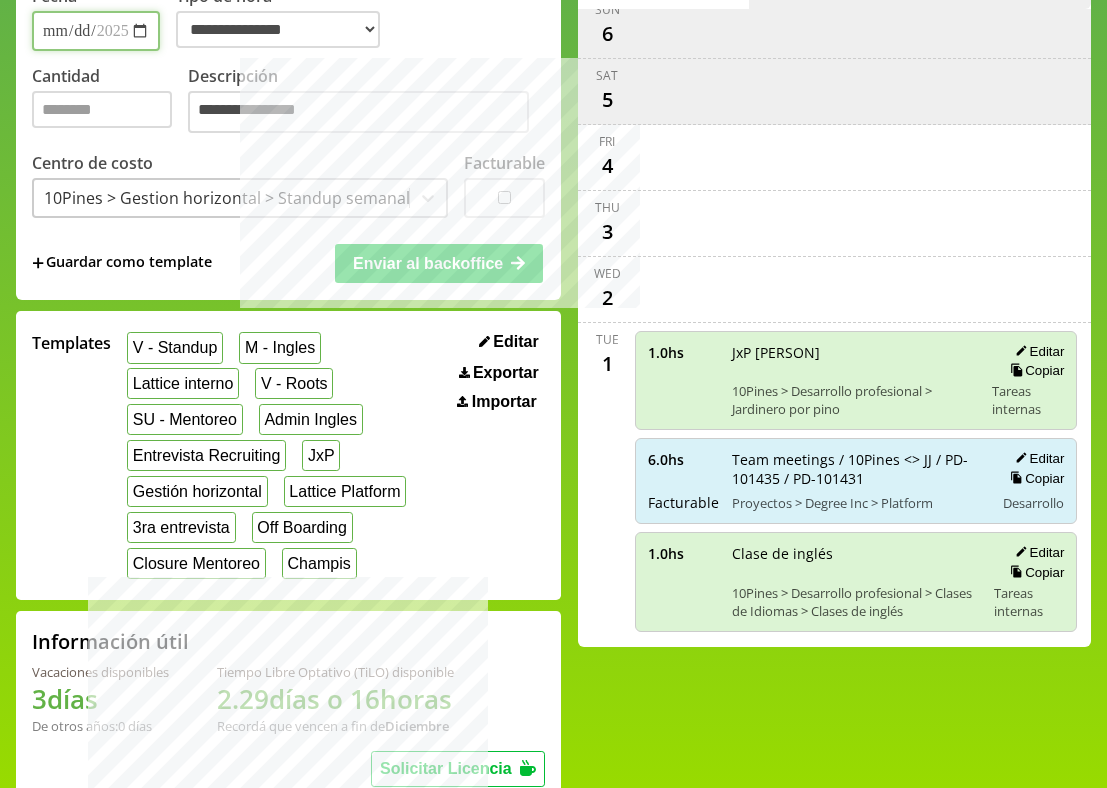 click on "**********" at bounding box center [96, 31] 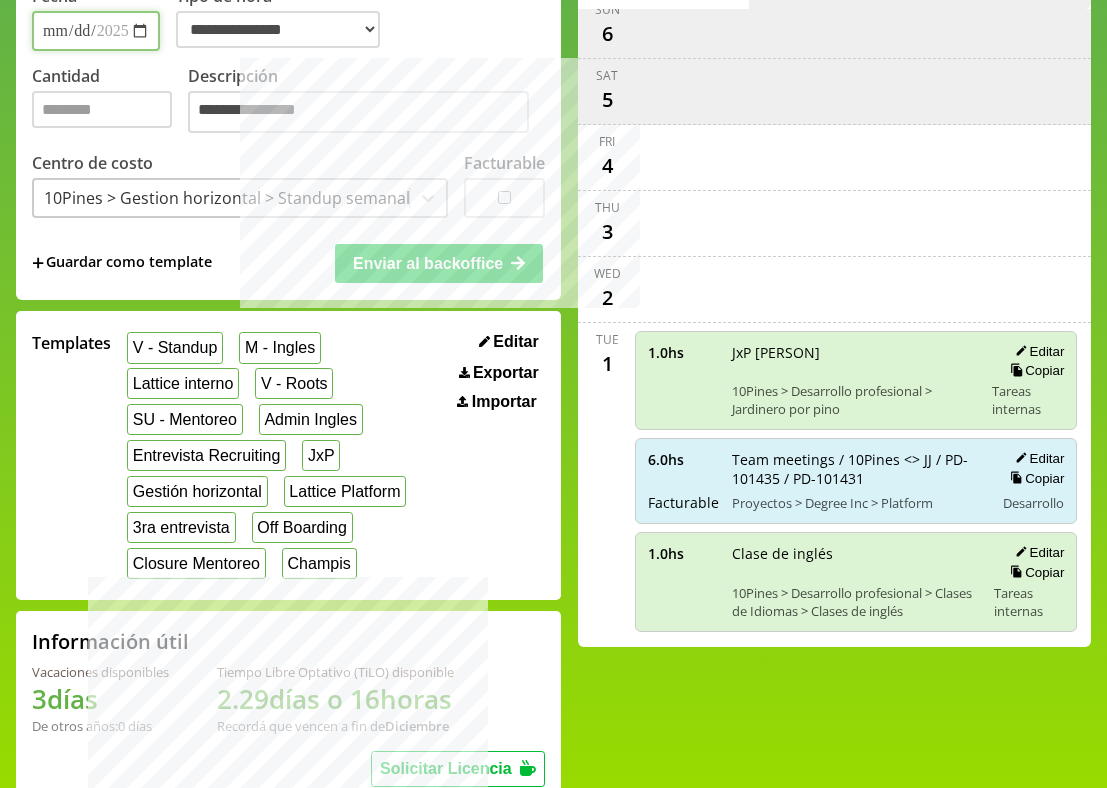 type on "**********" 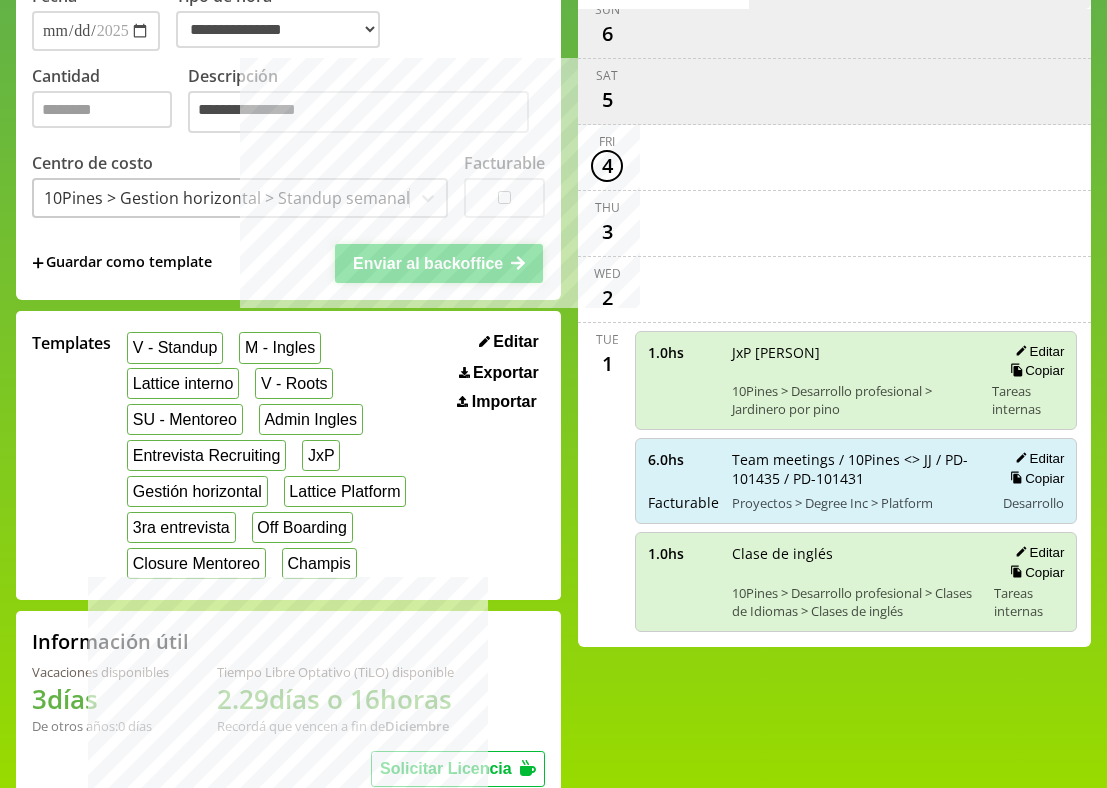 click on "Enviar al backoffice" at bounding box center (428, 263) 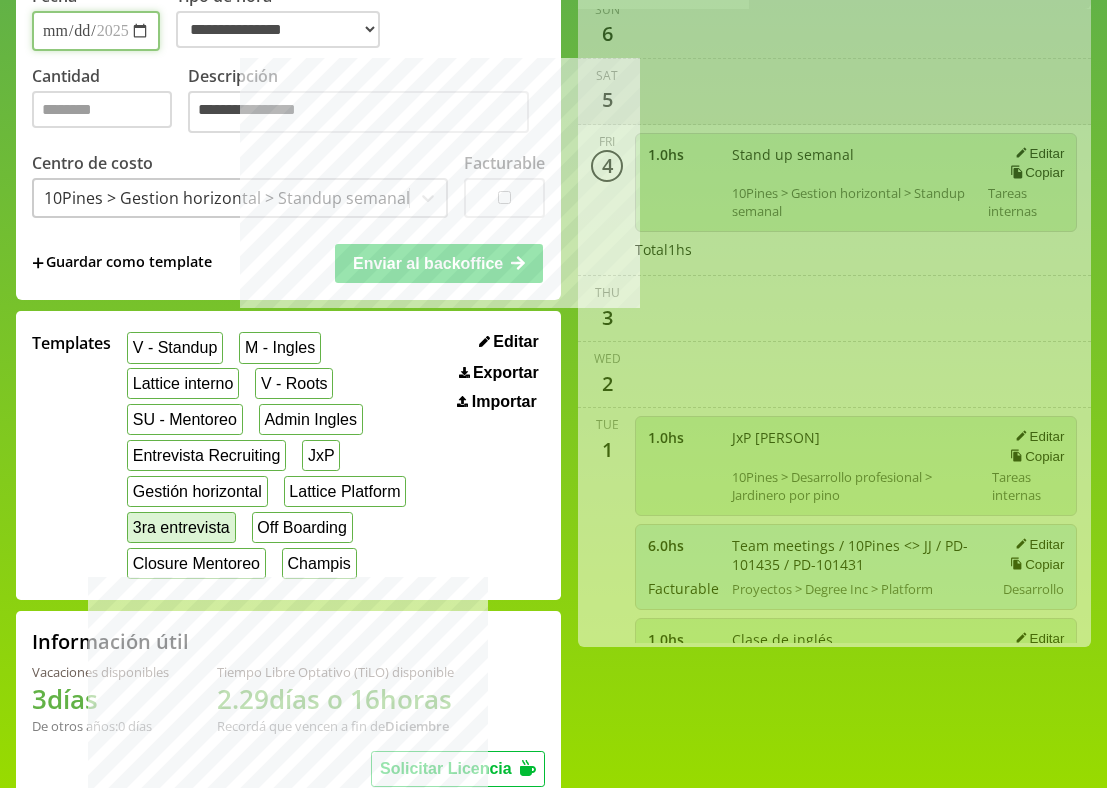 select on "**********" 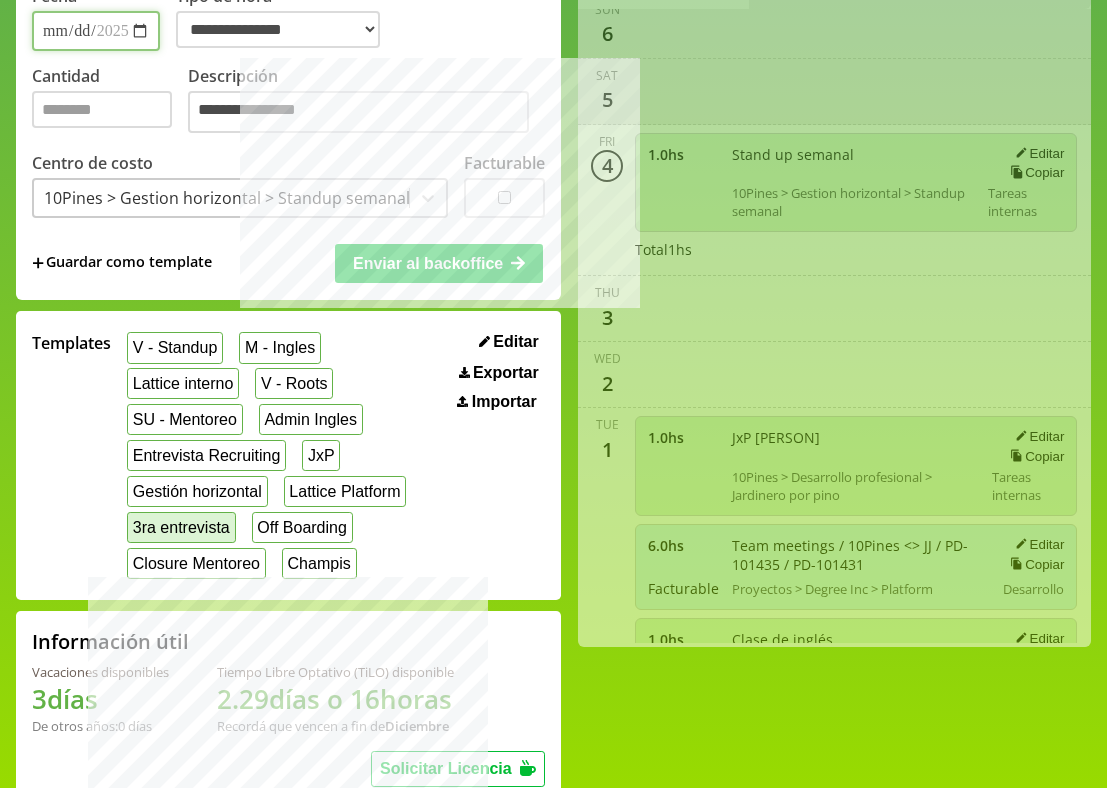 type 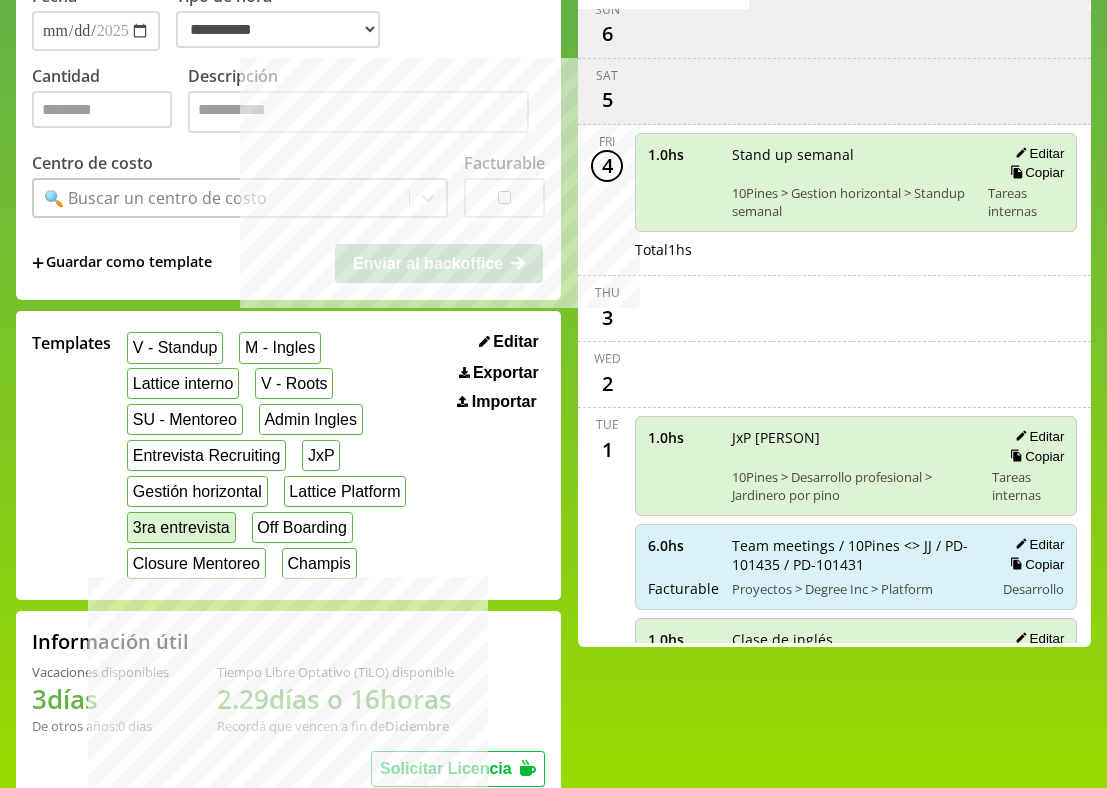 click on "3ra entrevista" at bounding box center [181, 527] 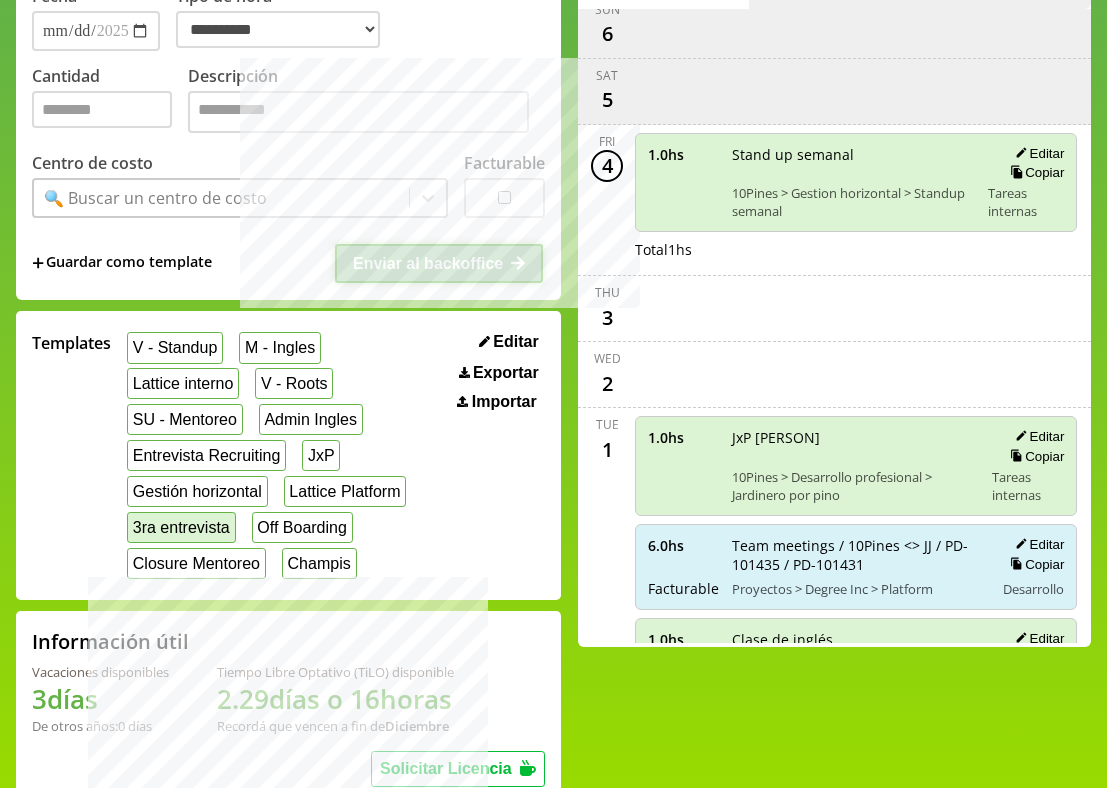 select on "**********" 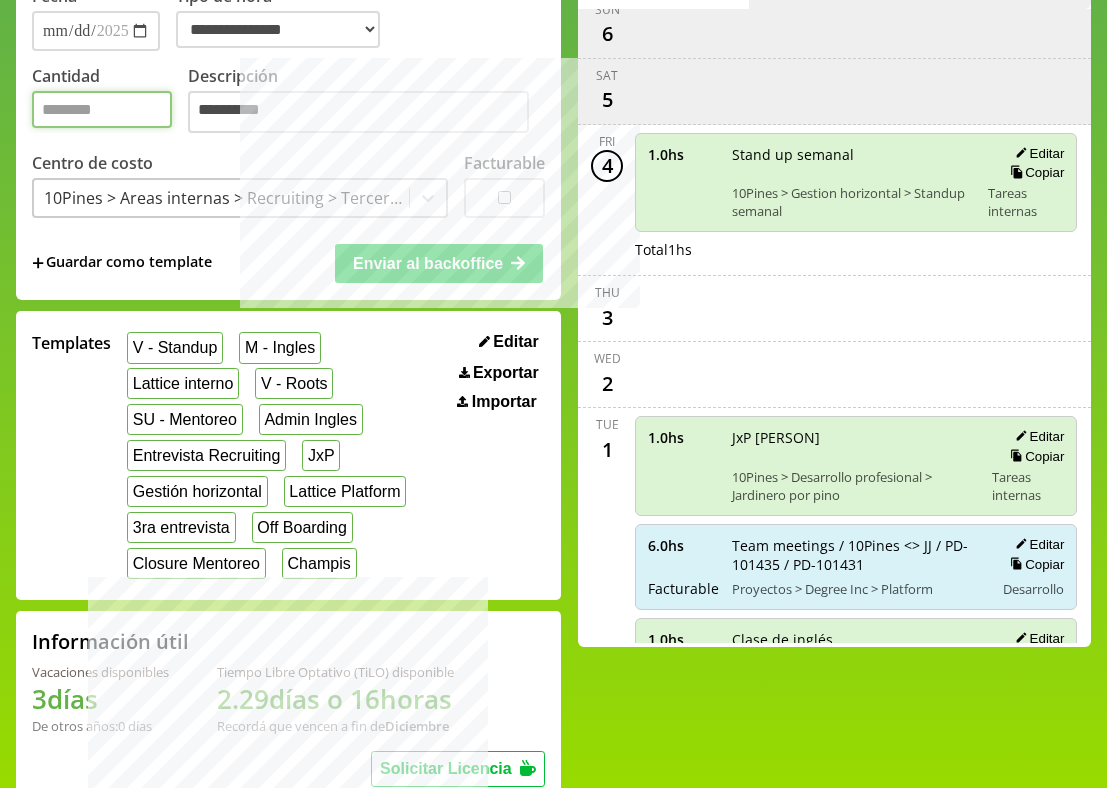 drag, startPoint x: 132, startPoint y: 122, endPoint x: -26, endPoint y: 119, distance: 158.02847 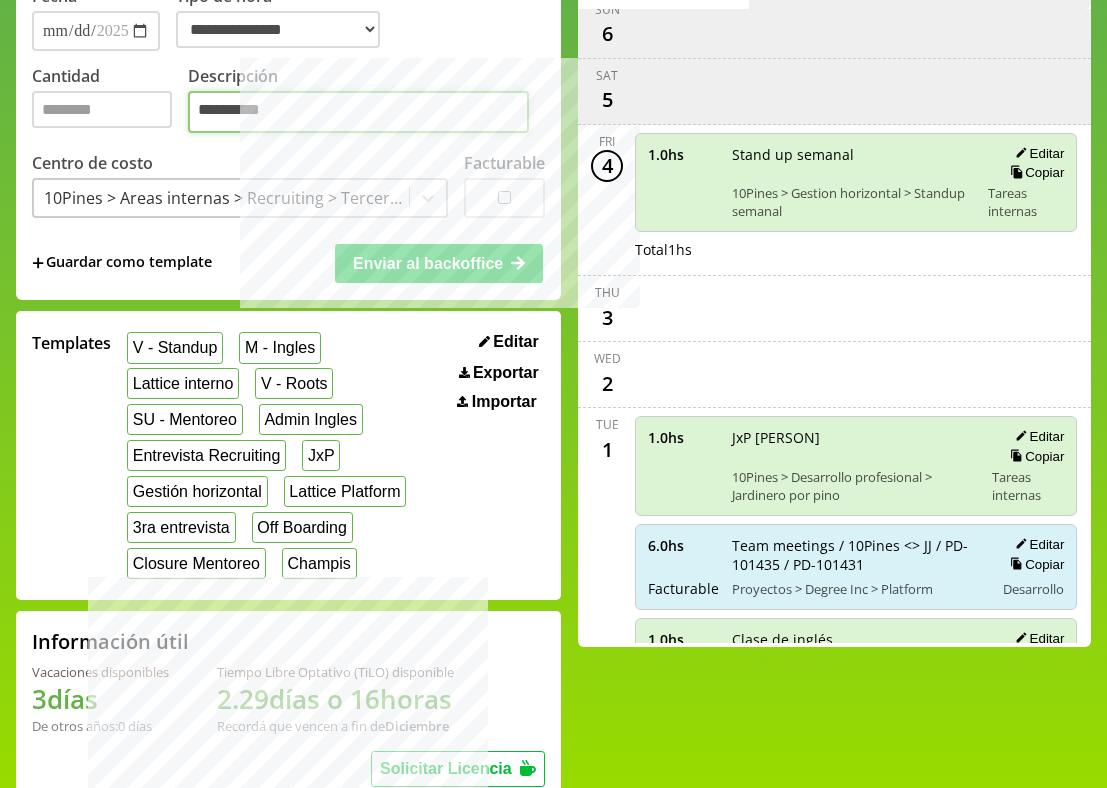 click on "**********" at bounding box center (358, 112) 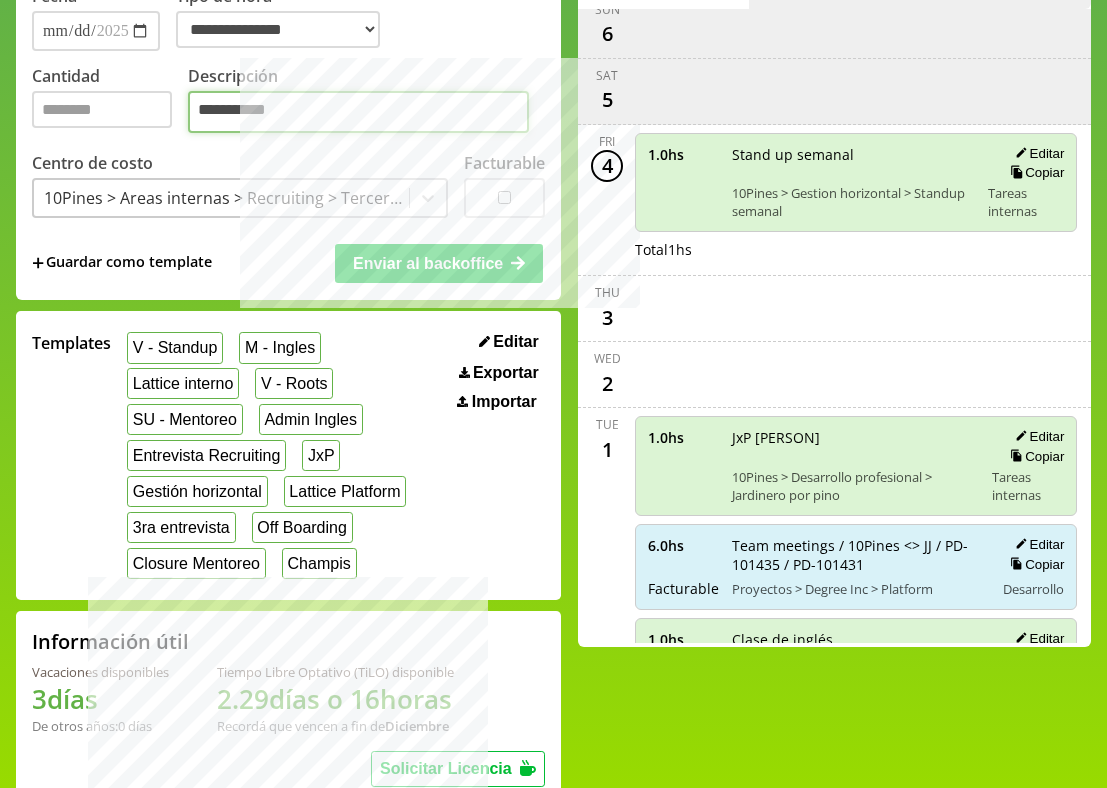 paste on "**********" 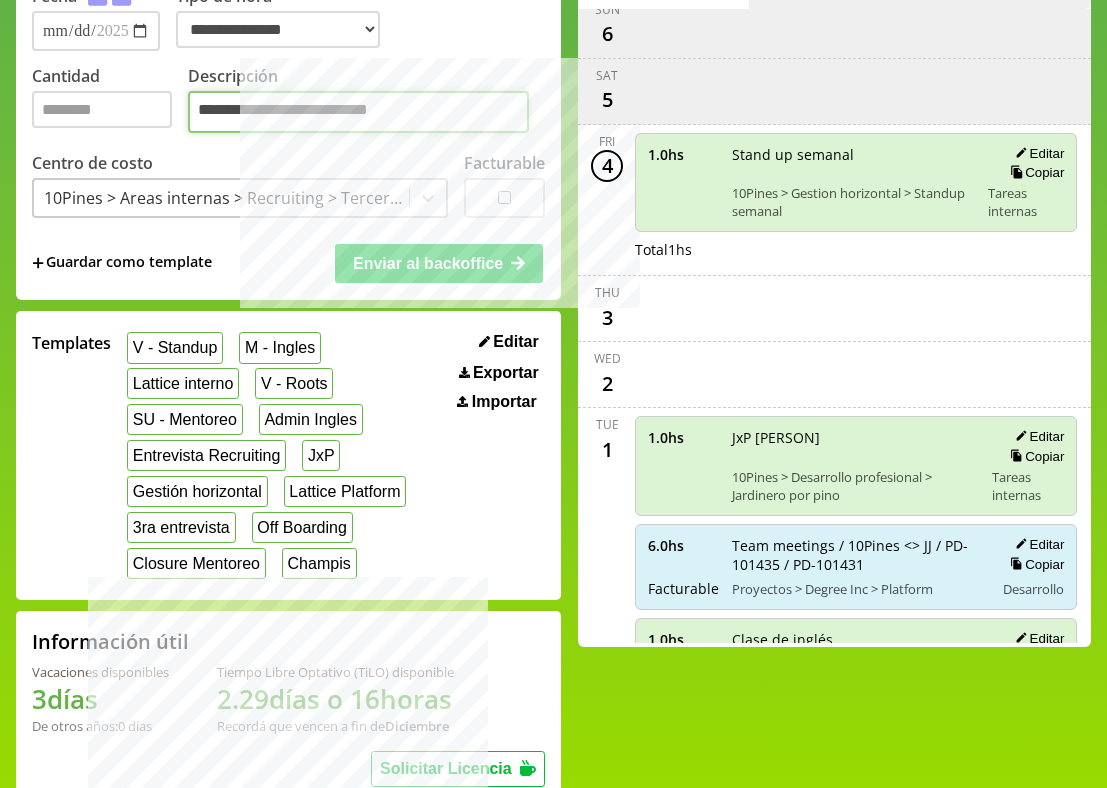 type on "**********" 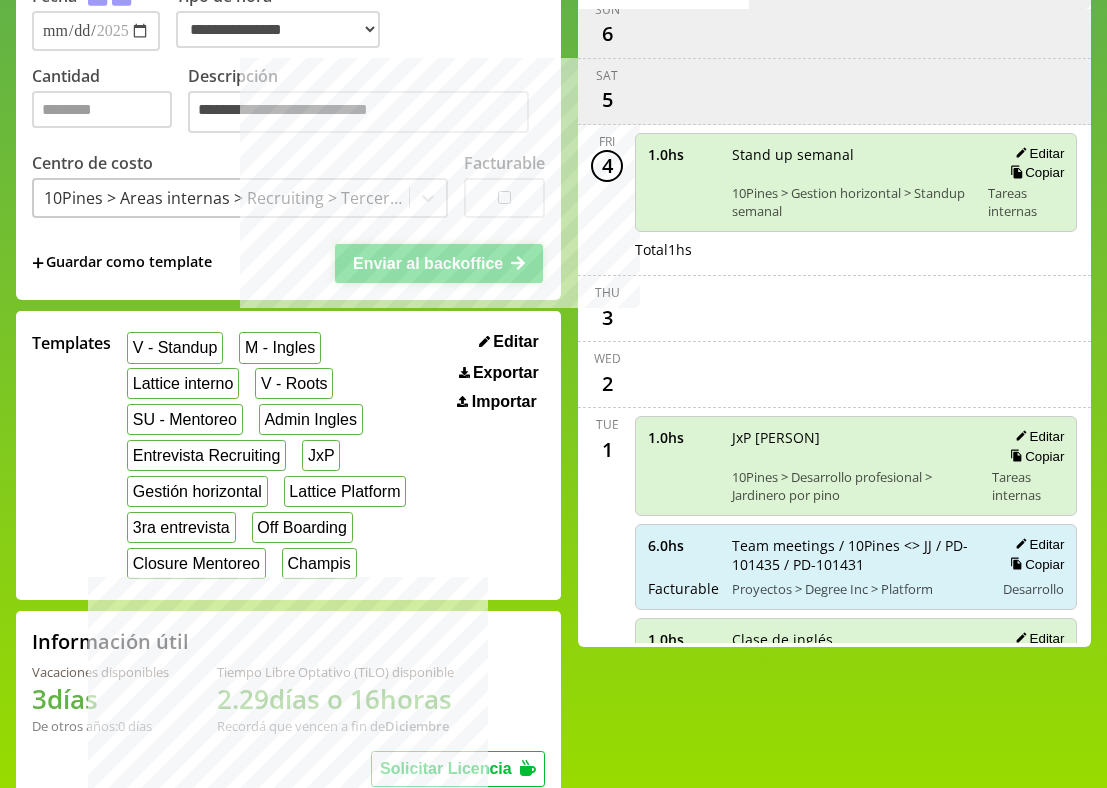 click on "Enviar al backoffice" at bounding box center (428, 263) 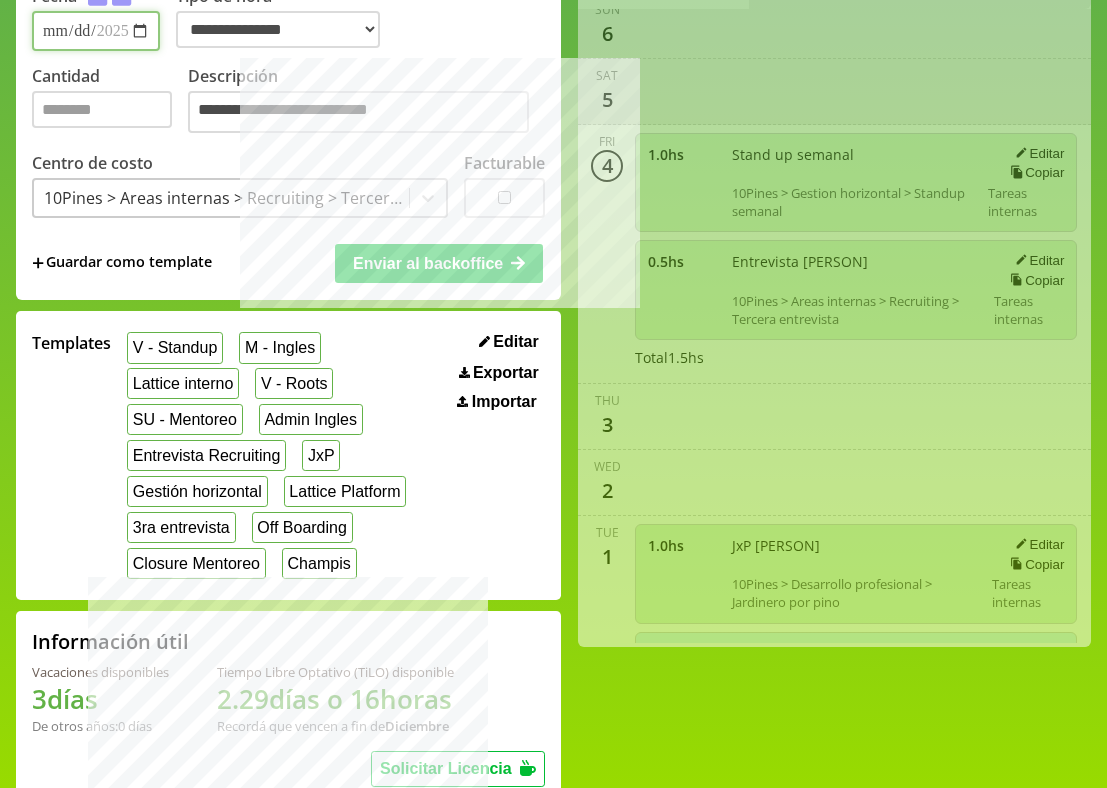 select on "**********" 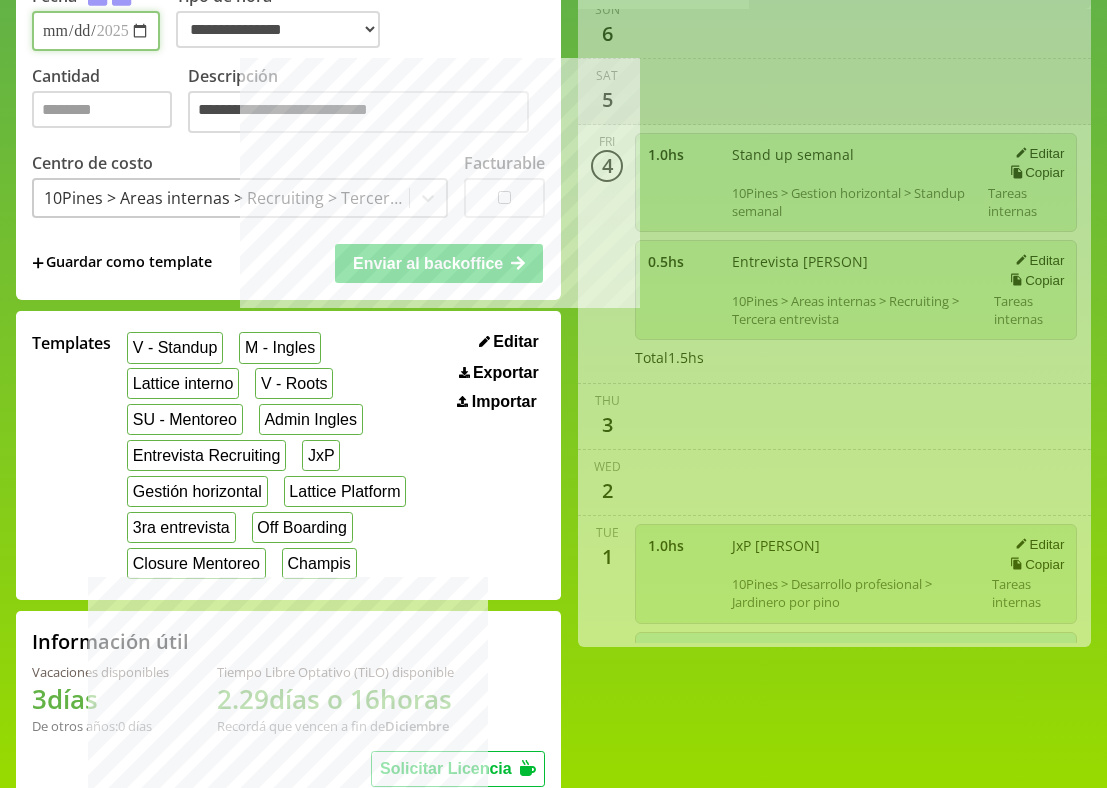 type 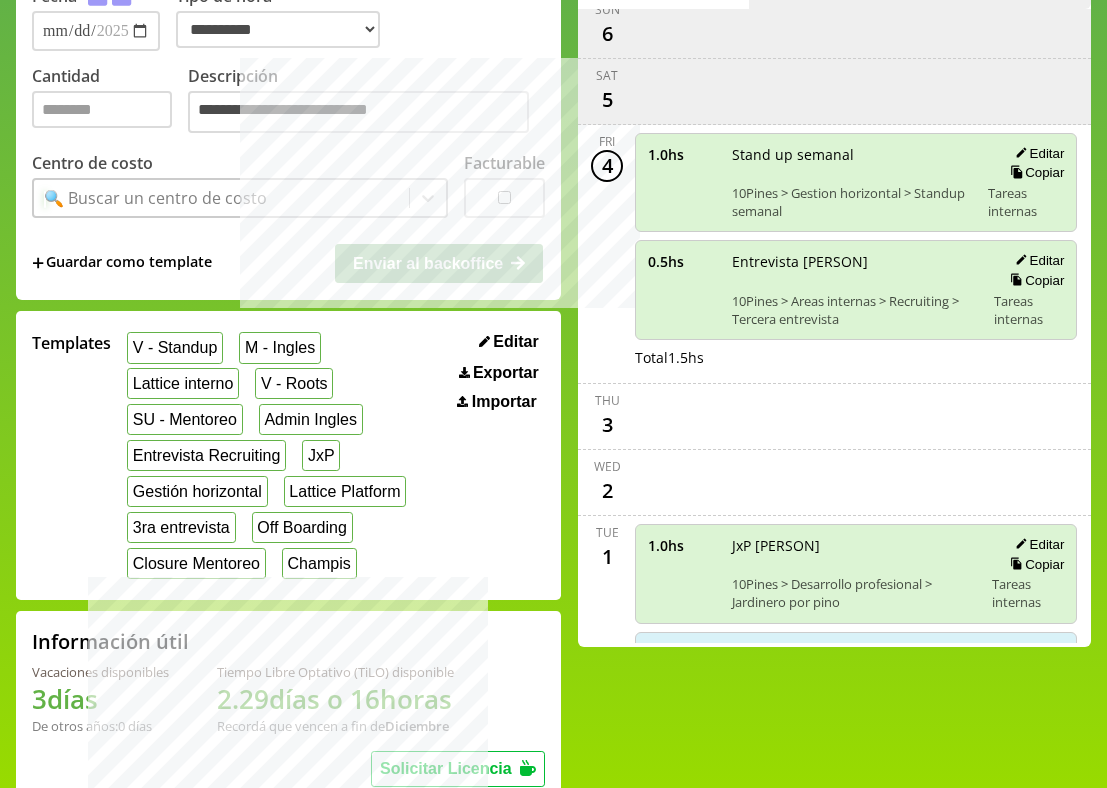 click on "🔍 Buscar un centro de costo" at bounding box center (221, 198) 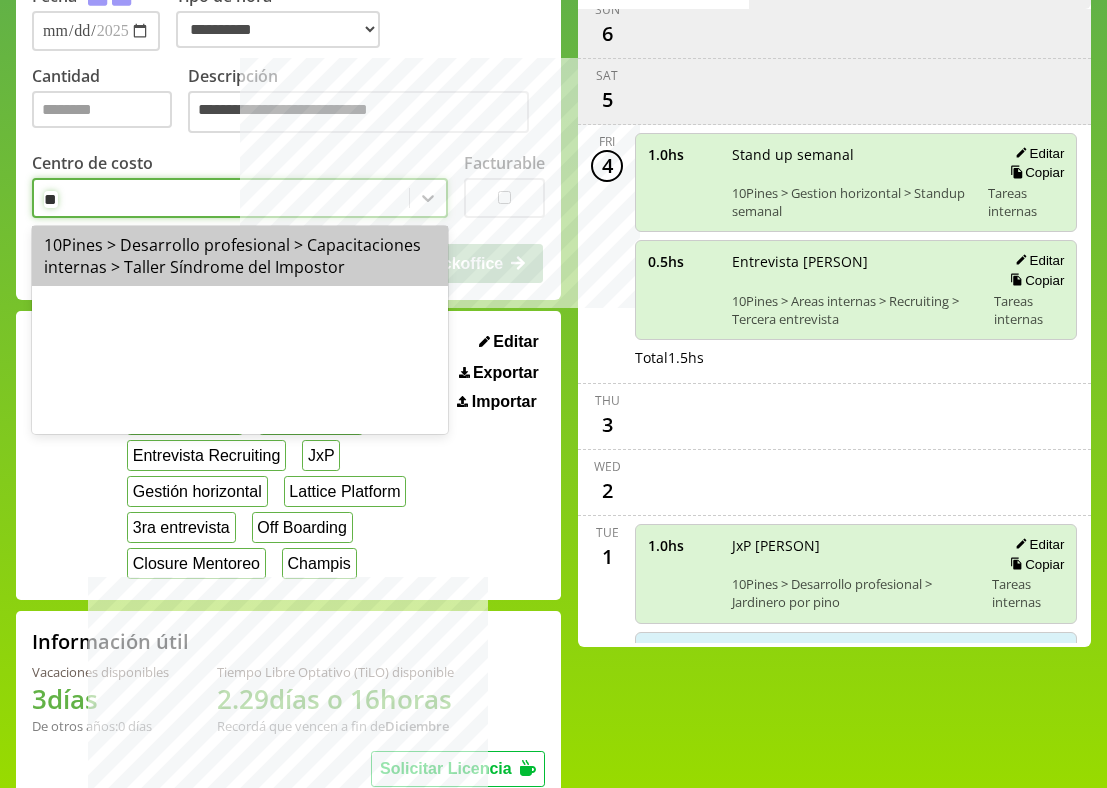 type on "***" 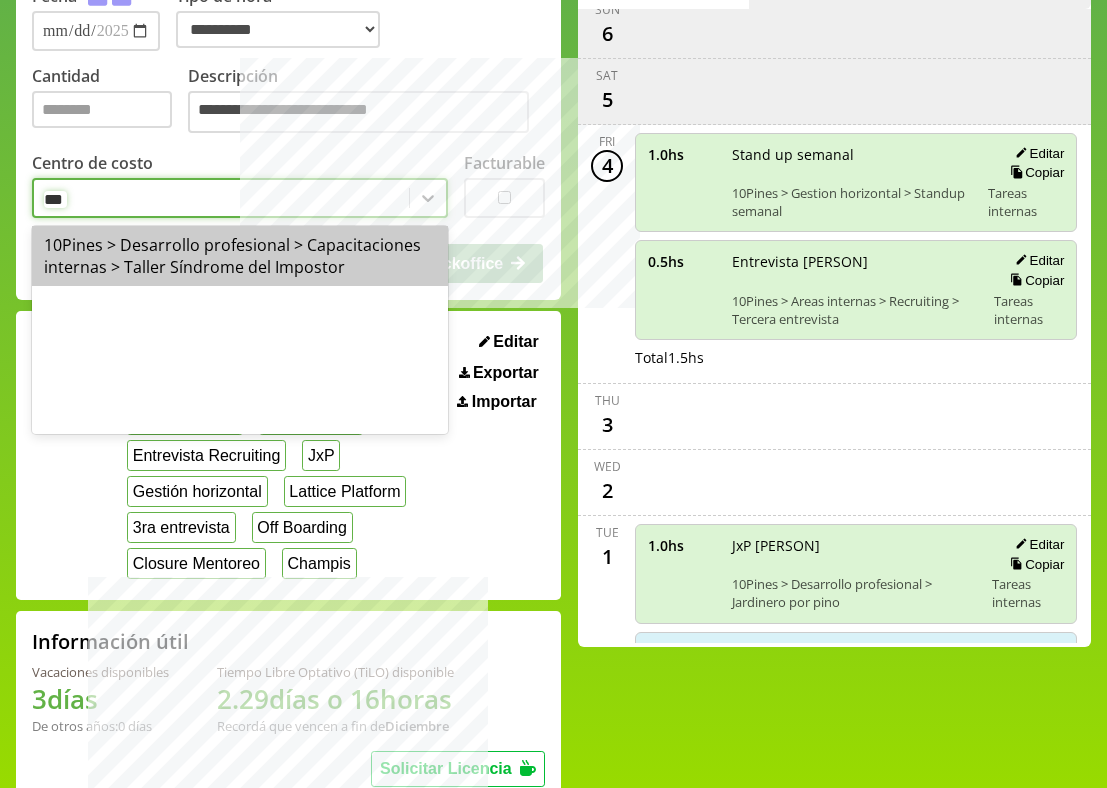 click on "10Pines > Desarrollo profesional > Capacitaciones internas > Taller Síndrome del Impostor" at bounding box center [240, 256] 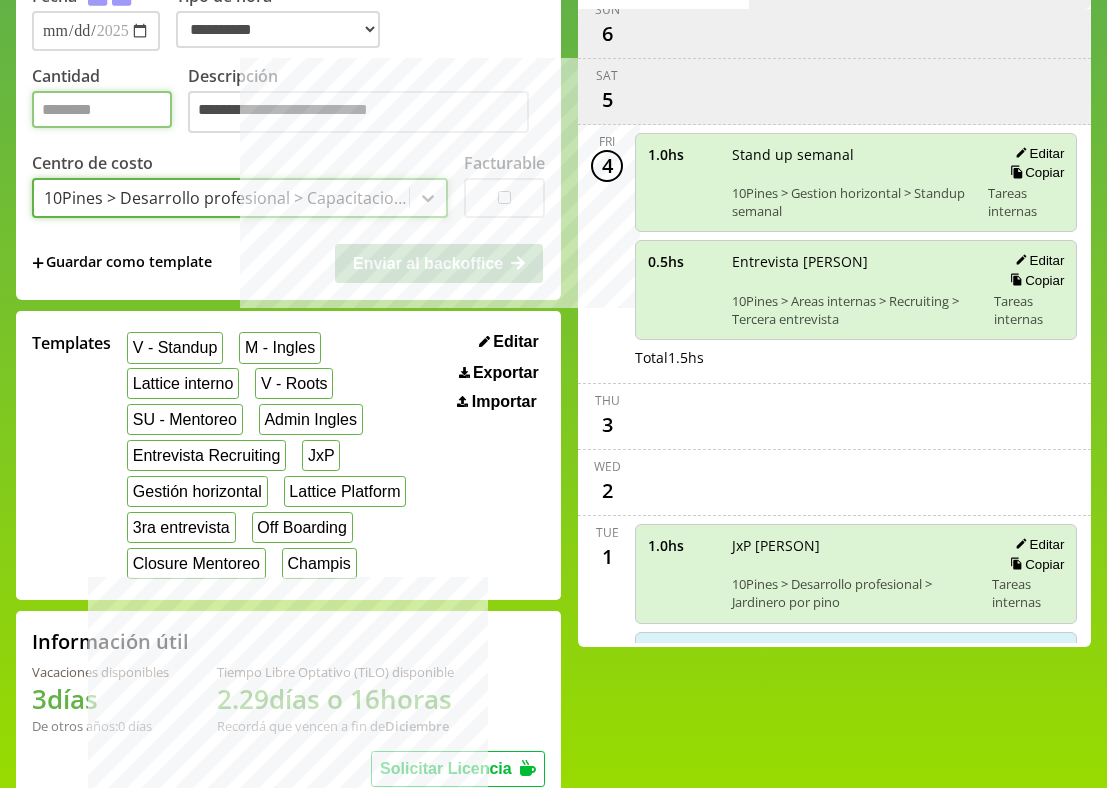 click on "Cantidad" at bounding box center [102, 109] 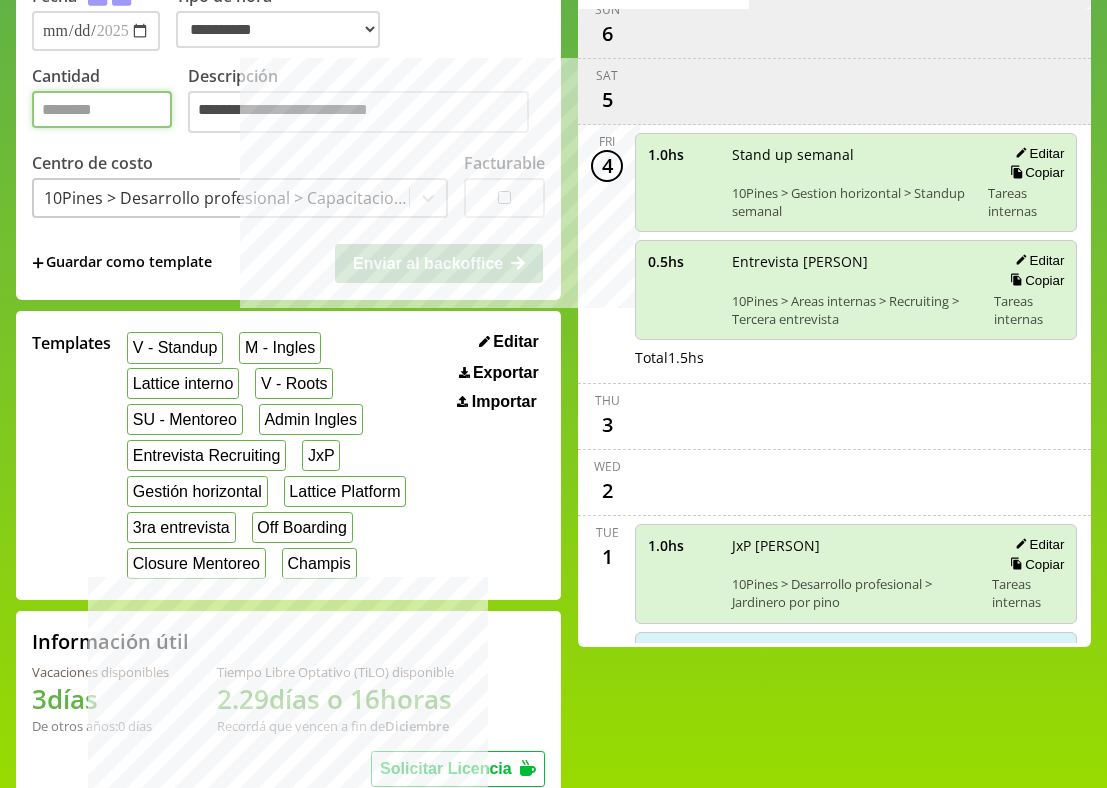 type on "*" 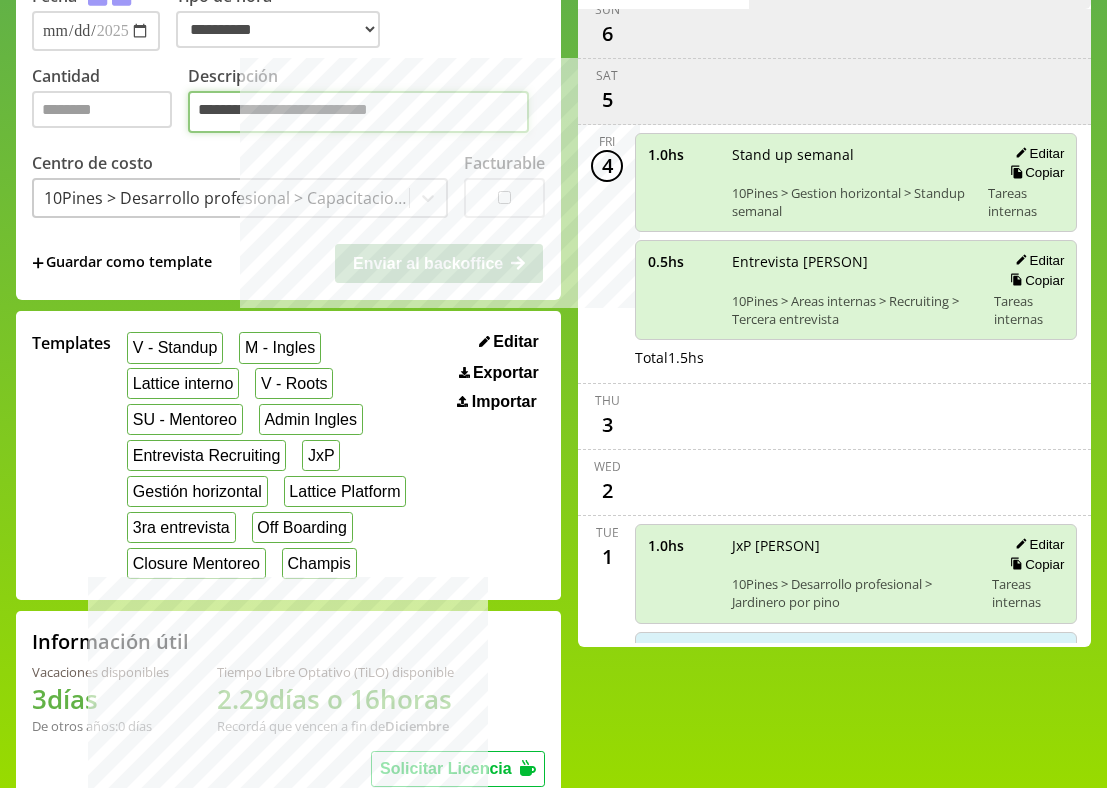 click on "**********" at bounding box center (358, 112) 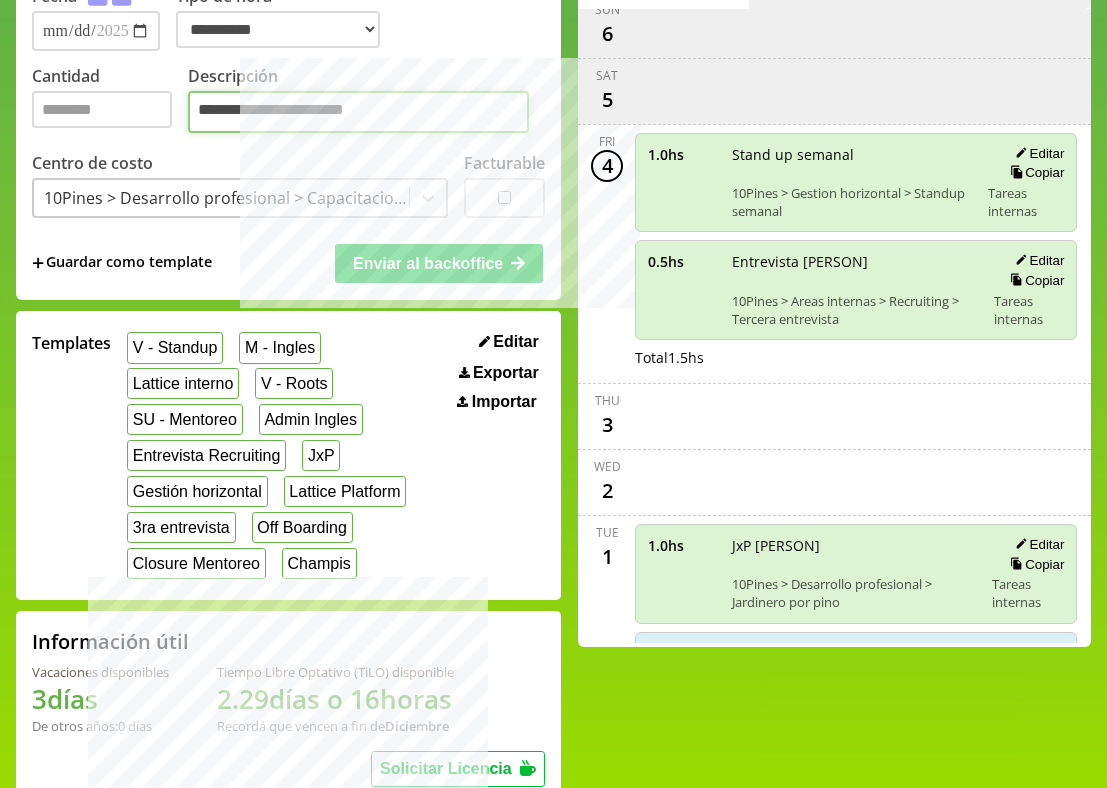 type on "**********" 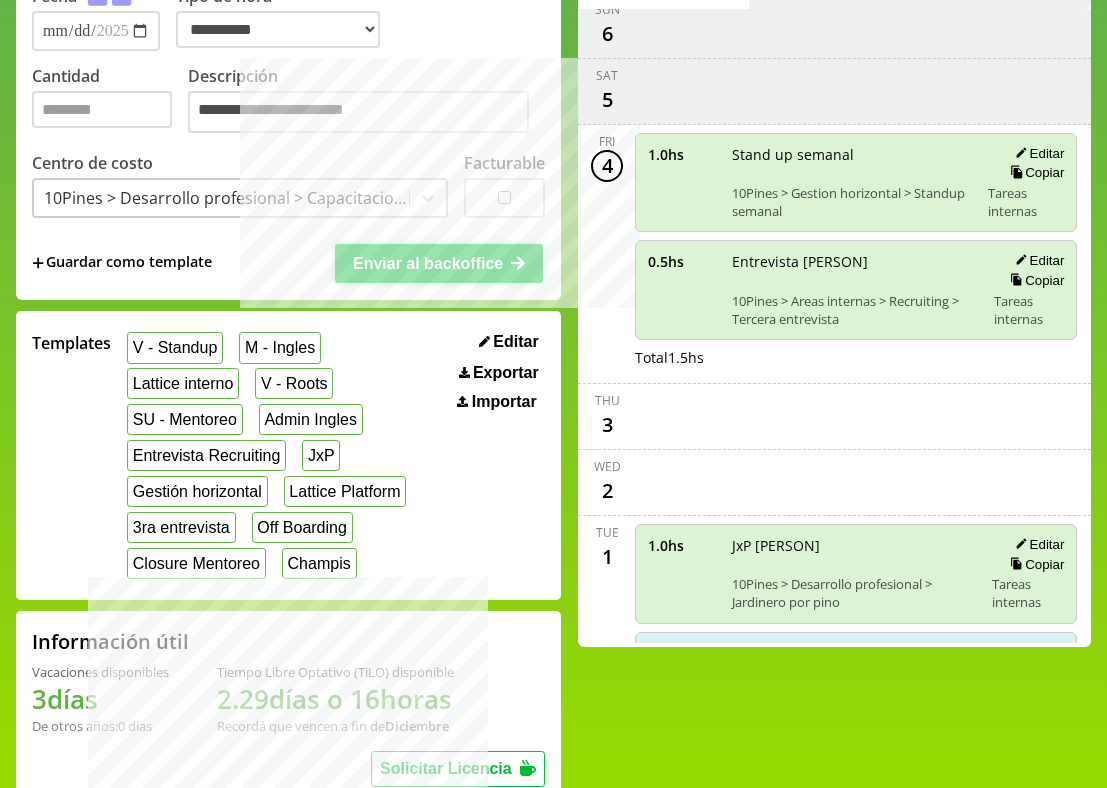 click on "Enviar al backoffice" at bounding box center [428, 263] 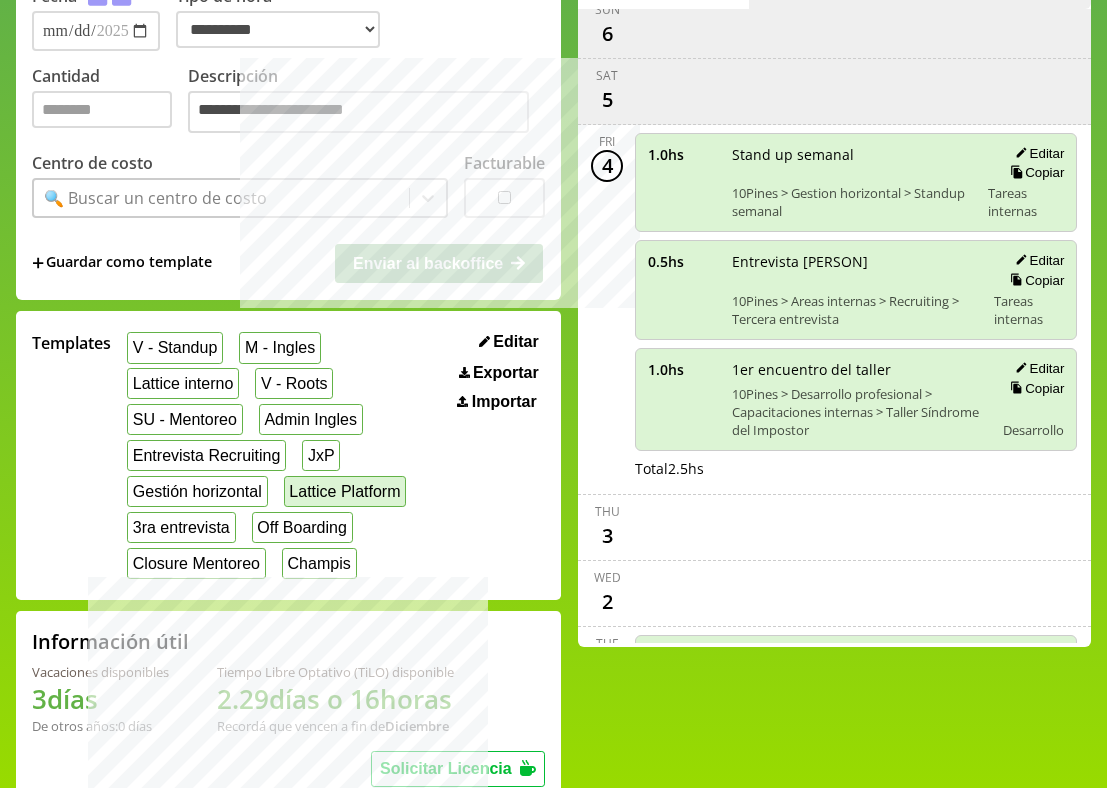 click on "Lattice Platform" at bounding box center [345, 491] 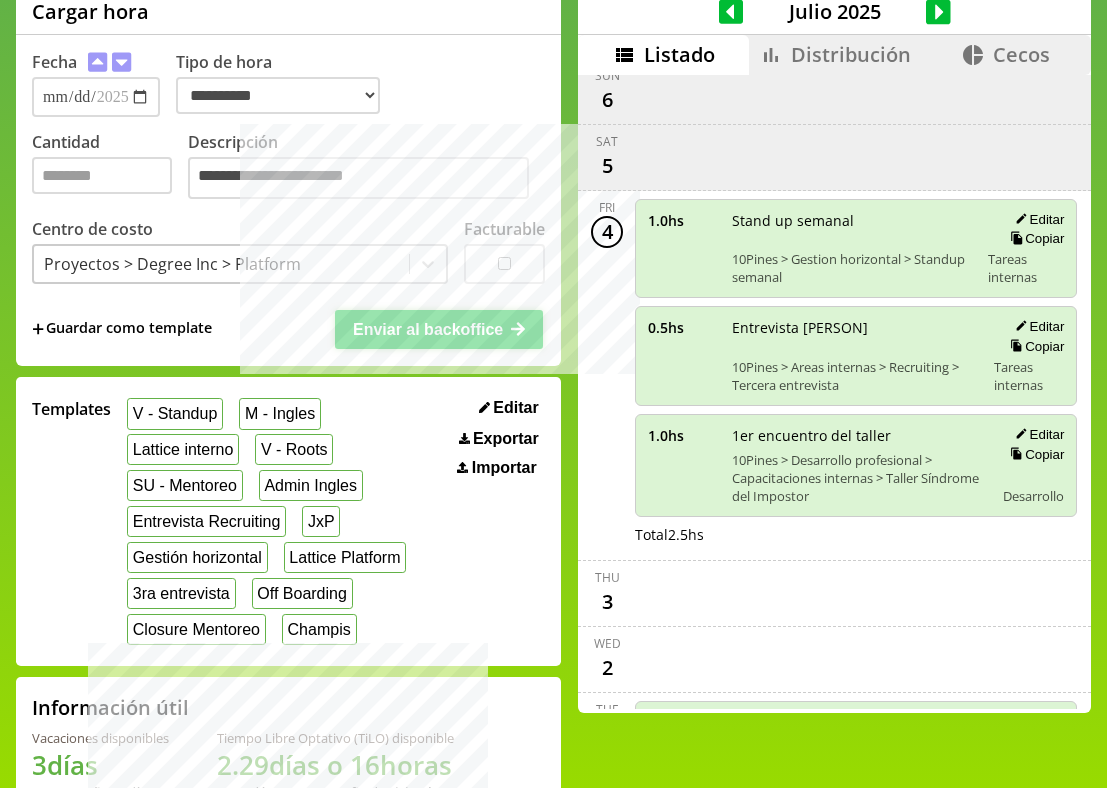 scroll, scrollTop: 80, scrollLeft: 0, axis: vertical 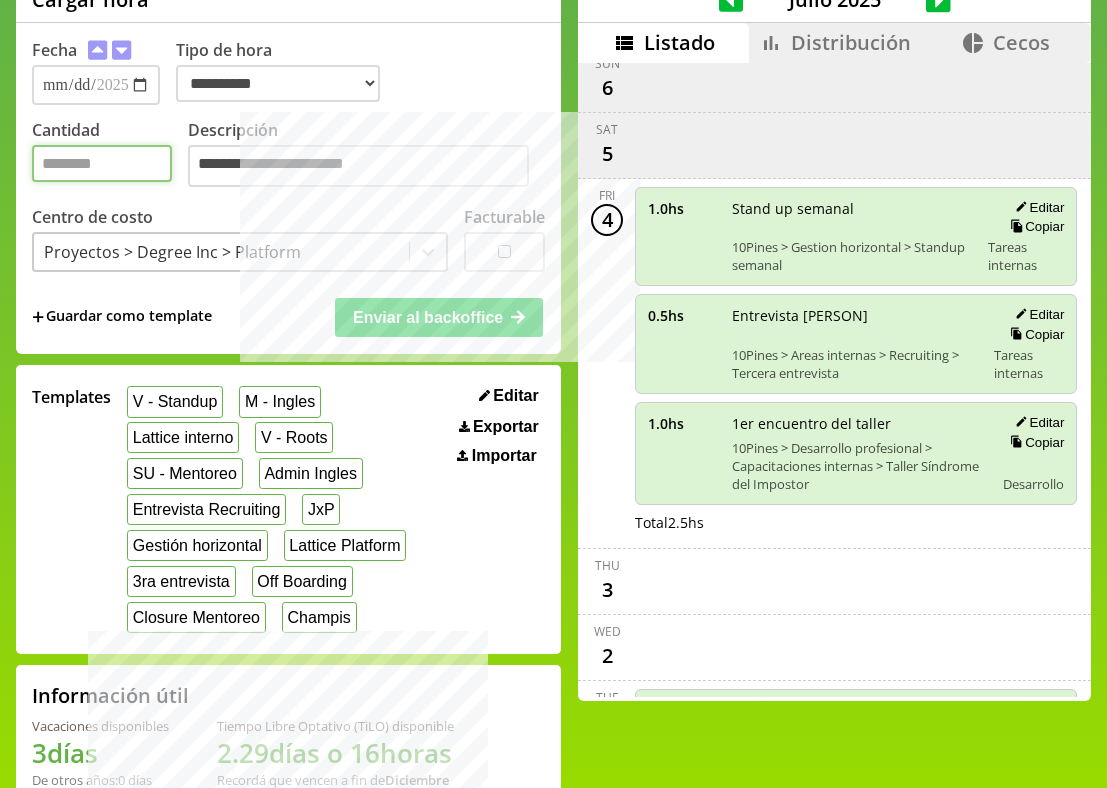 drag, startPoint x: 92, startPoint y: 171, endPoint x: 11, endPoint y: 171, distance: 81 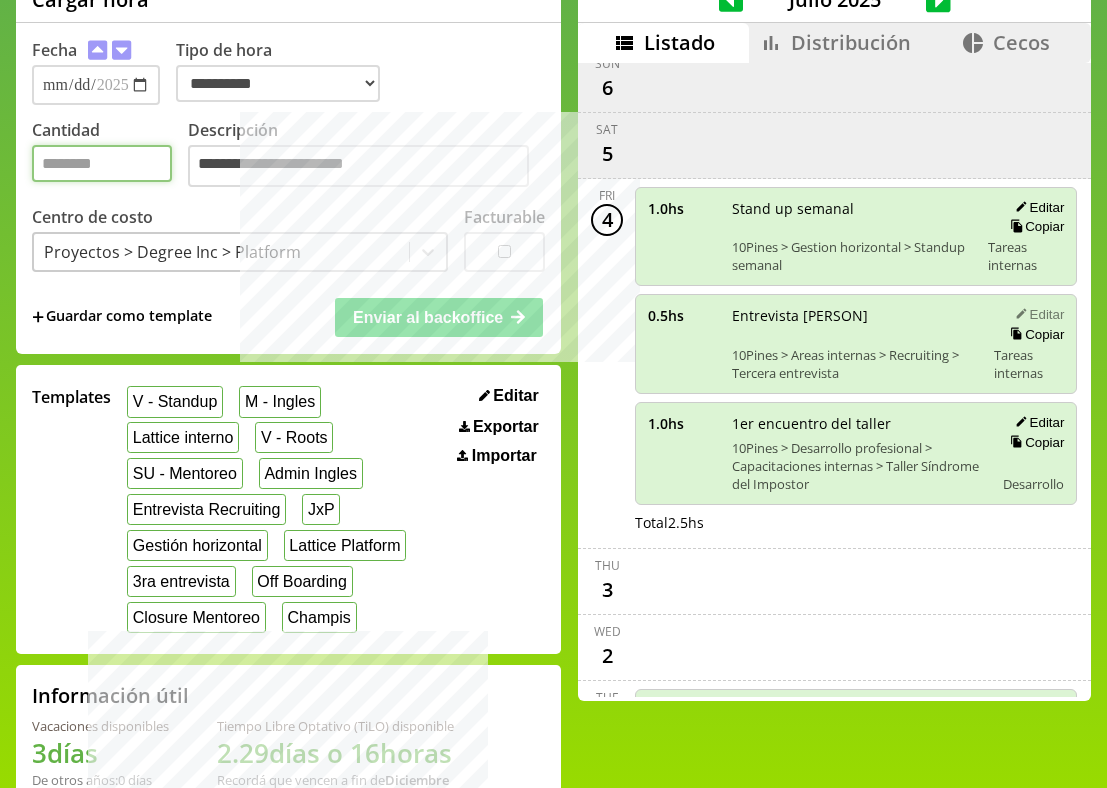 type on "*" 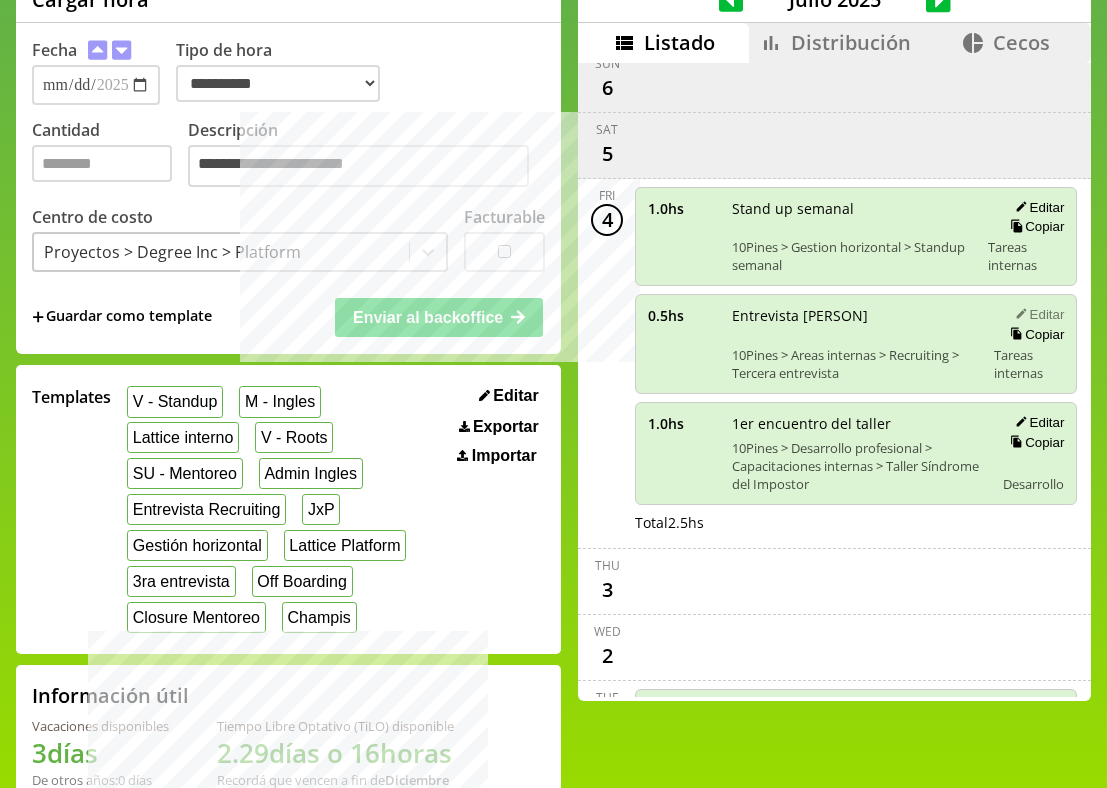click 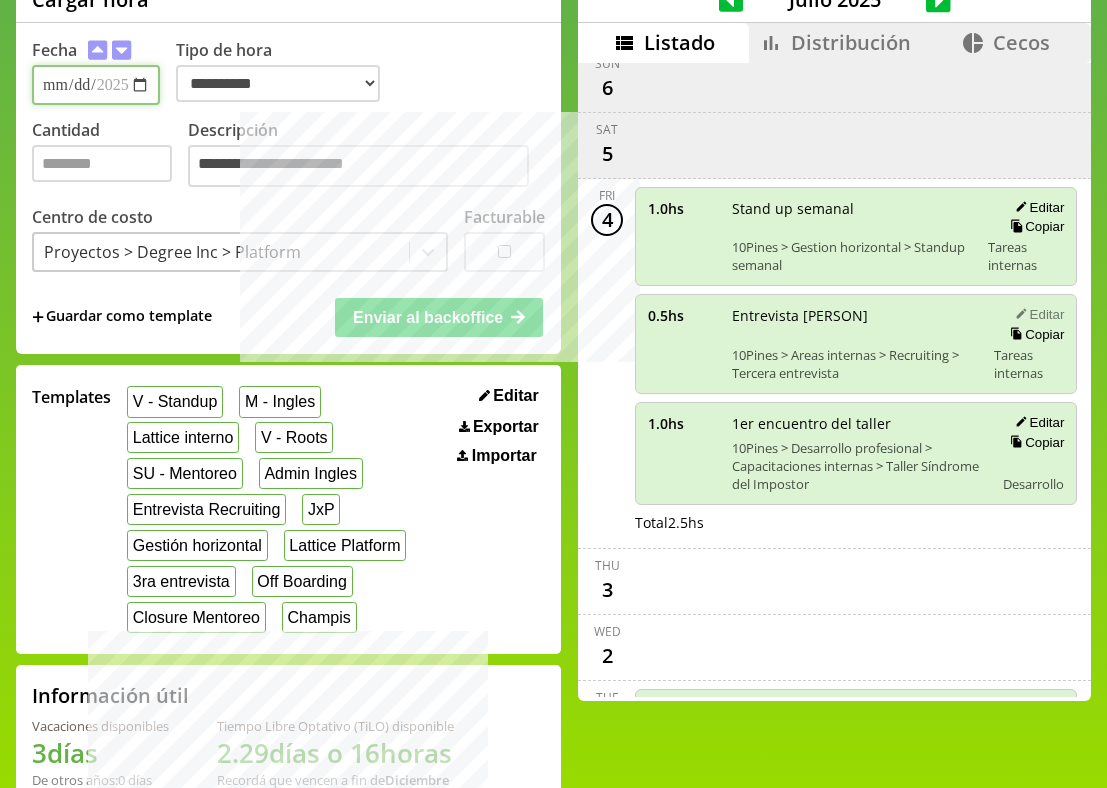 select on "**********" 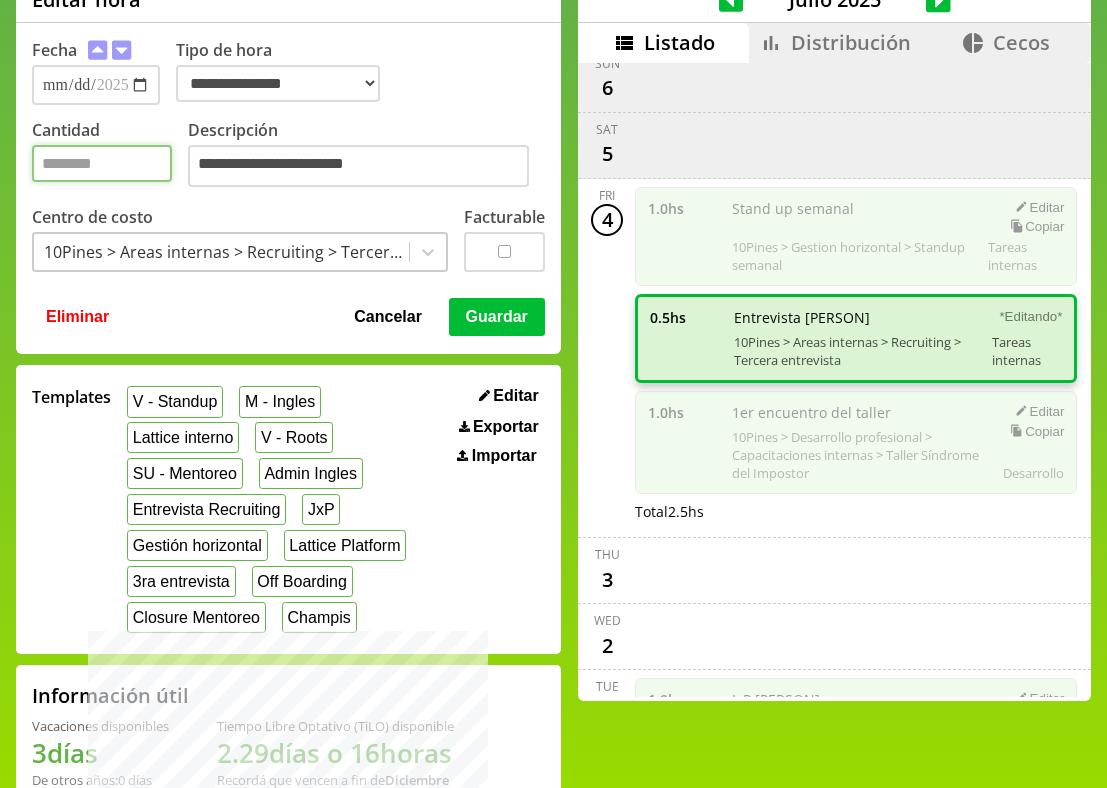 drag, startPoint x: 108, startPoint y: 168, endPoint x: -26, endPoint y: 168, distance: 134 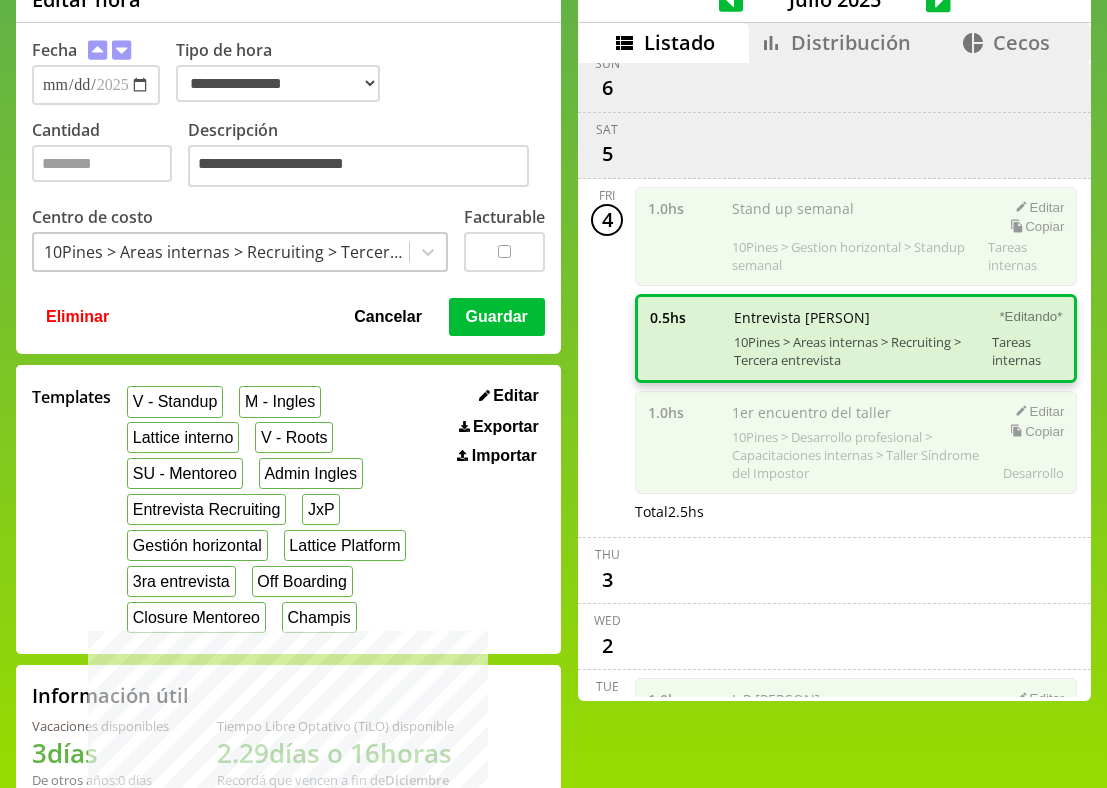 click on "Guardar" at bounding box center [497, 317] 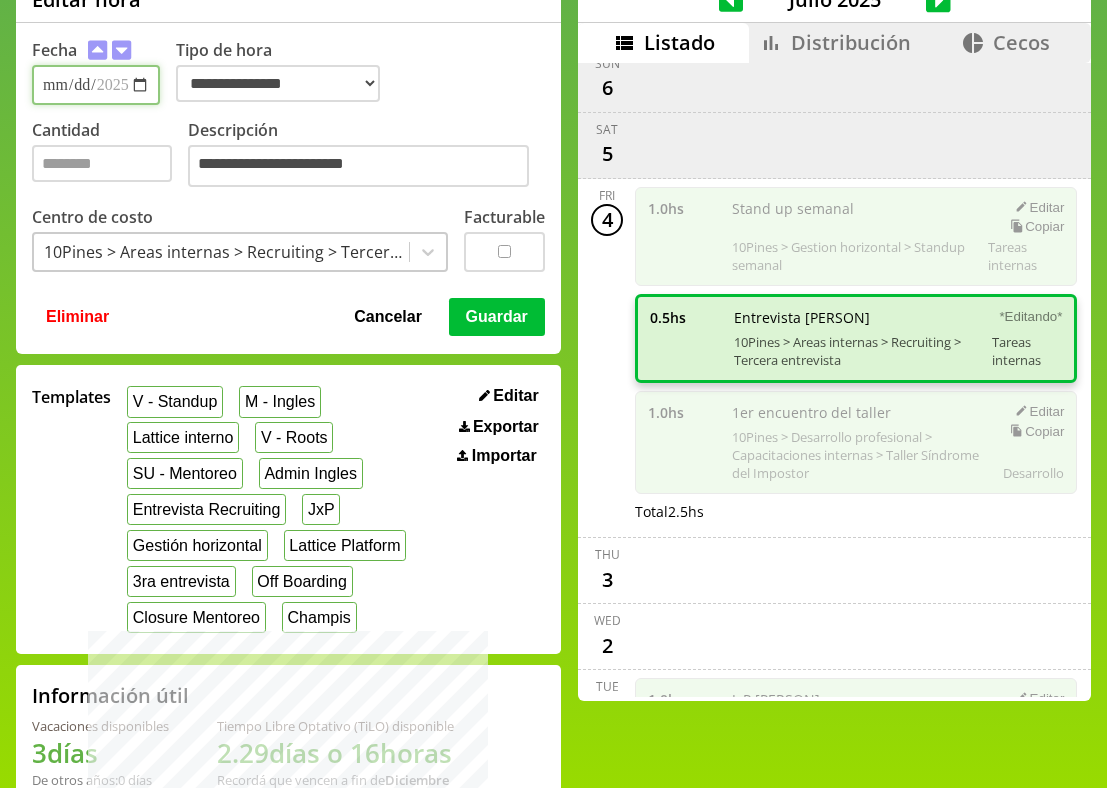 select on "**********" 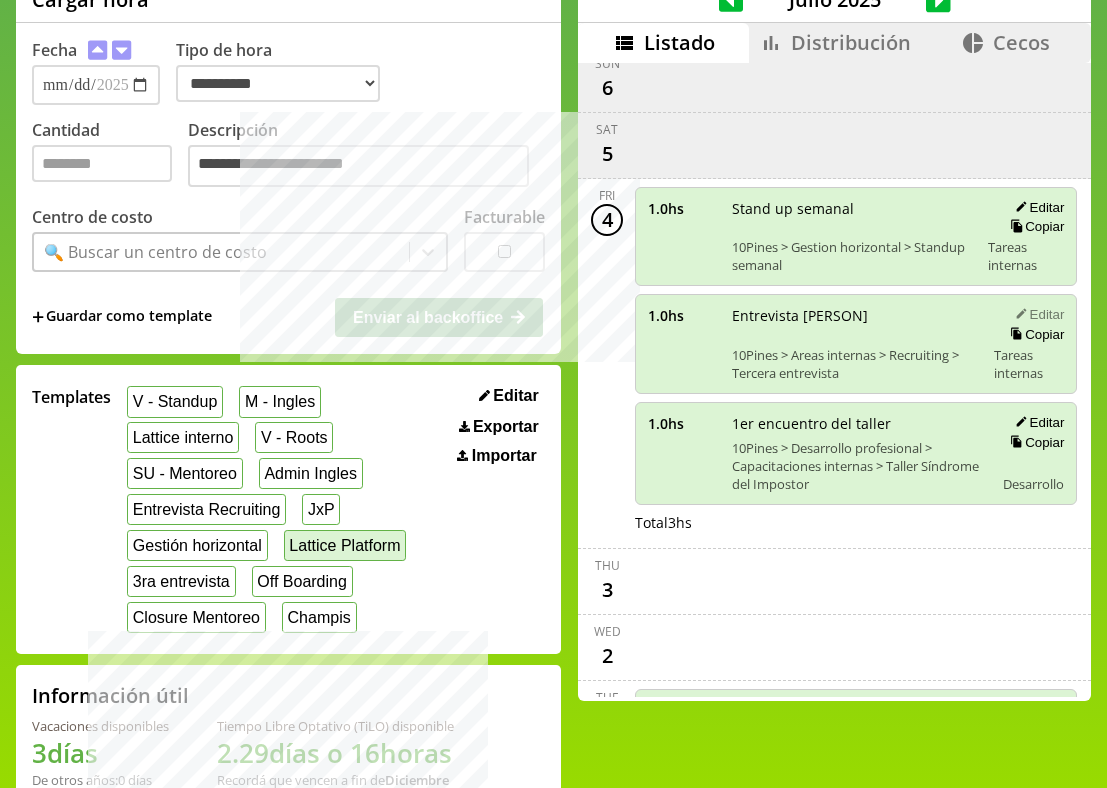 click on "Lattice Platform" at bounding box center [345, 545] 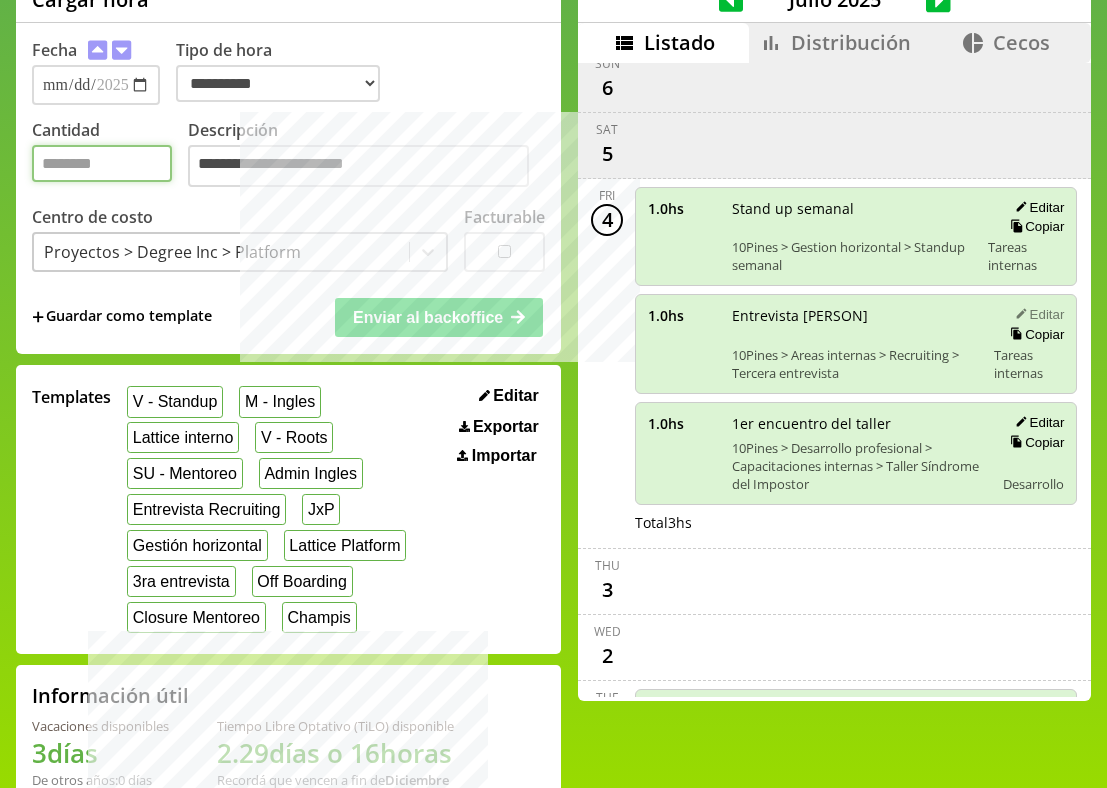 drag, startPoint x: 67, startPoint y: 167, endPoint x: -3, endPoint y: 167, distance: 70 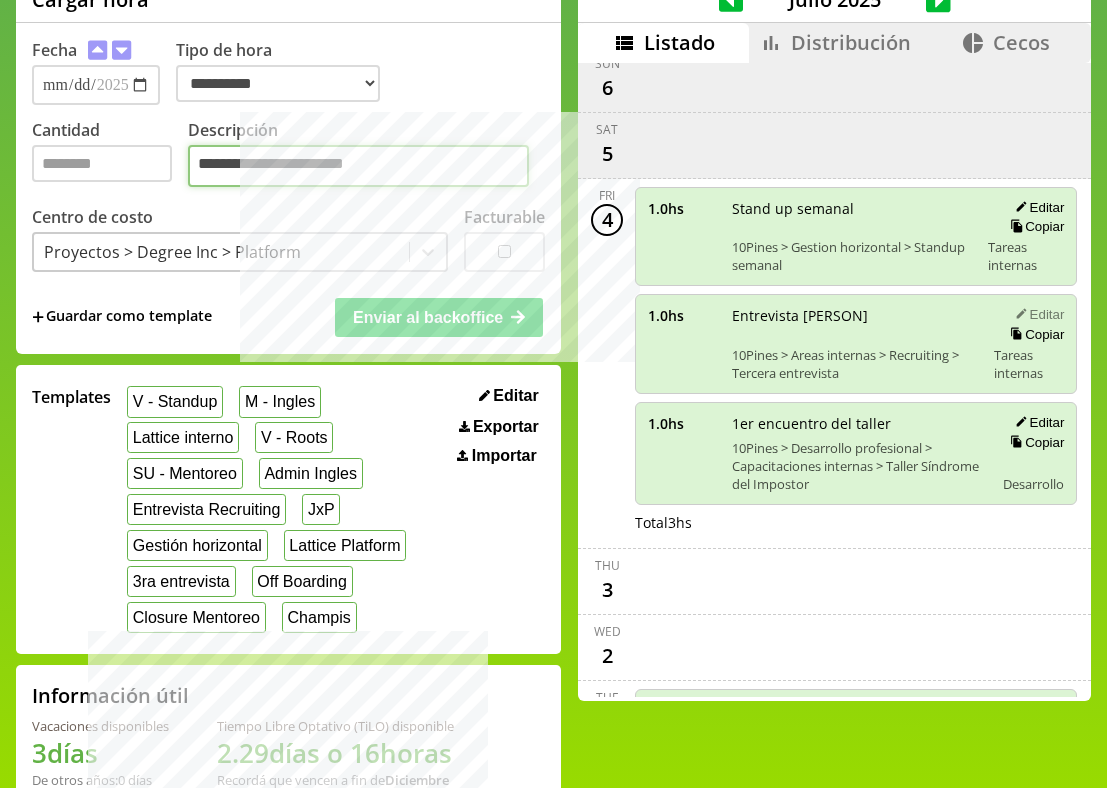 click on "**********" at bounding box center [358, 166] 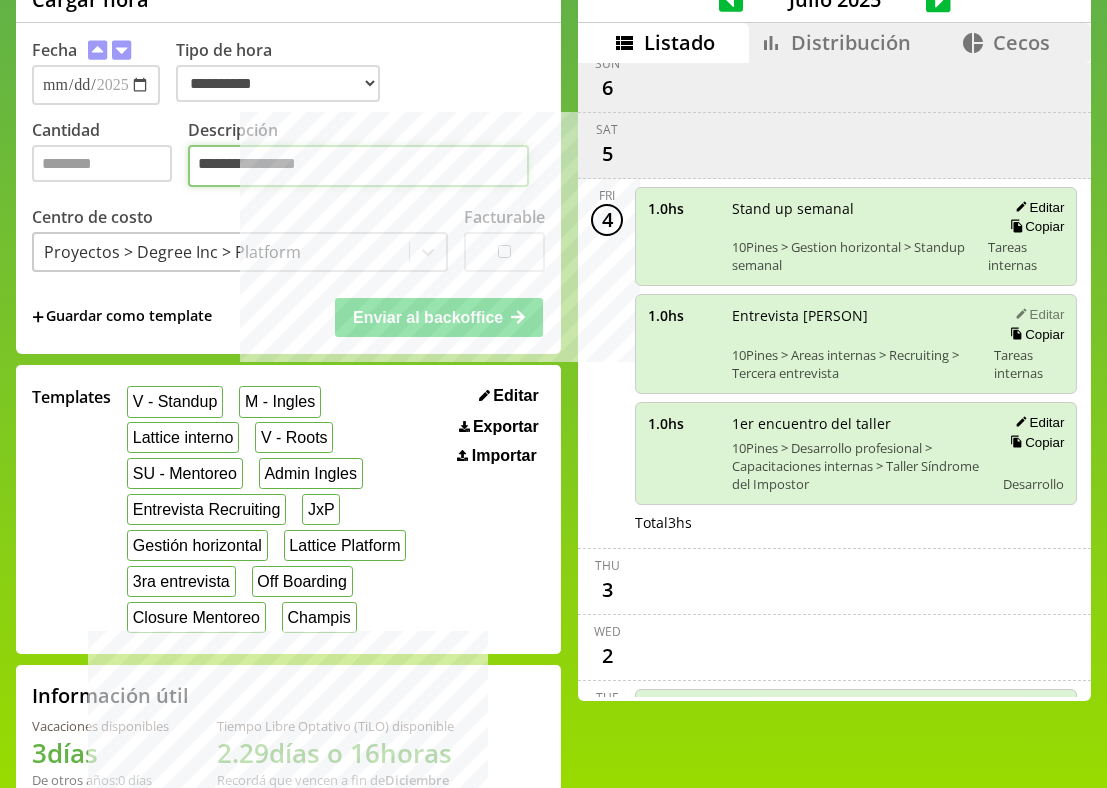 paste on "*********" 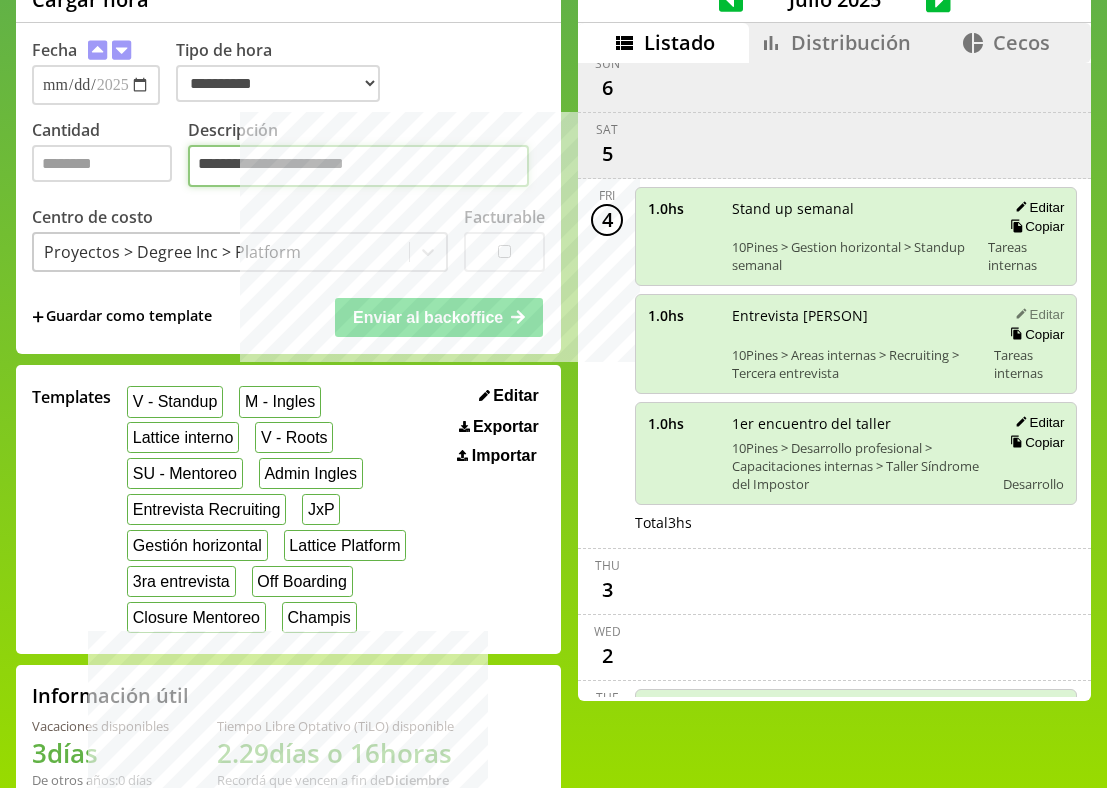 type on "**********" 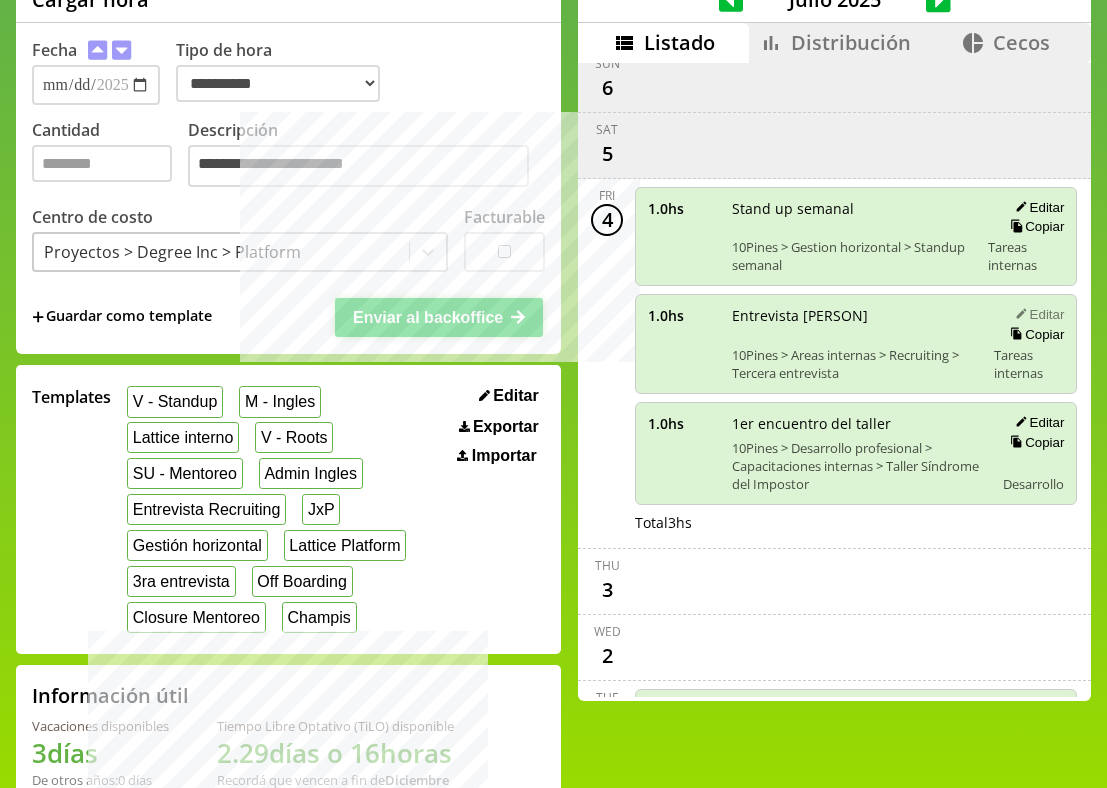 click on "Enviar al backoffice" at bounding box center (439, 317) 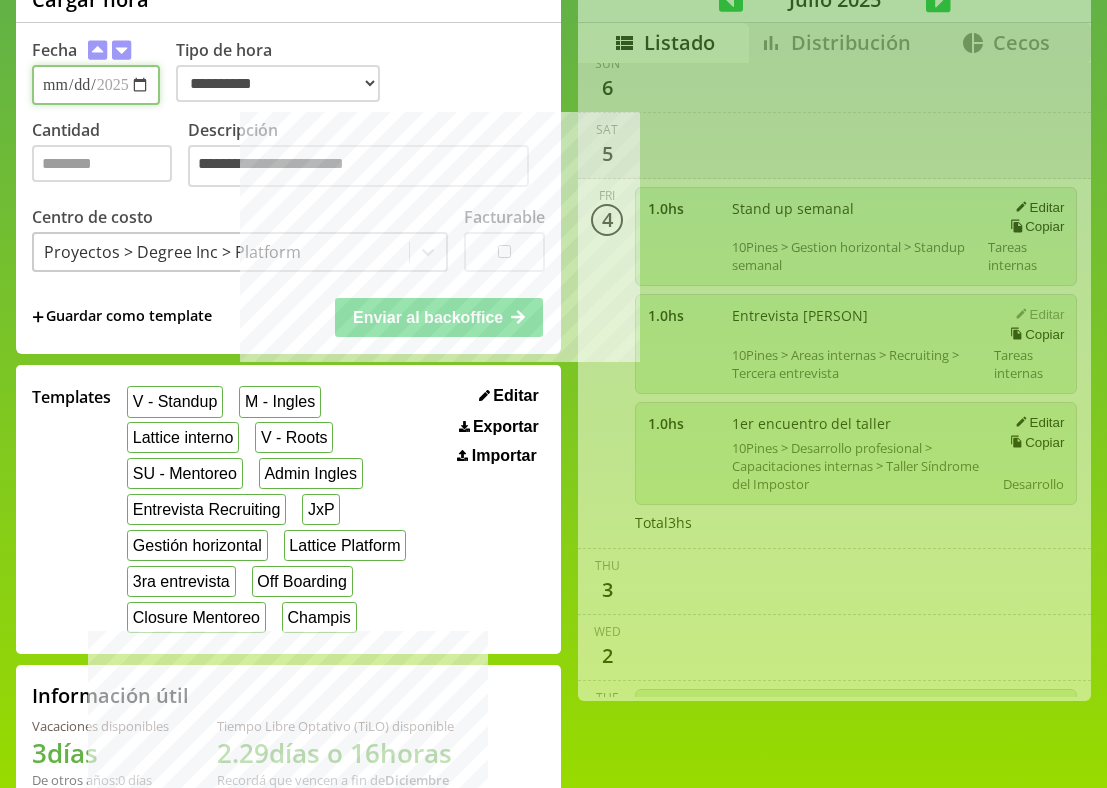 type 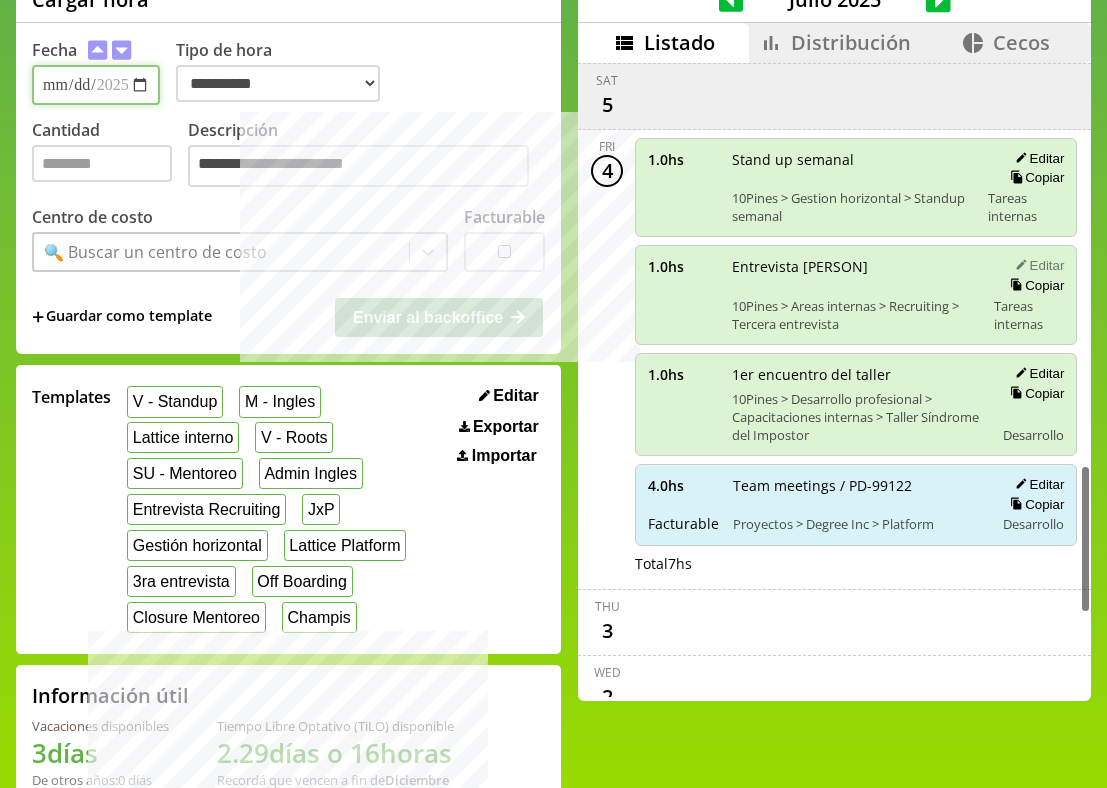 scroll, scrollTop: 1745, scrollLeft: 0, axis: vertical 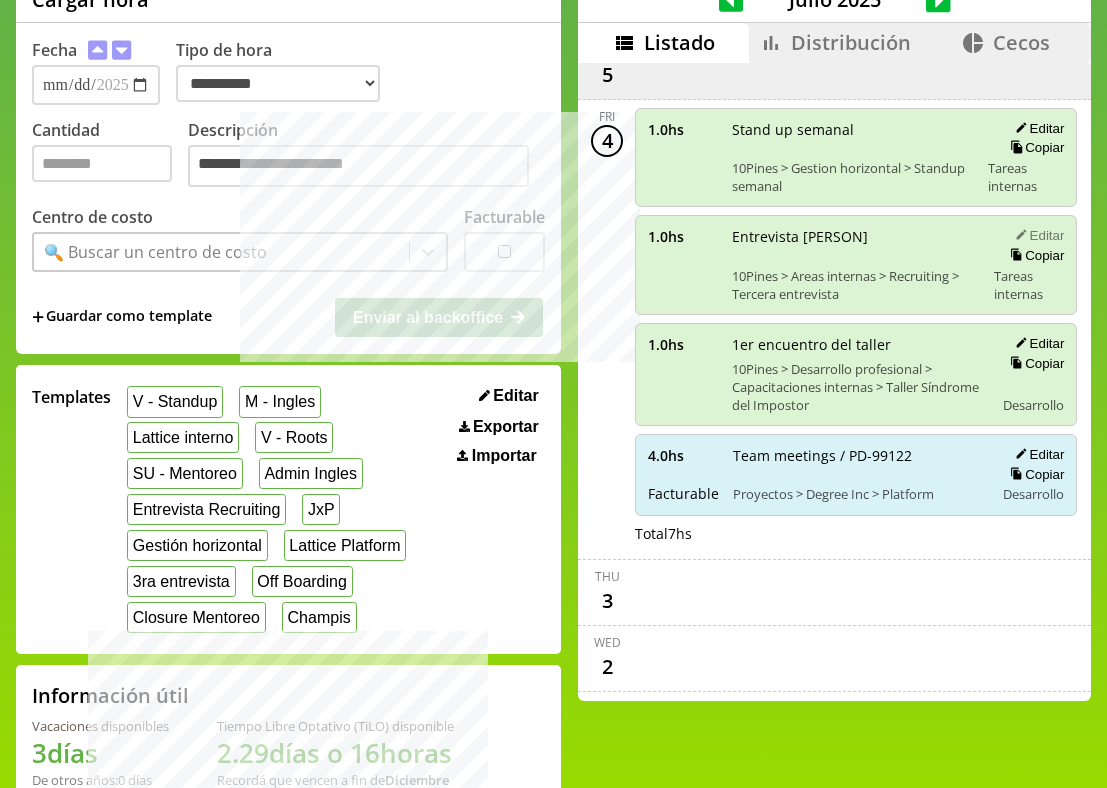 click on "Facturable" at bounding box center (683, 493) 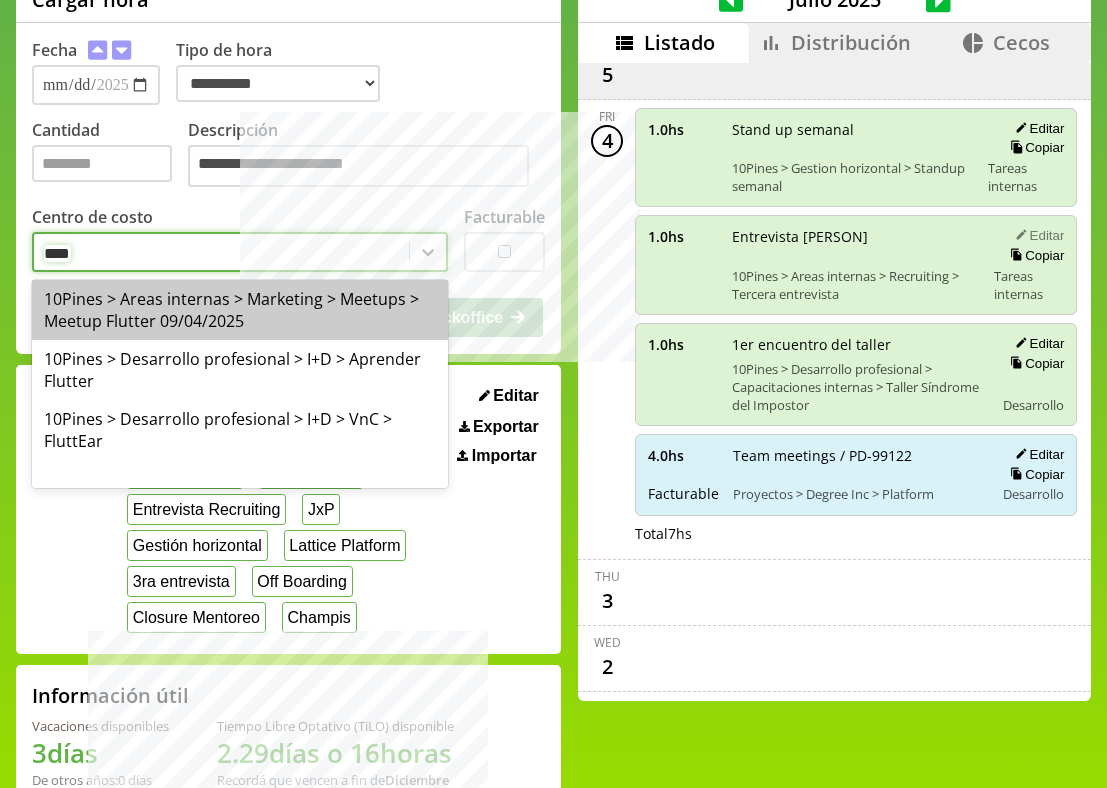 type on "*****" 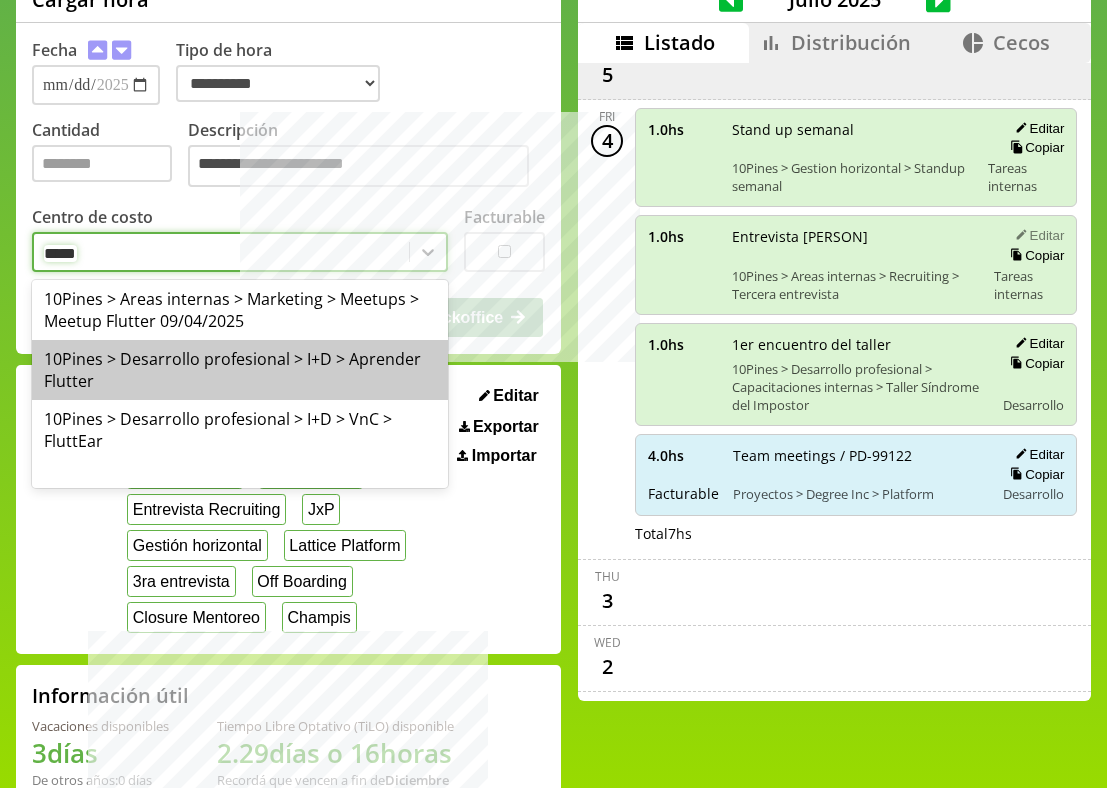 click on "10Pines > Desarrollo profesional > I+D > Aprender Flutter" at bounding box center (240, 370) 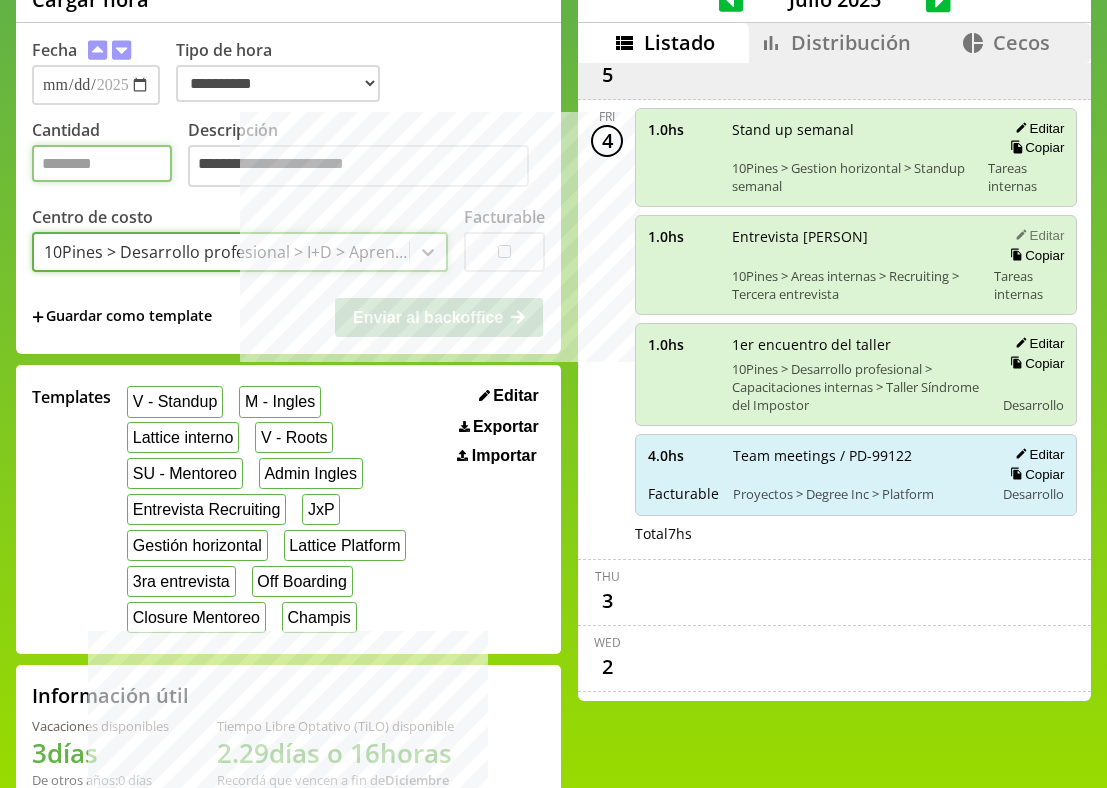 click on "Cantidad" at bounding box center (102, 163) 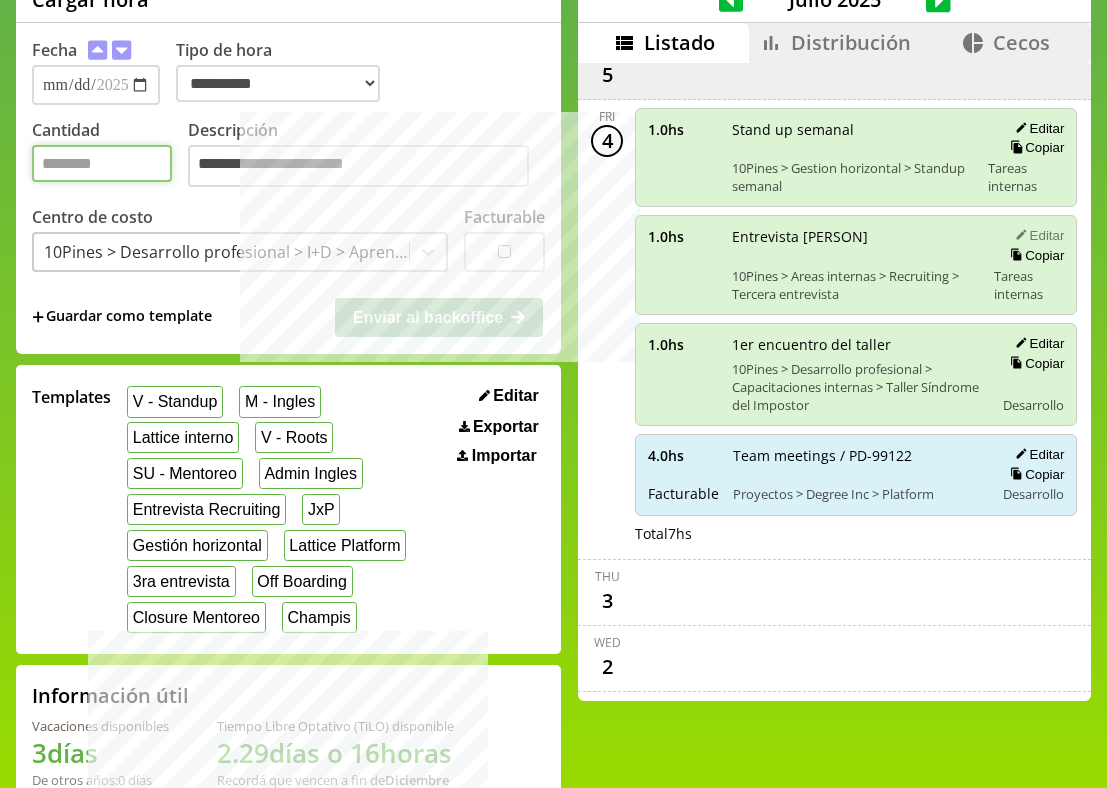 type on "*" 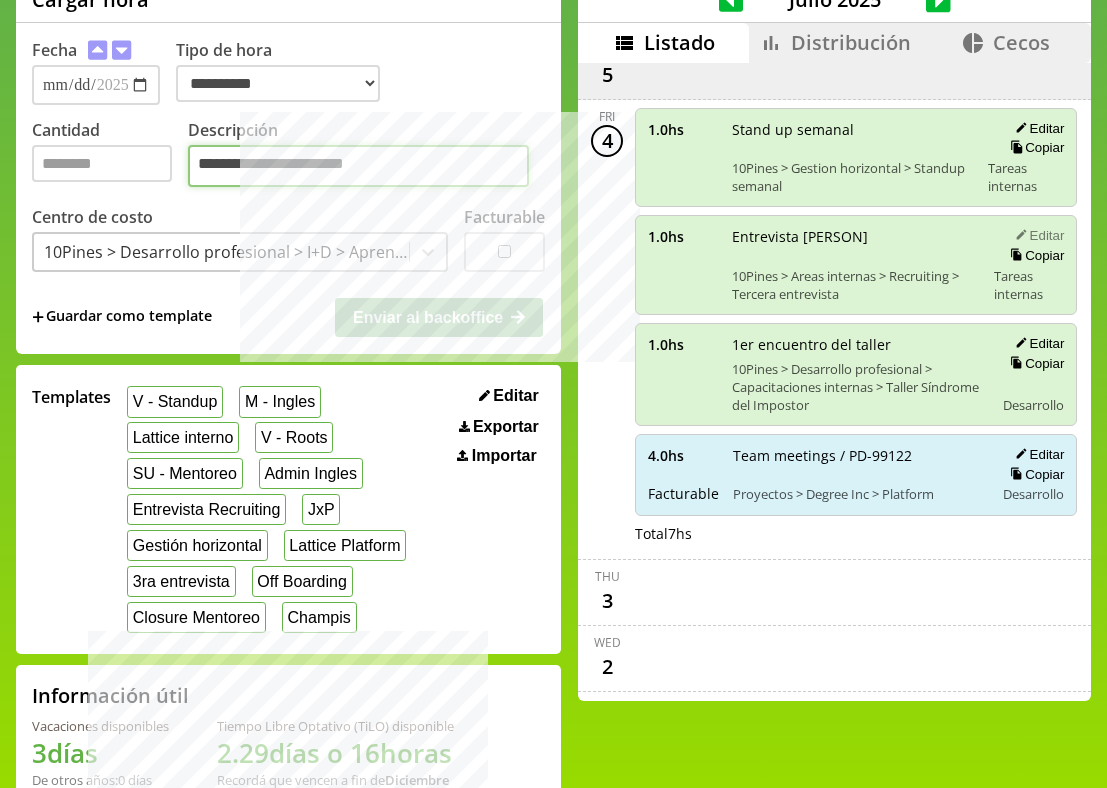 click on "**********" at bounding box center (358, 166) 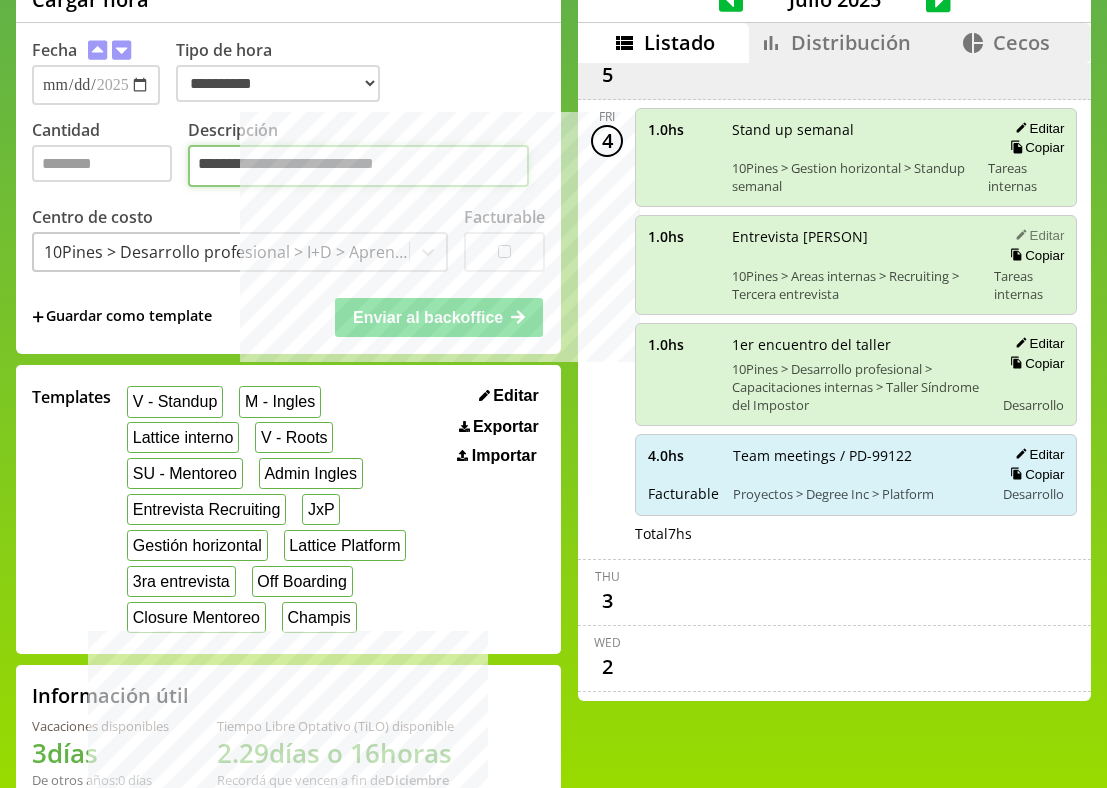type on "**********" 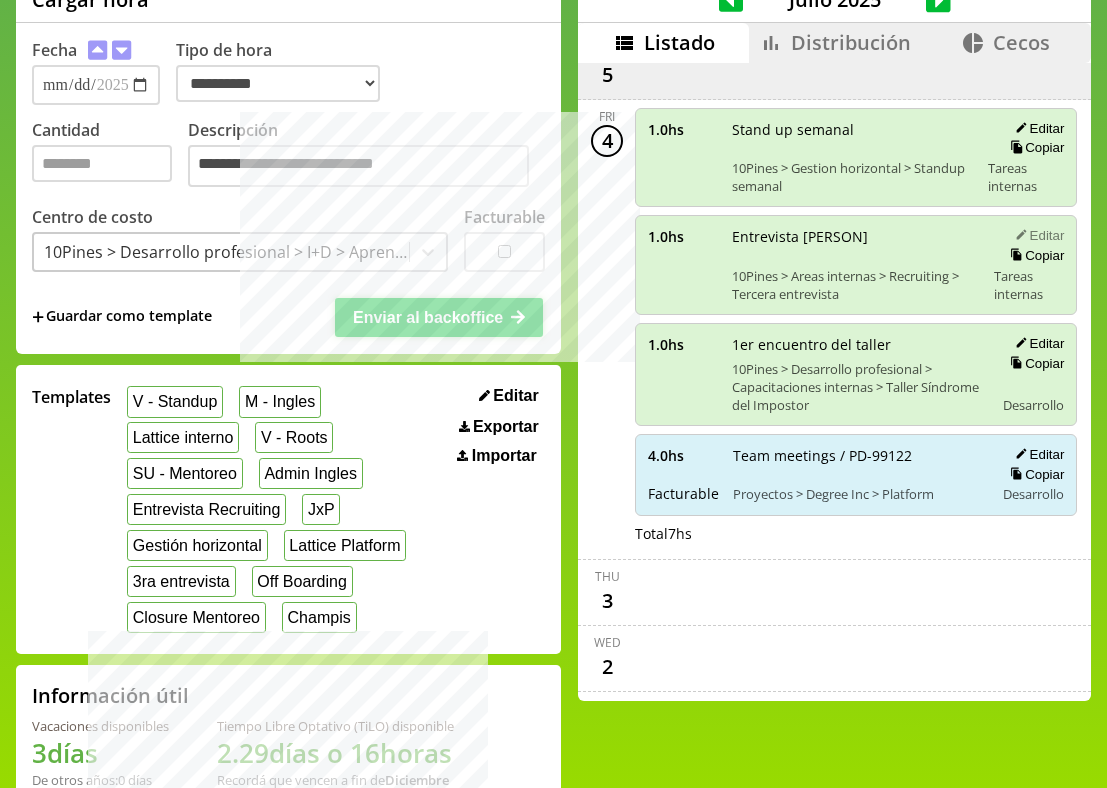 click on "Enviar al backoffice" at bounding box center [428, 317] 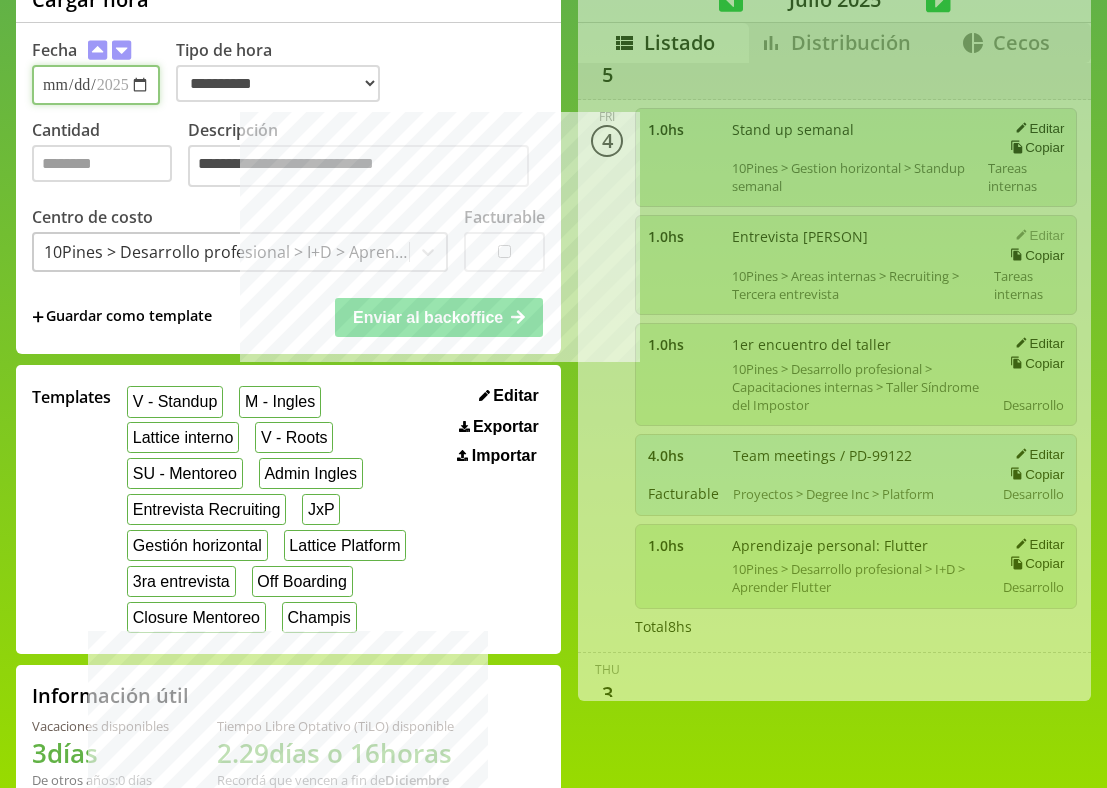 type 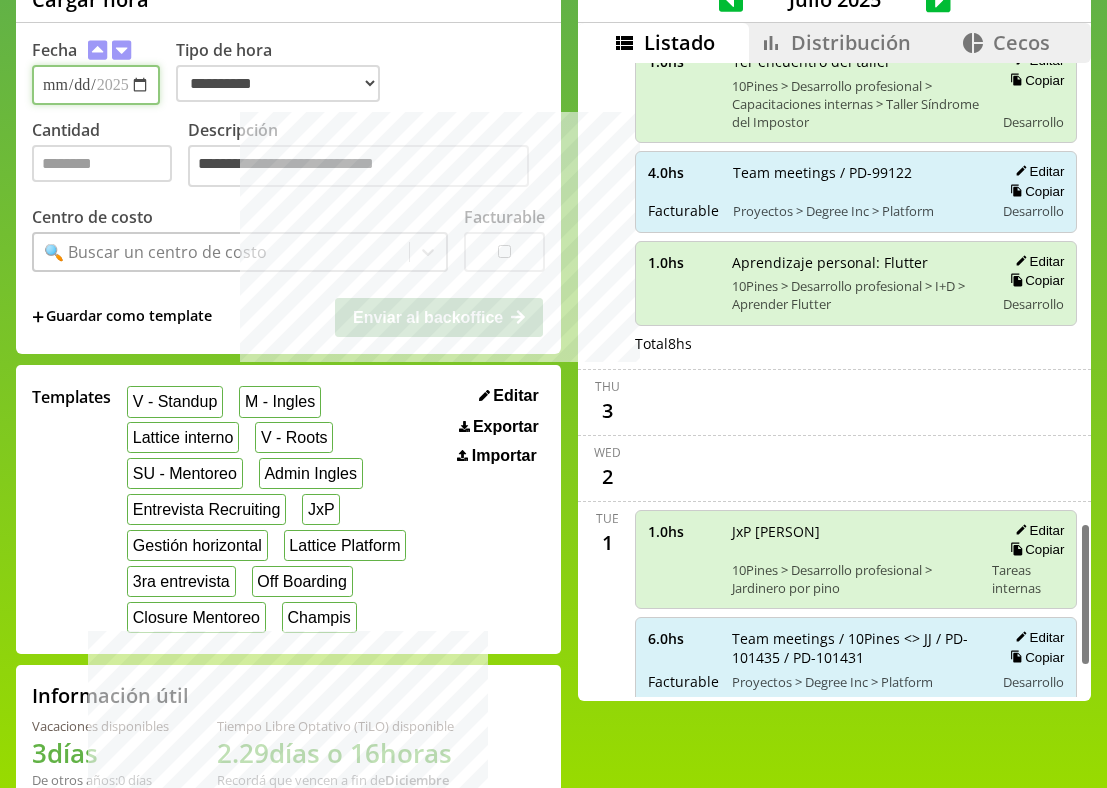 scroll, scrollTop: 2003, scrollLeft: 0, axis: vertical 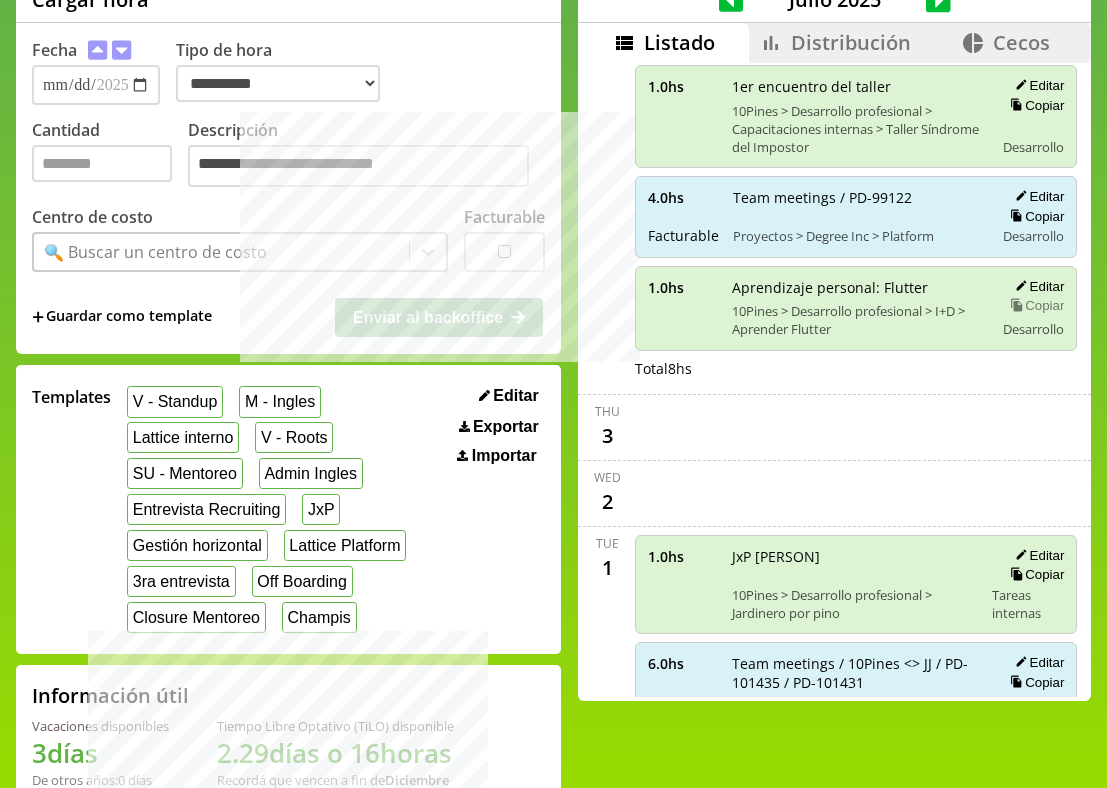 click on "Copiar" at bounding box center [1034, 305] 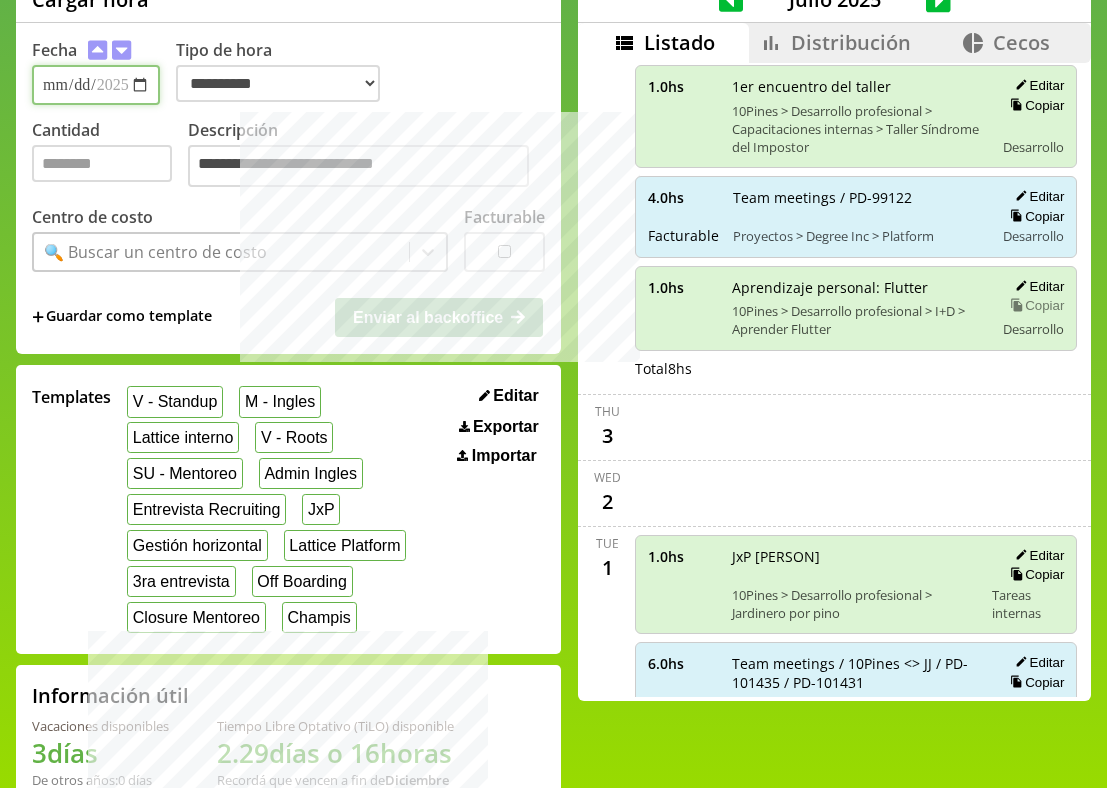 type on "**********" 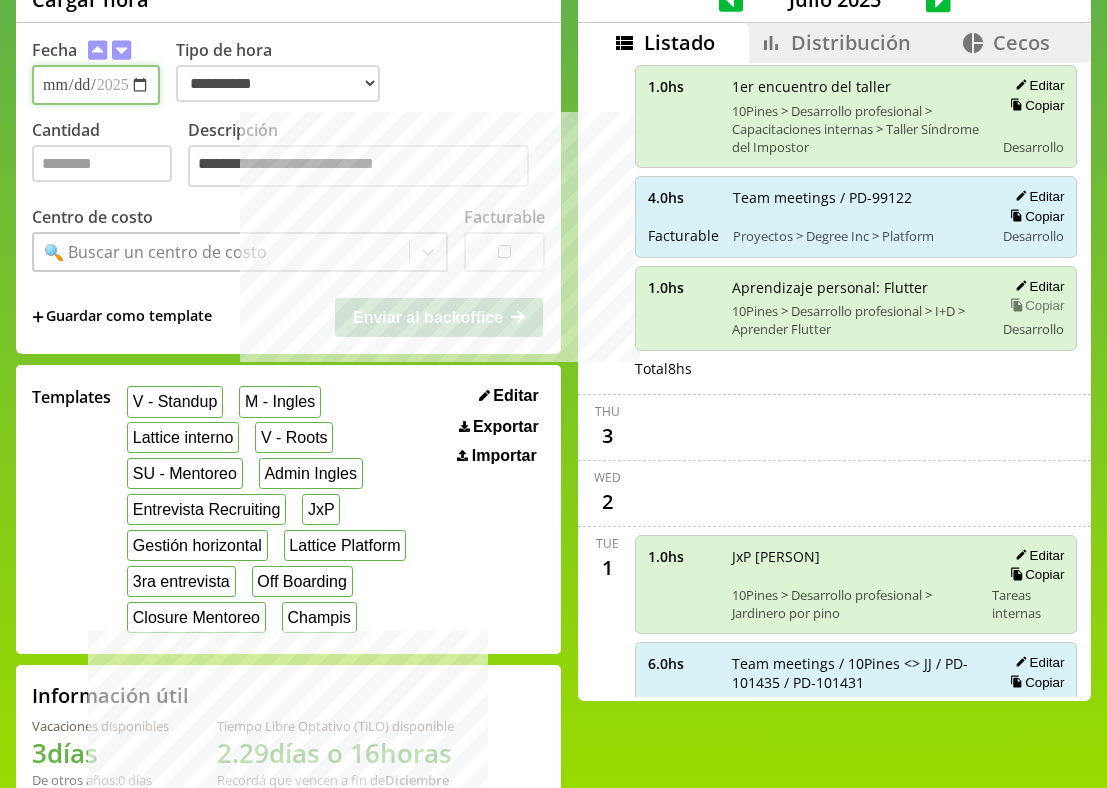 type on "*" 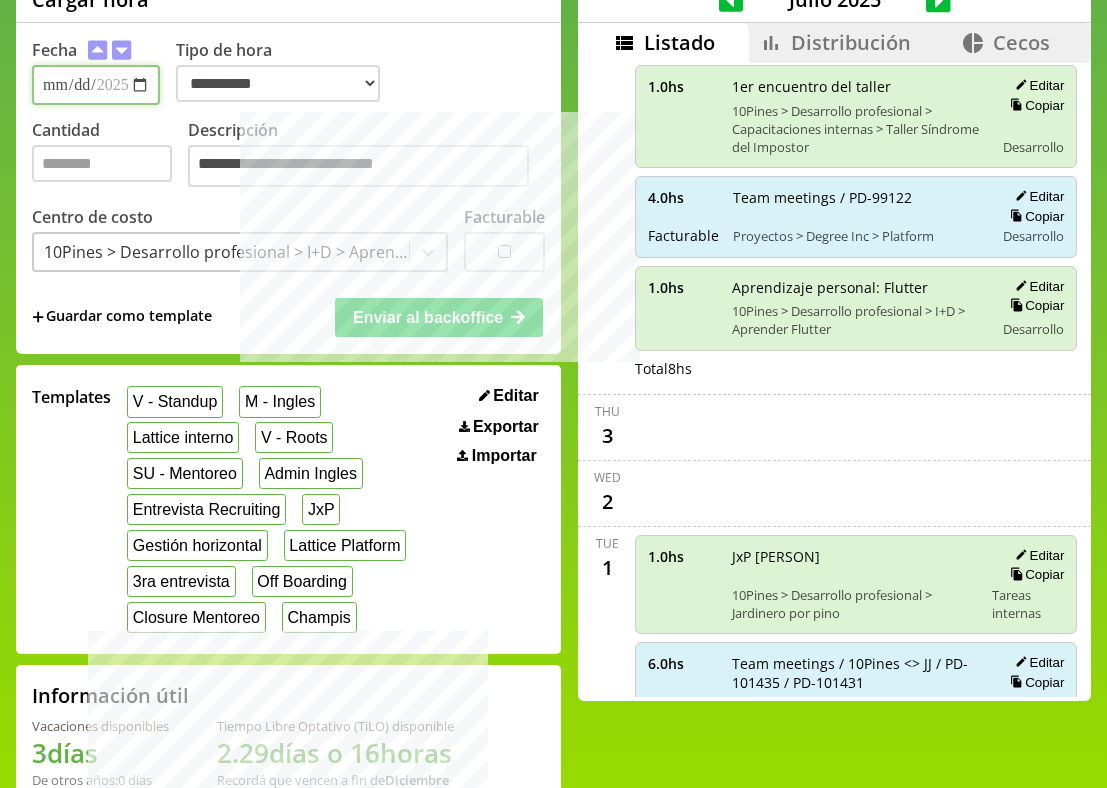 click on "**********" at bounding box center [96, 85] 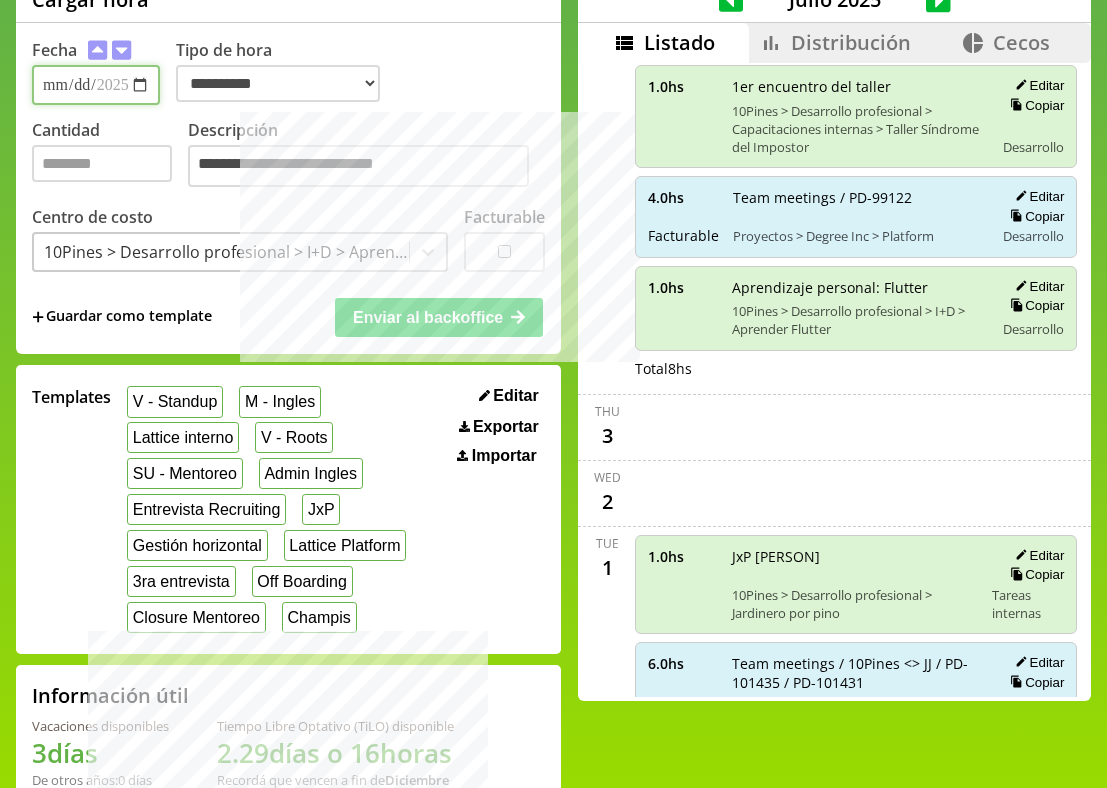 type on "**********" 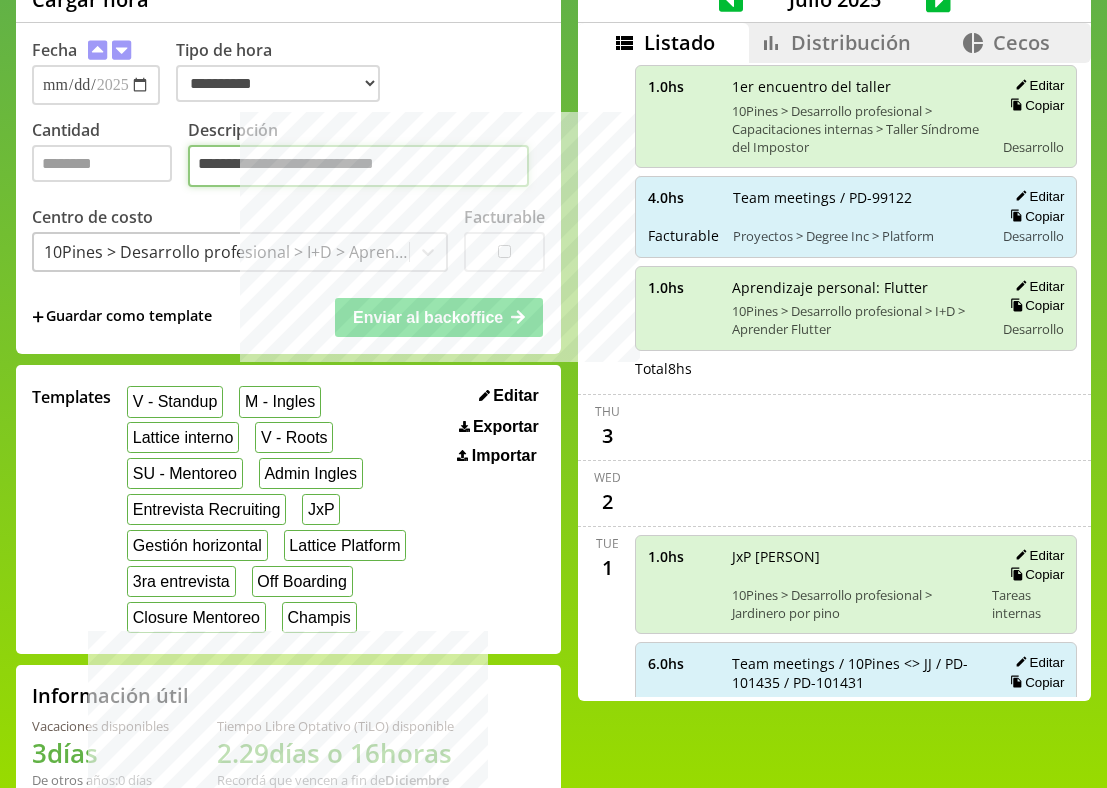 click on "**********" at bounding box center (358, 166) 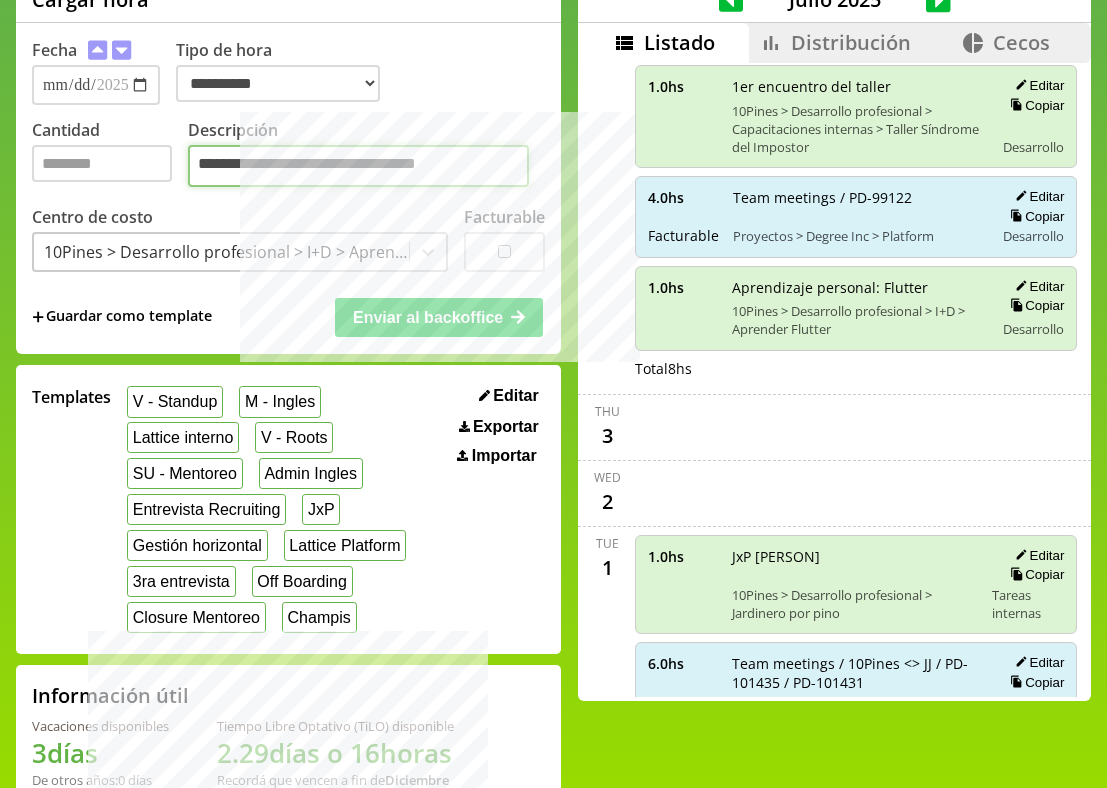 type on "**********" 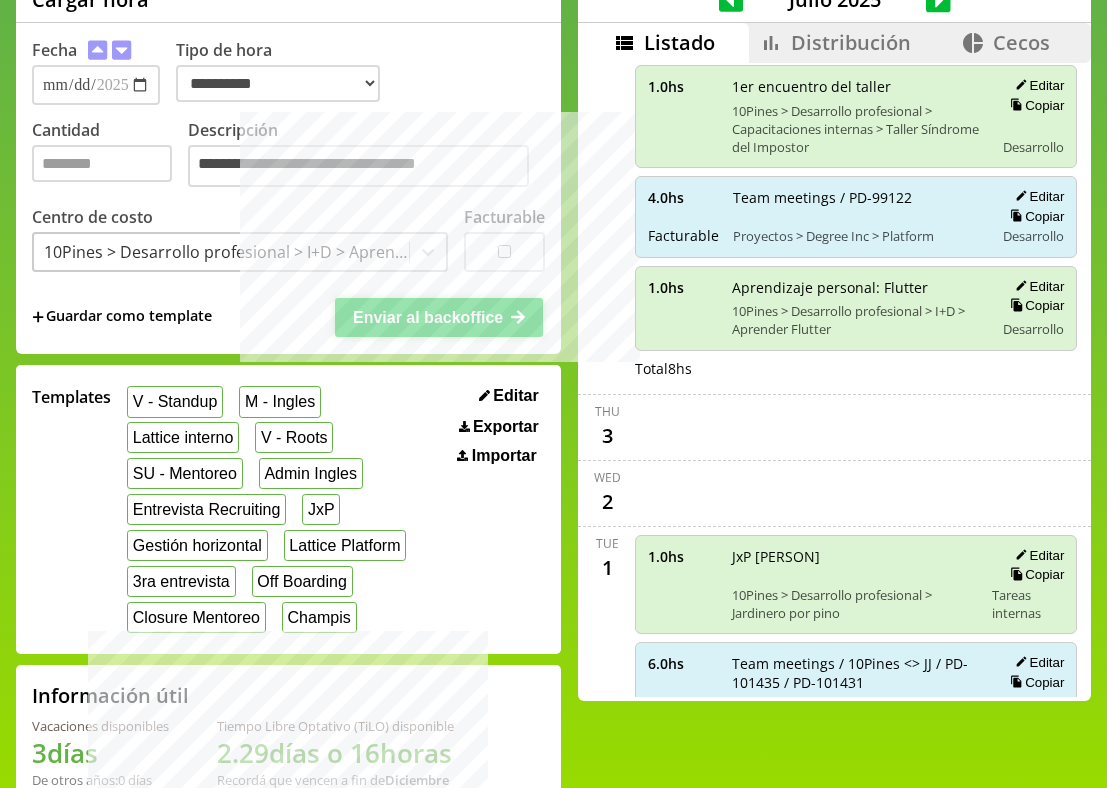 click on "Enviar al backoffice" at bounding box center (428, 317) 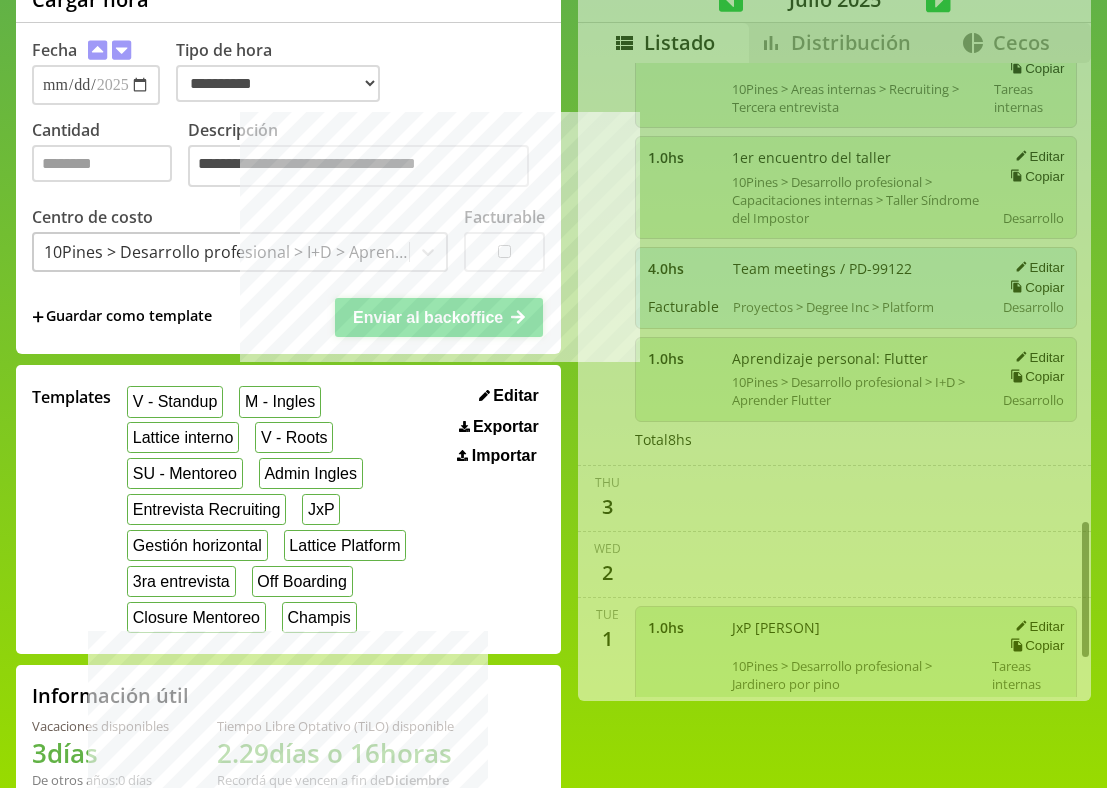scroll, scrollTop: 2075, scrollLeft: 0, axis: vertical 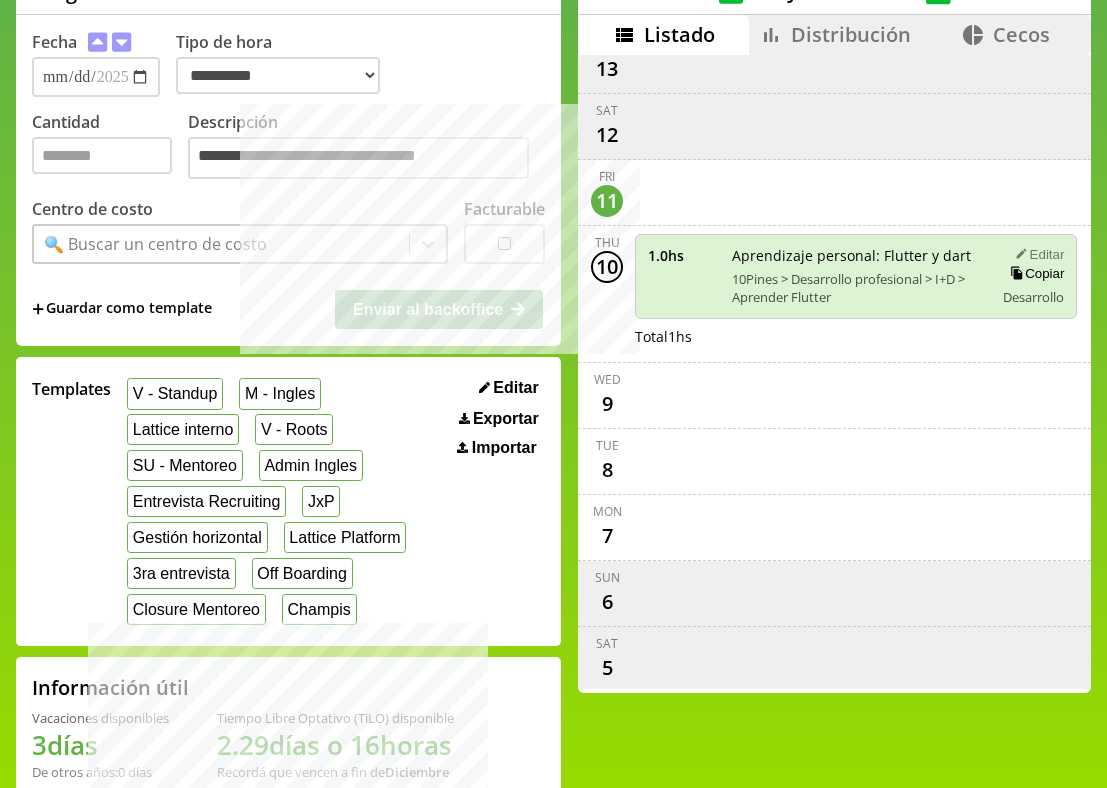 click 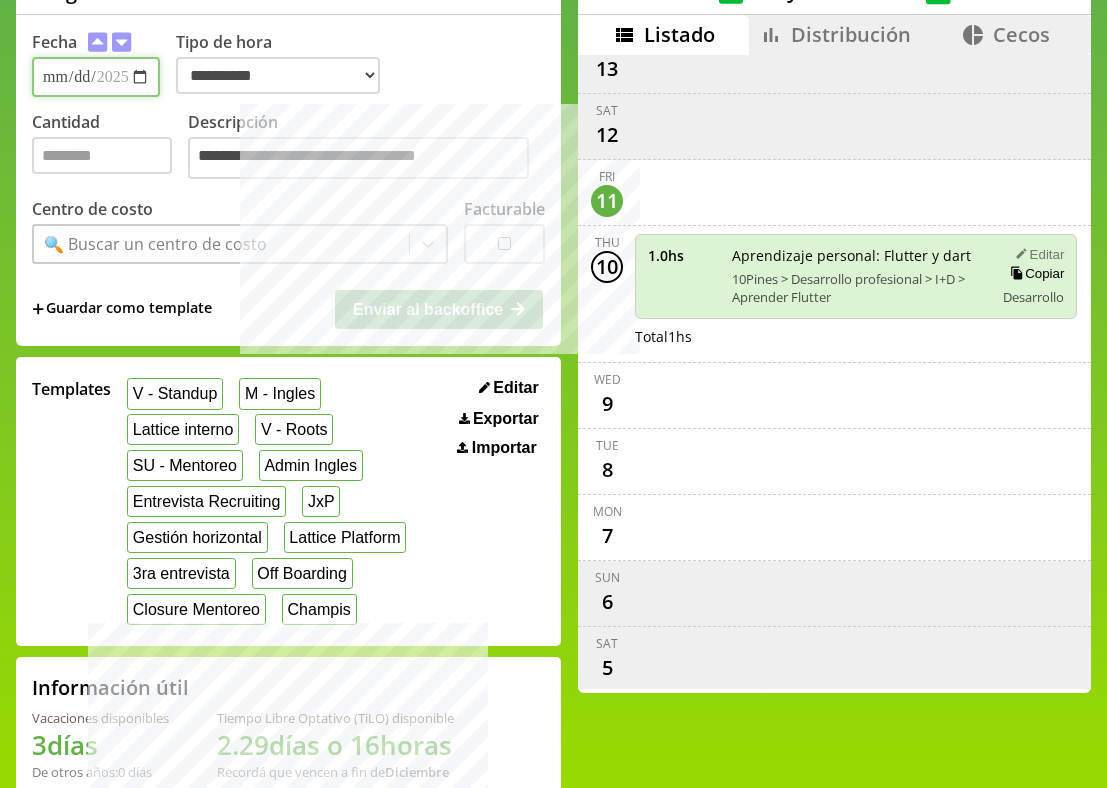 type on "*" 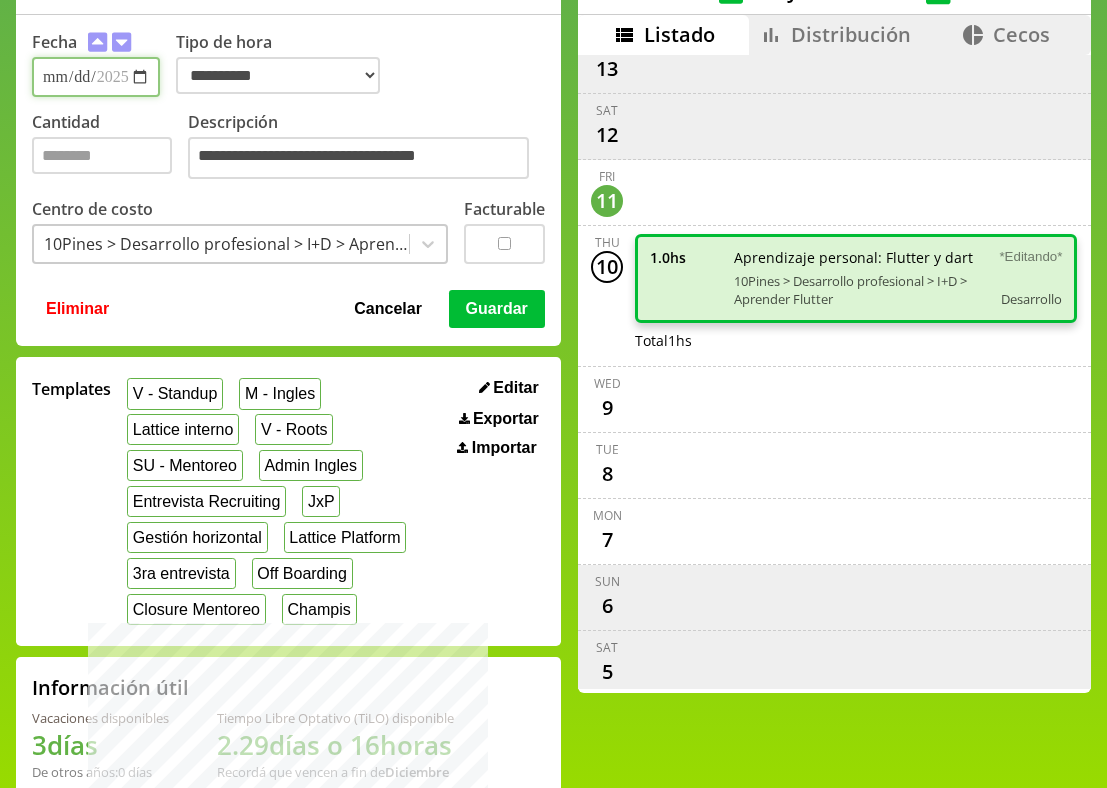 click on "**********" at bounding box center (96, 77) 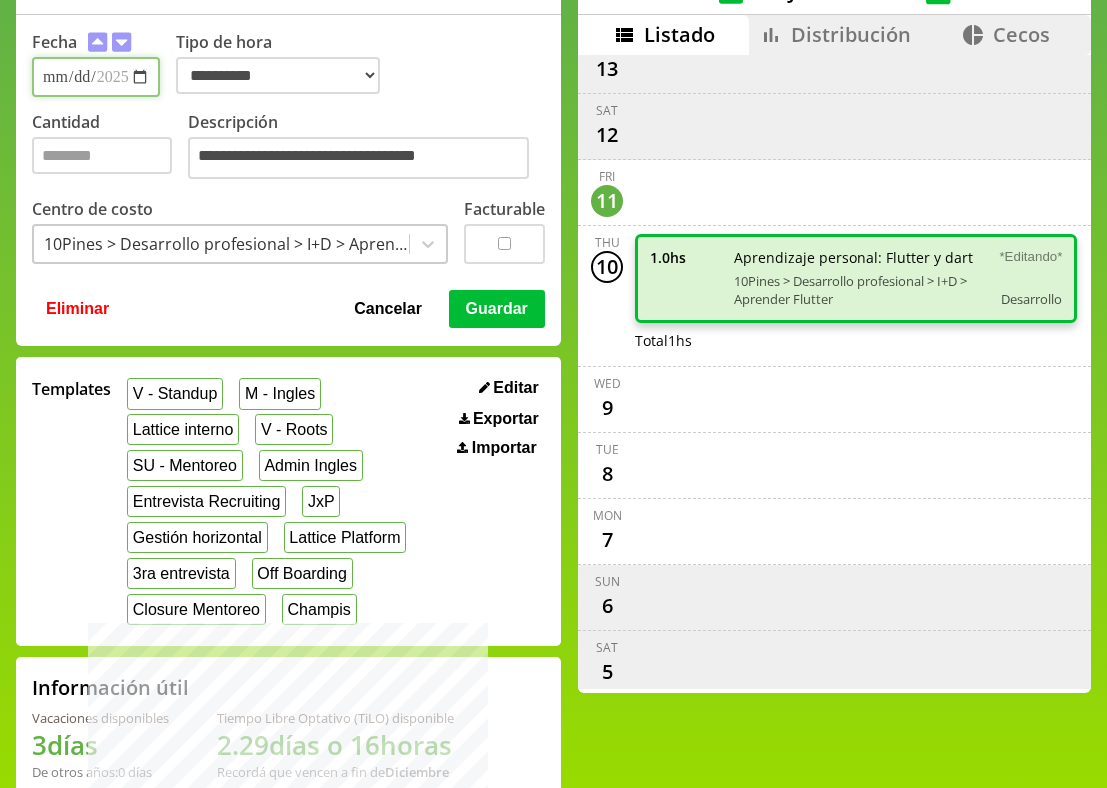 type on "**********" 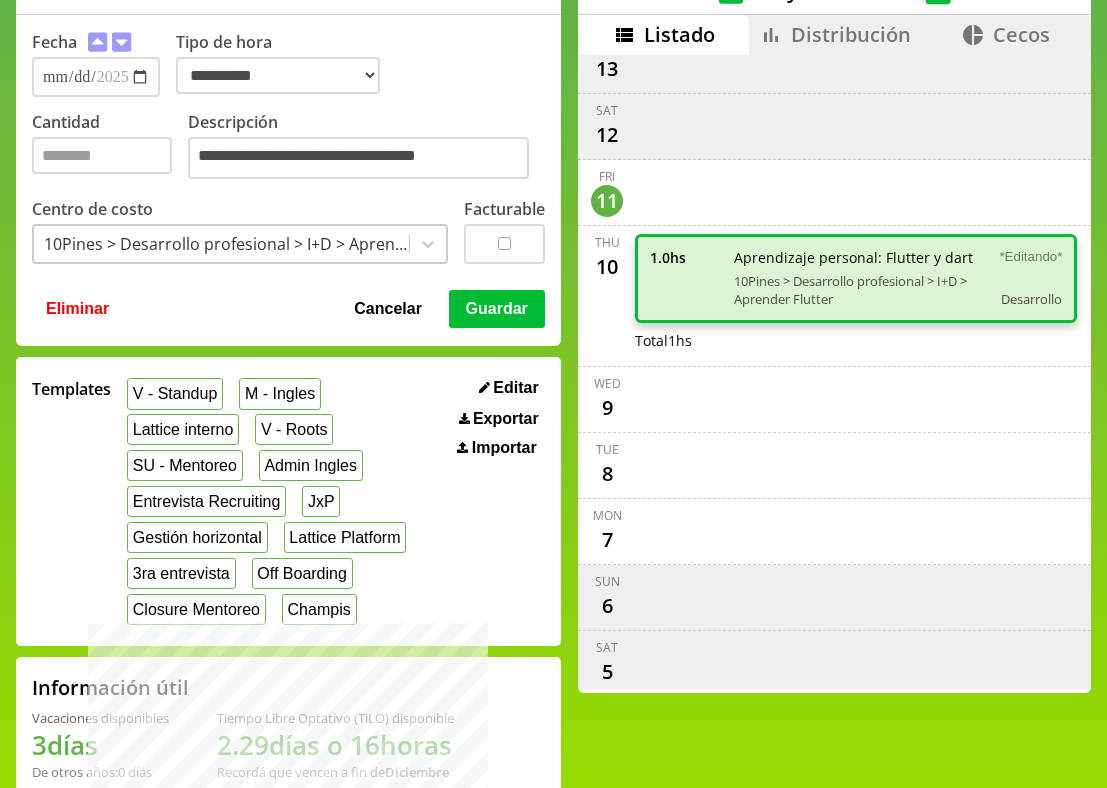 click on "Guardar" at bounding box center (497, 309) 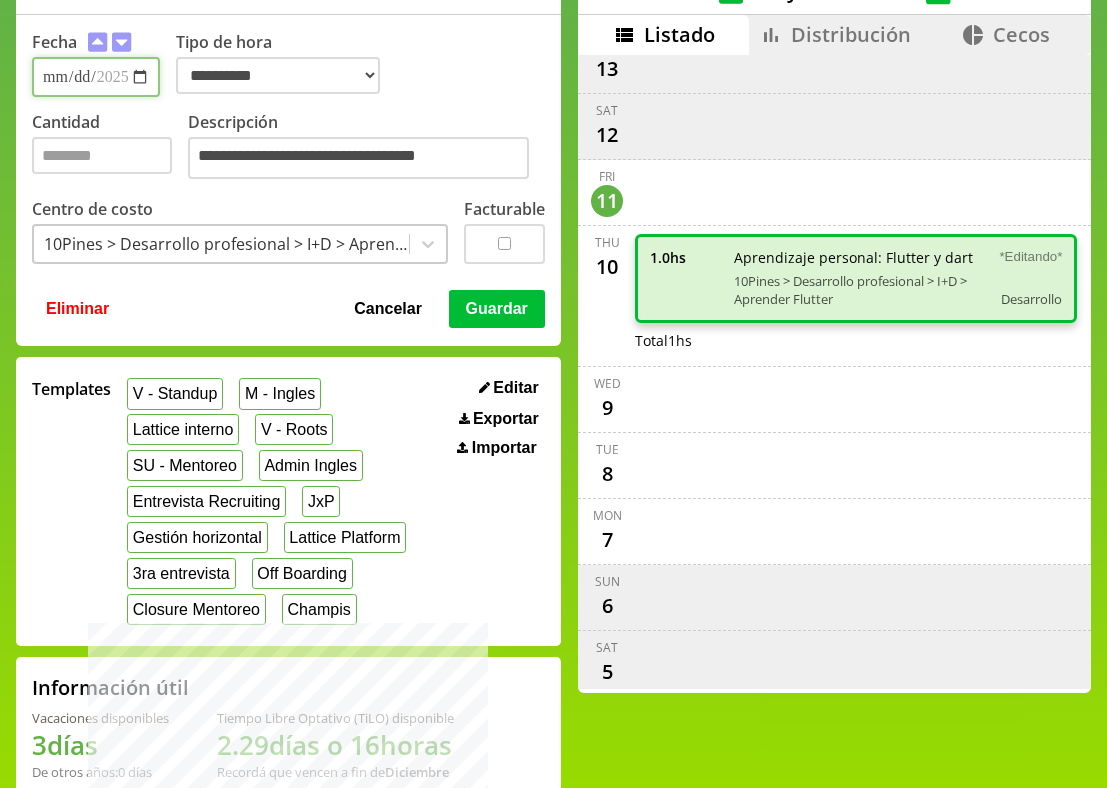 type 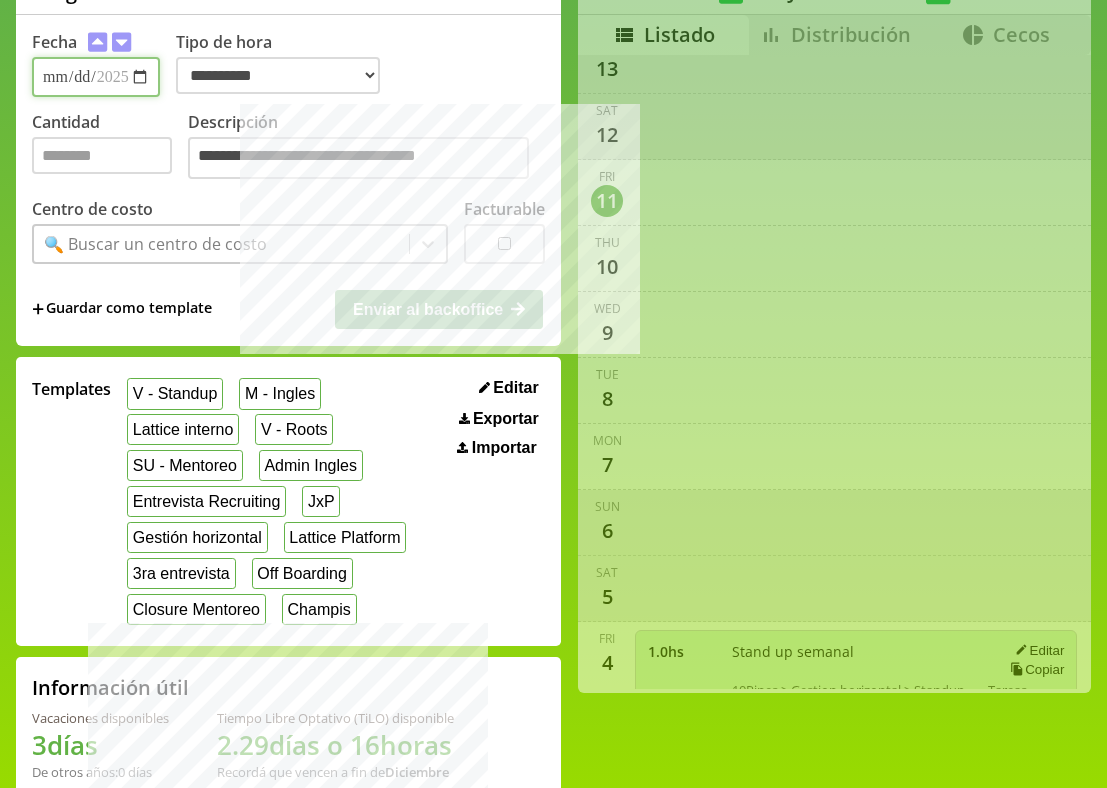 scroll, scrollTop: 177, scrollLeft: 0, axis: vertical 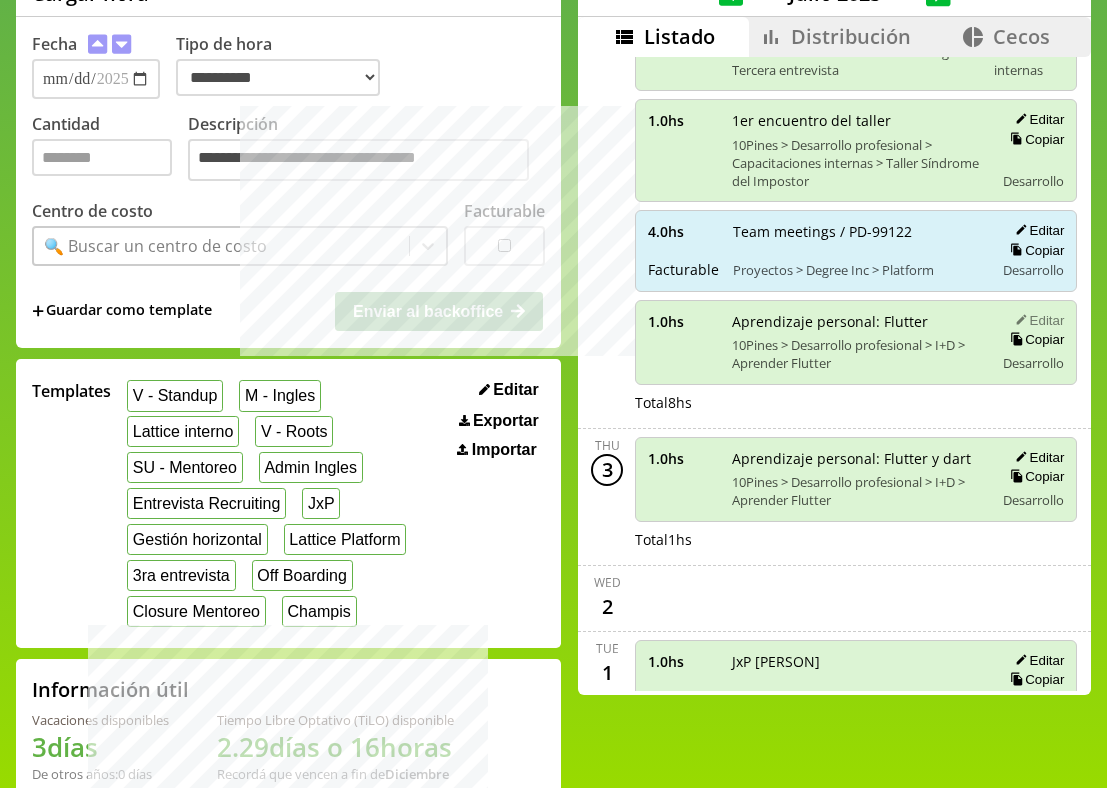 click 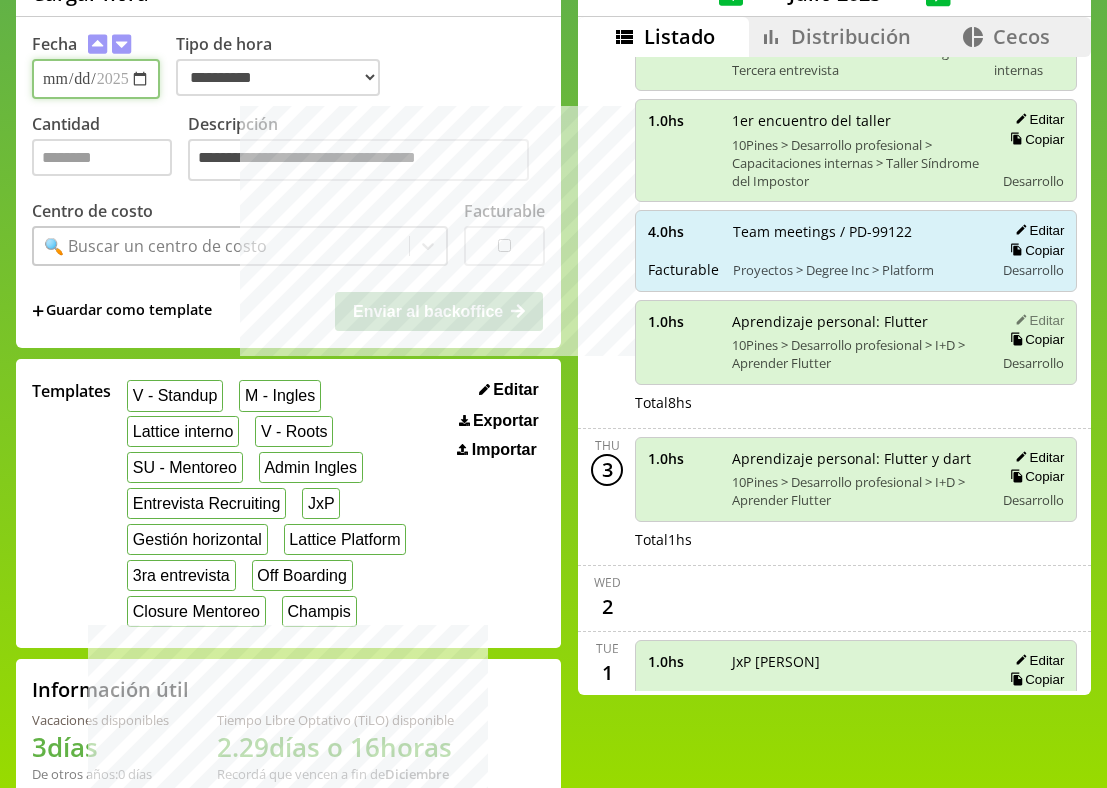type on "**********" 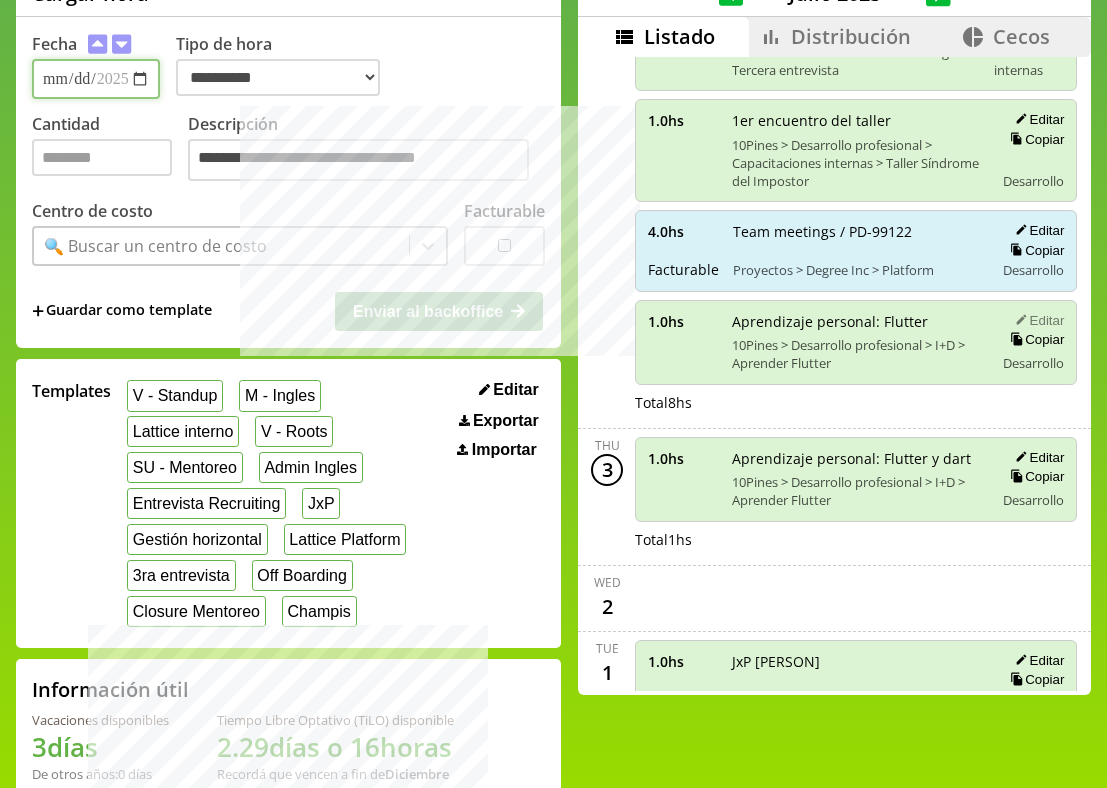 type on "*" 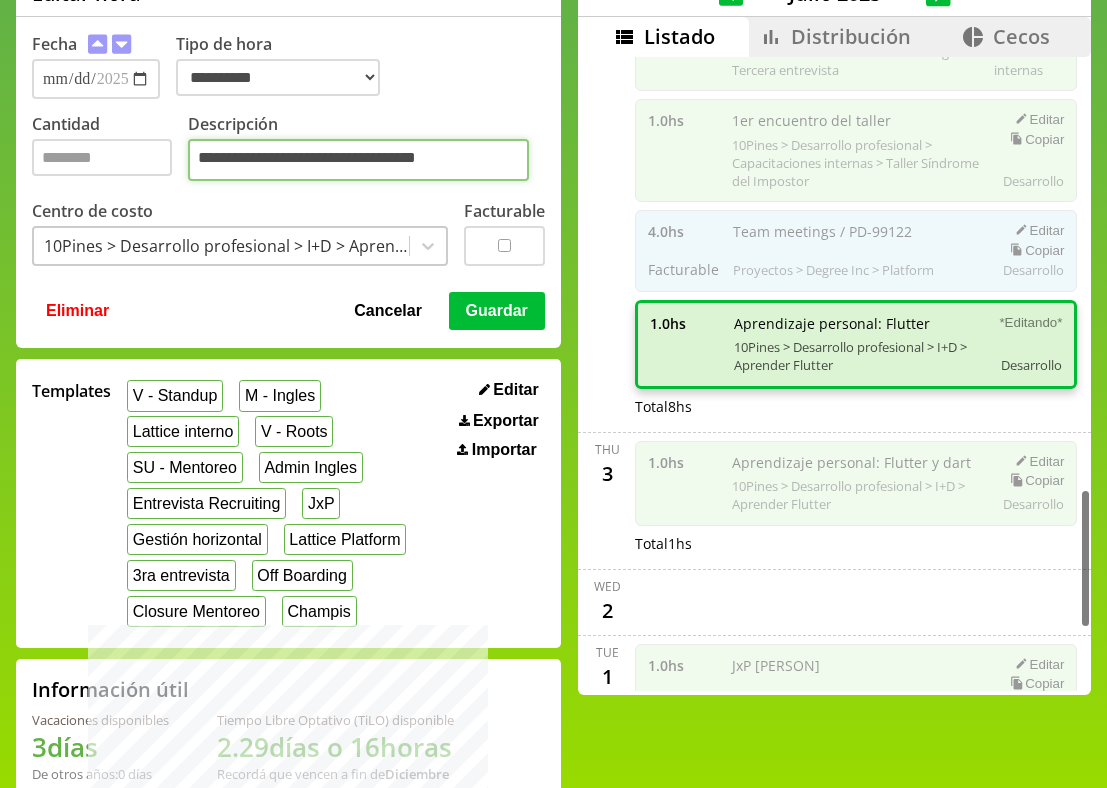 click on "**********" at bounding box center [358, 160] 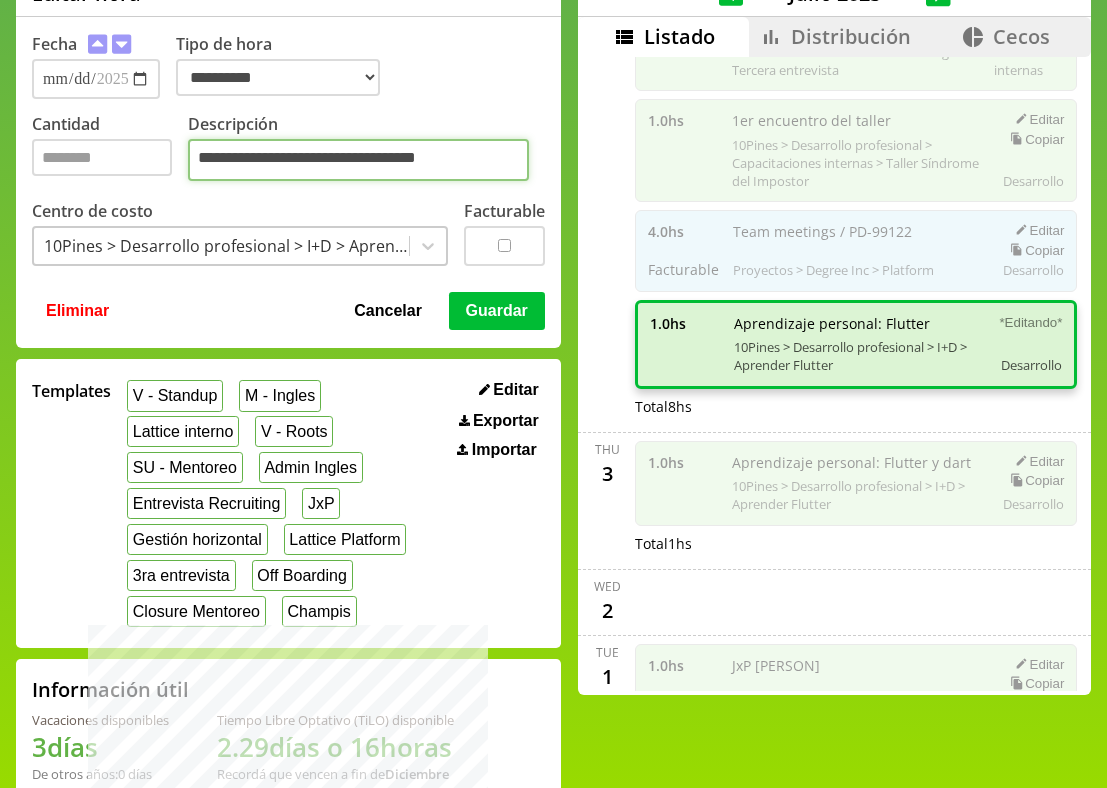 type on "**********" 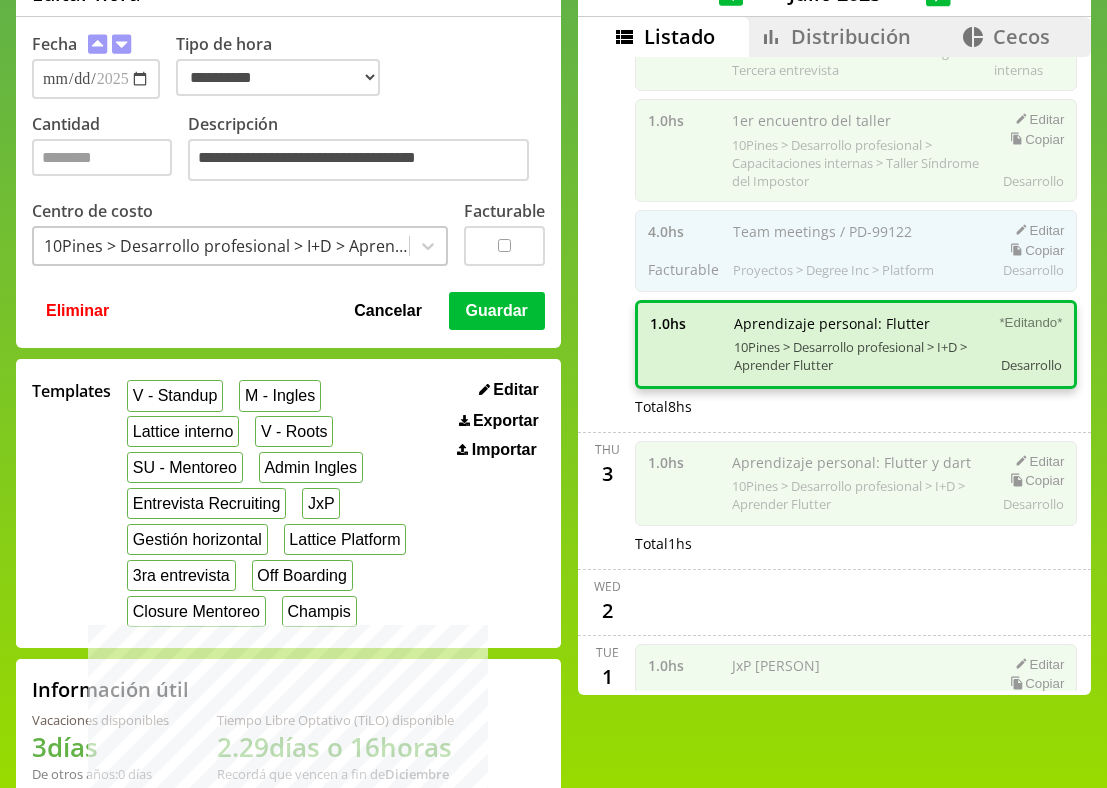 click on "Guardar" at bounding box center (497, 311) 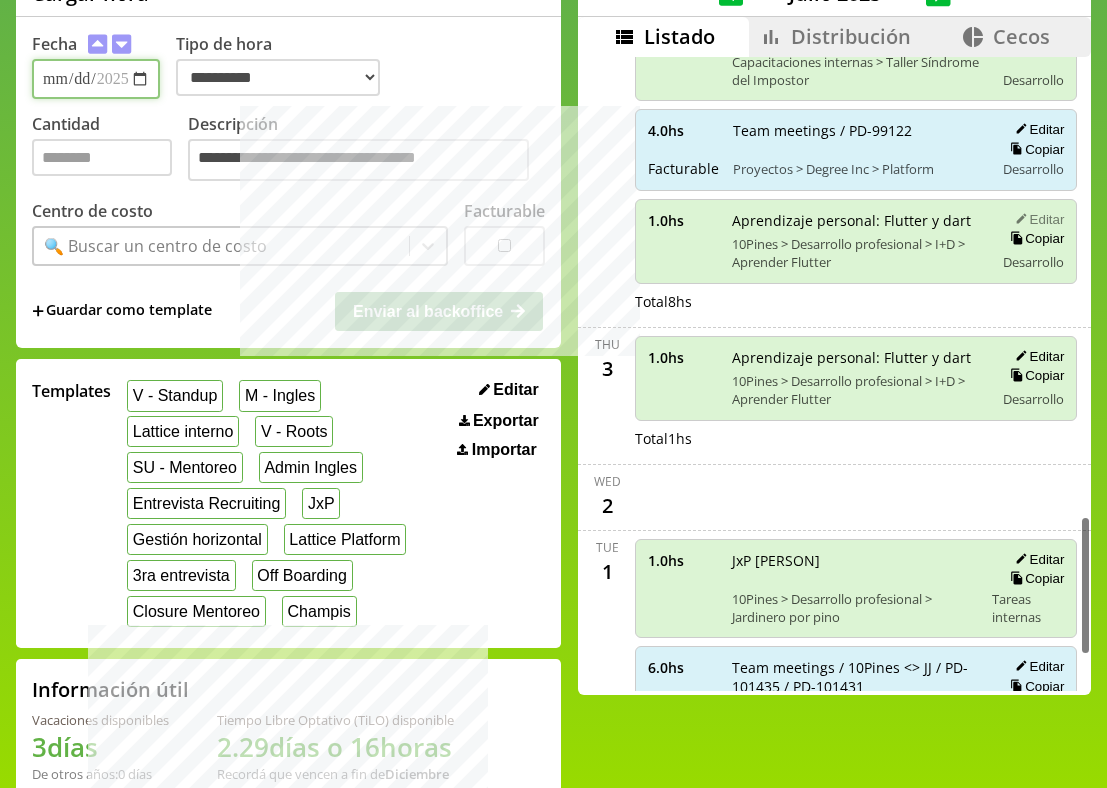 scroll, scrollTop: 2041, scrollLeft: 0, axis: vertical 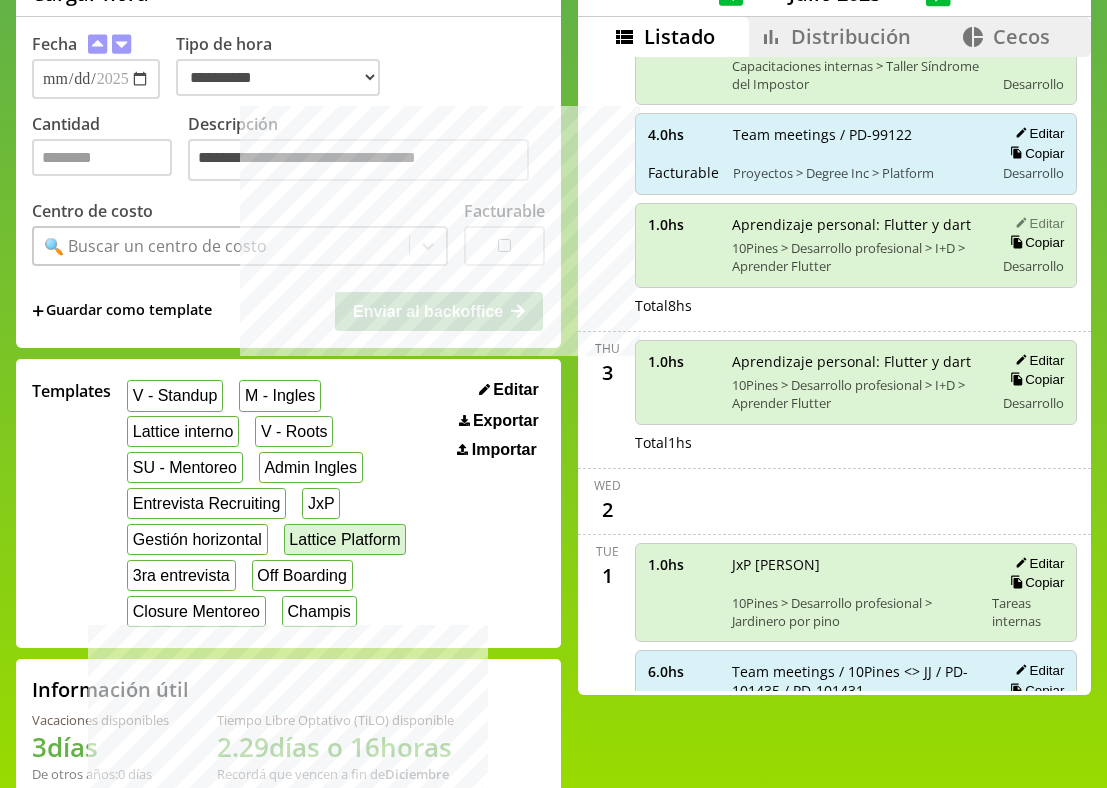 click on "Lattice Platform" at bounding box center [345, 539] 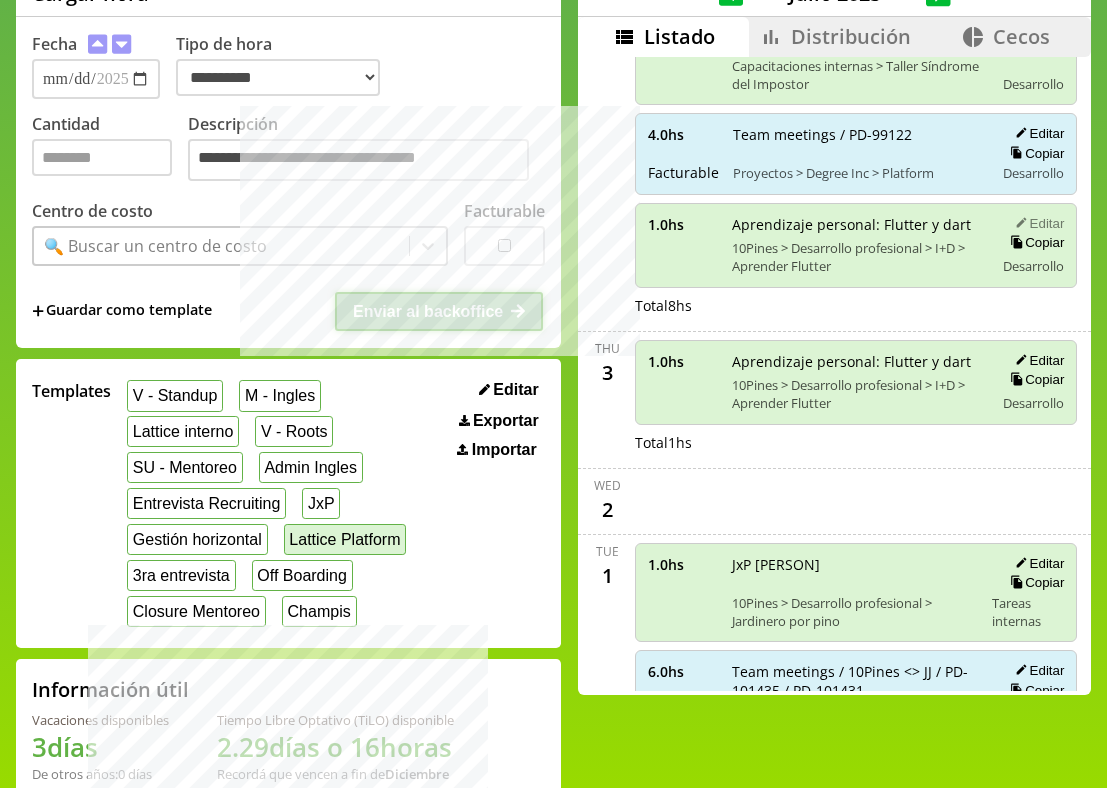 type on "*" 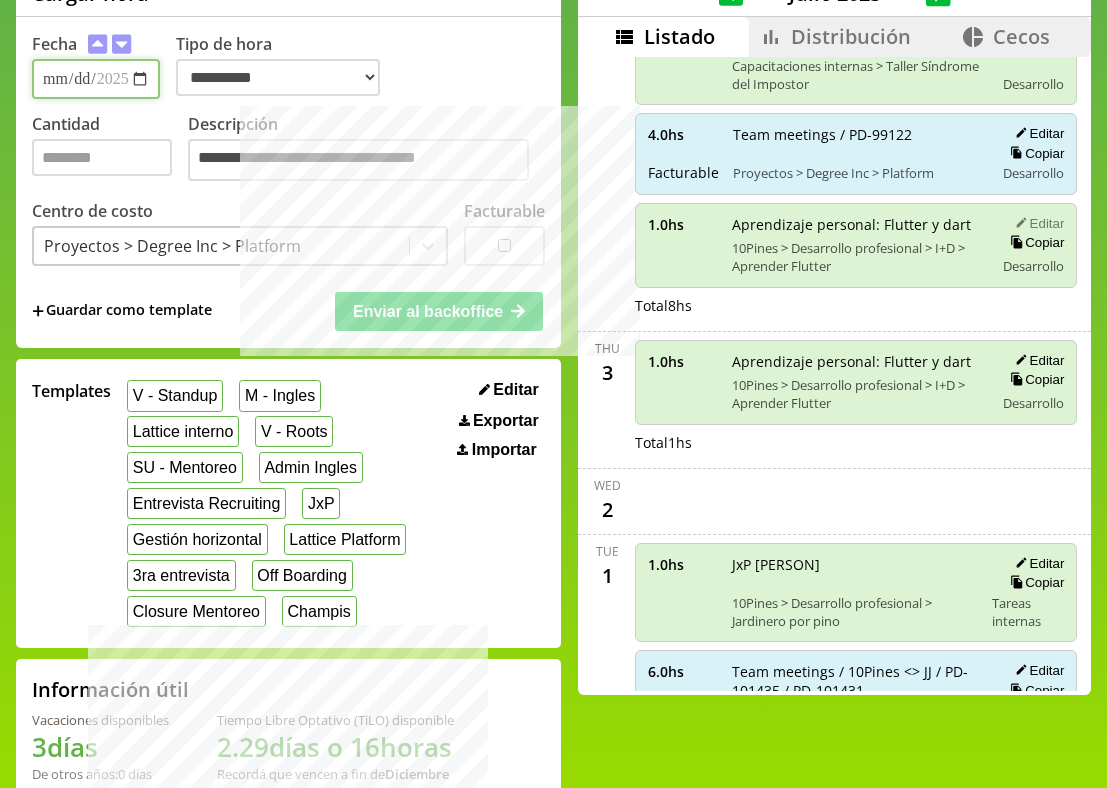 click on "**********" at bounding box center [96, 79] 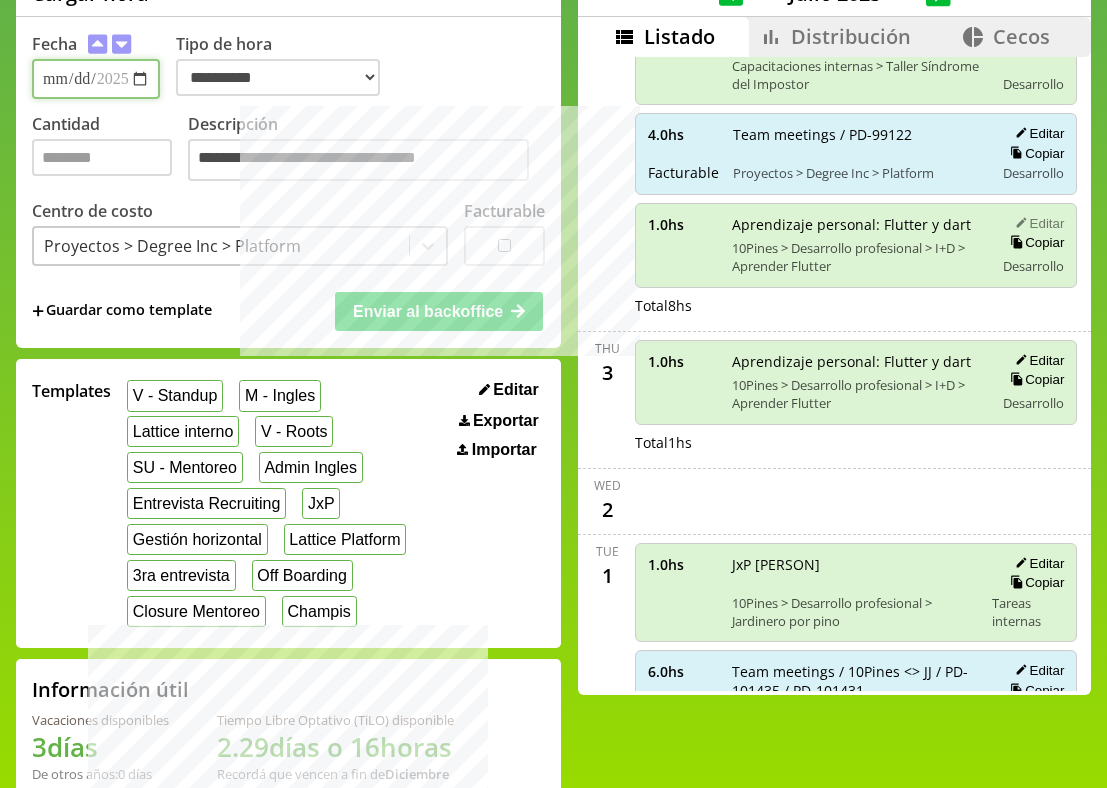 type on "**********" 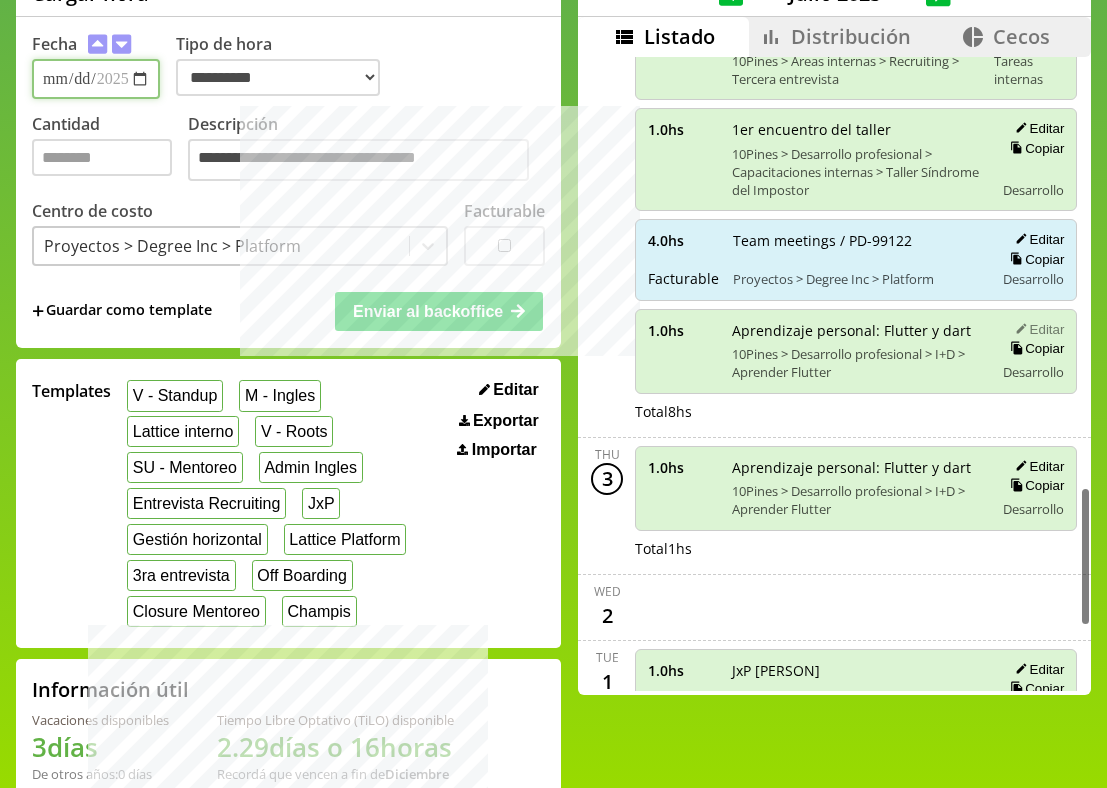 scroll, scrollTop: 1952, scrollLeft: 0, axis: vertical 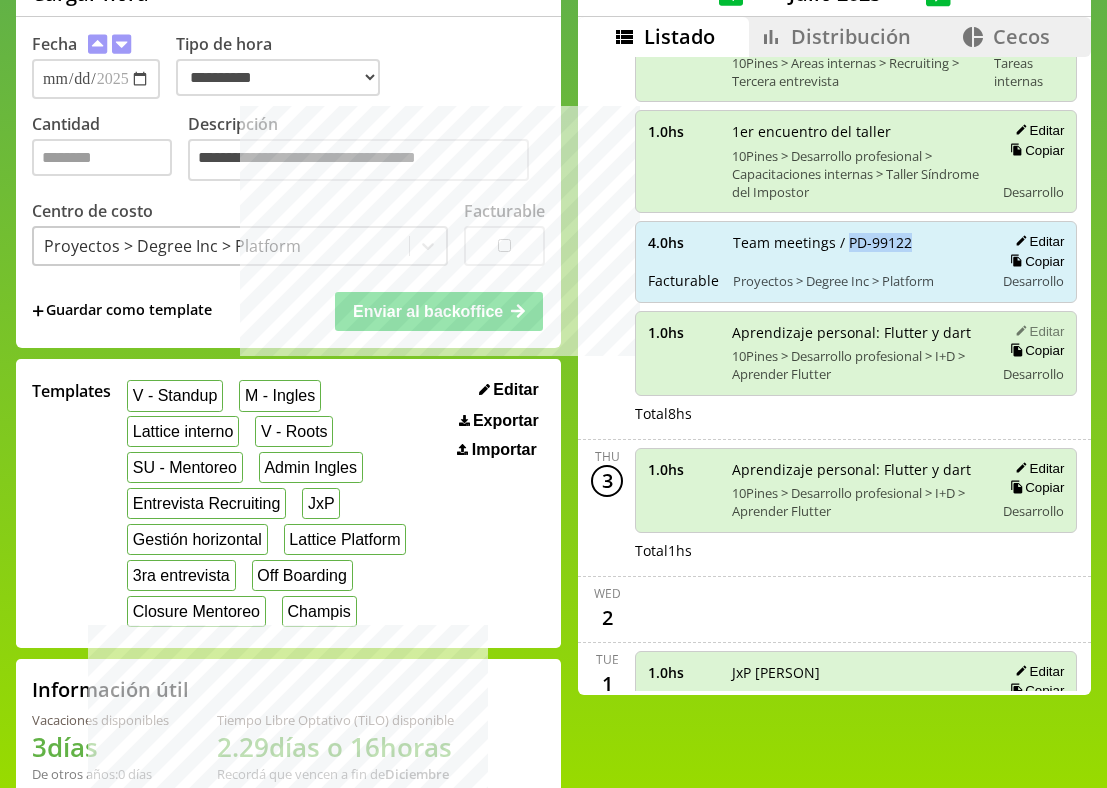 drag, startPoint x: 829, startPoint y: 228, endPoint x: 919, endPoint y: 226, distance: 90.02222 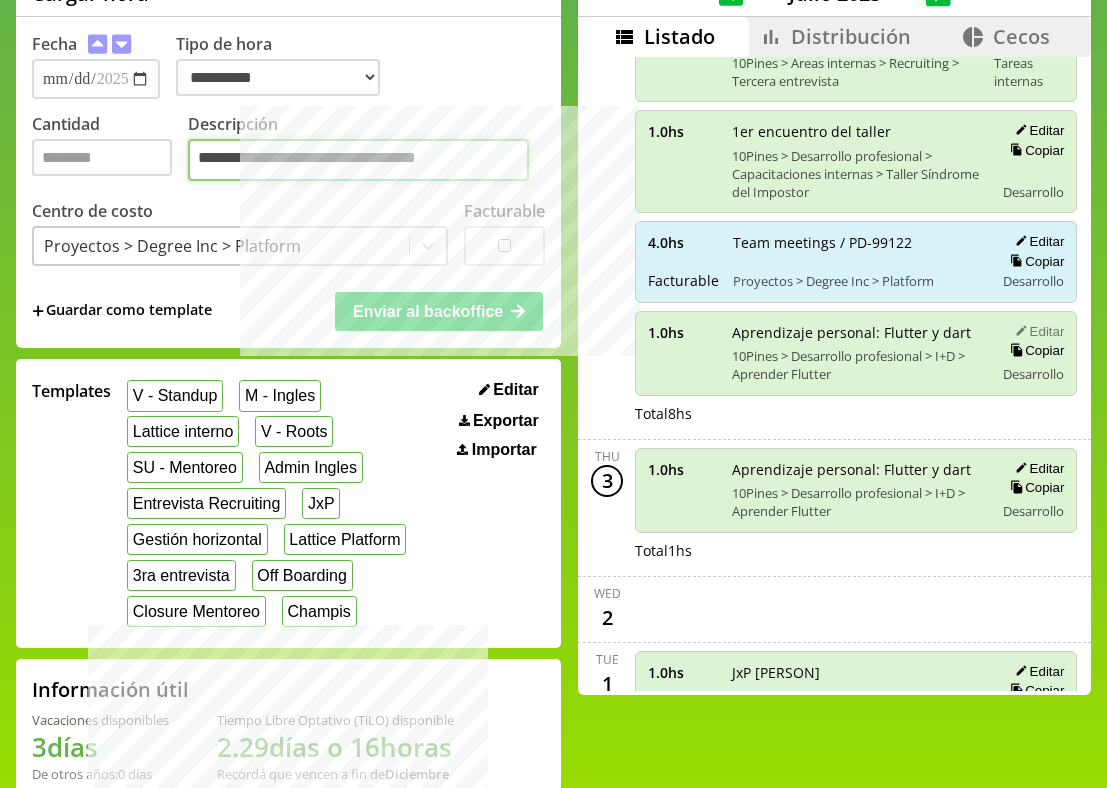 click on "**********" at bounding box center [358, 160] 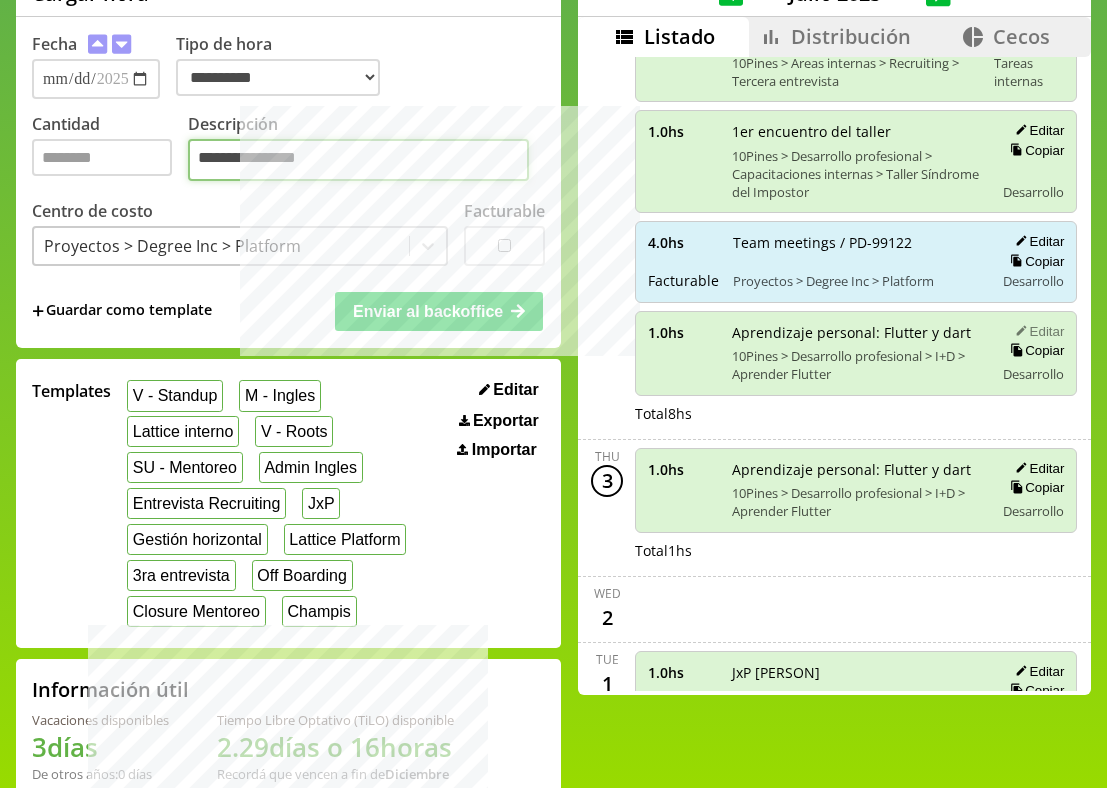 paste on "*********" 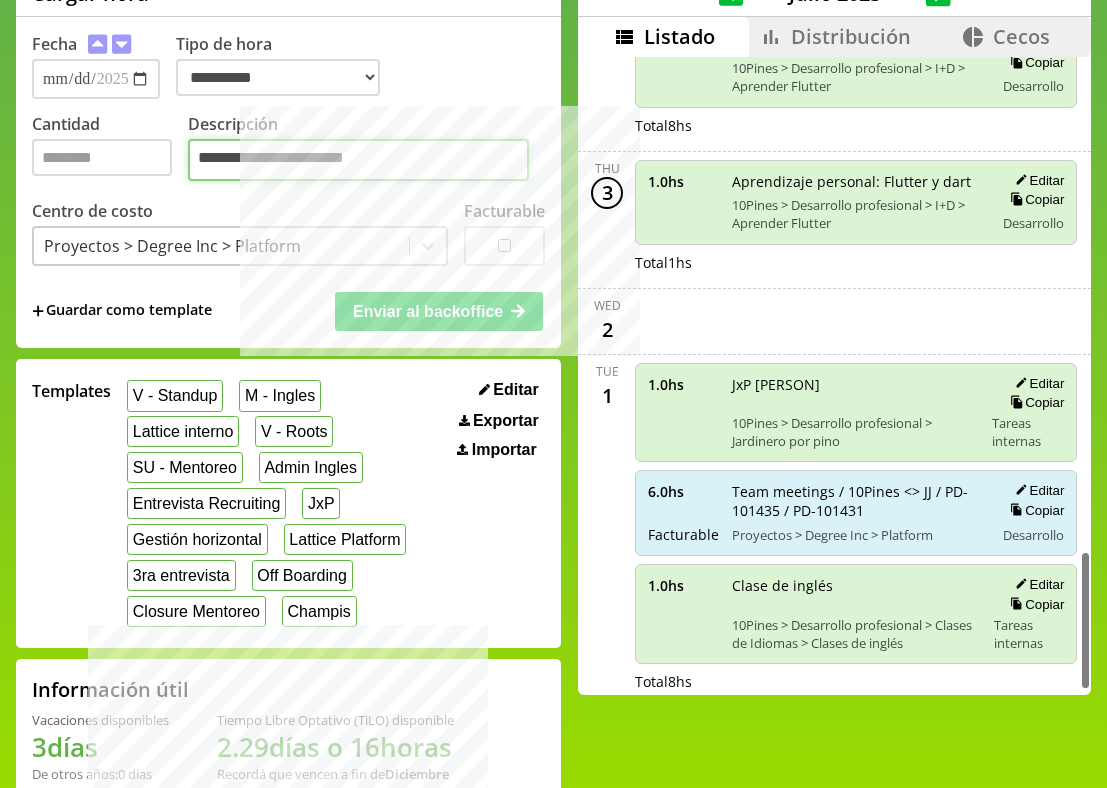 scroll, scrollTop: 2247, scrollLeft: 0, axis: vertical 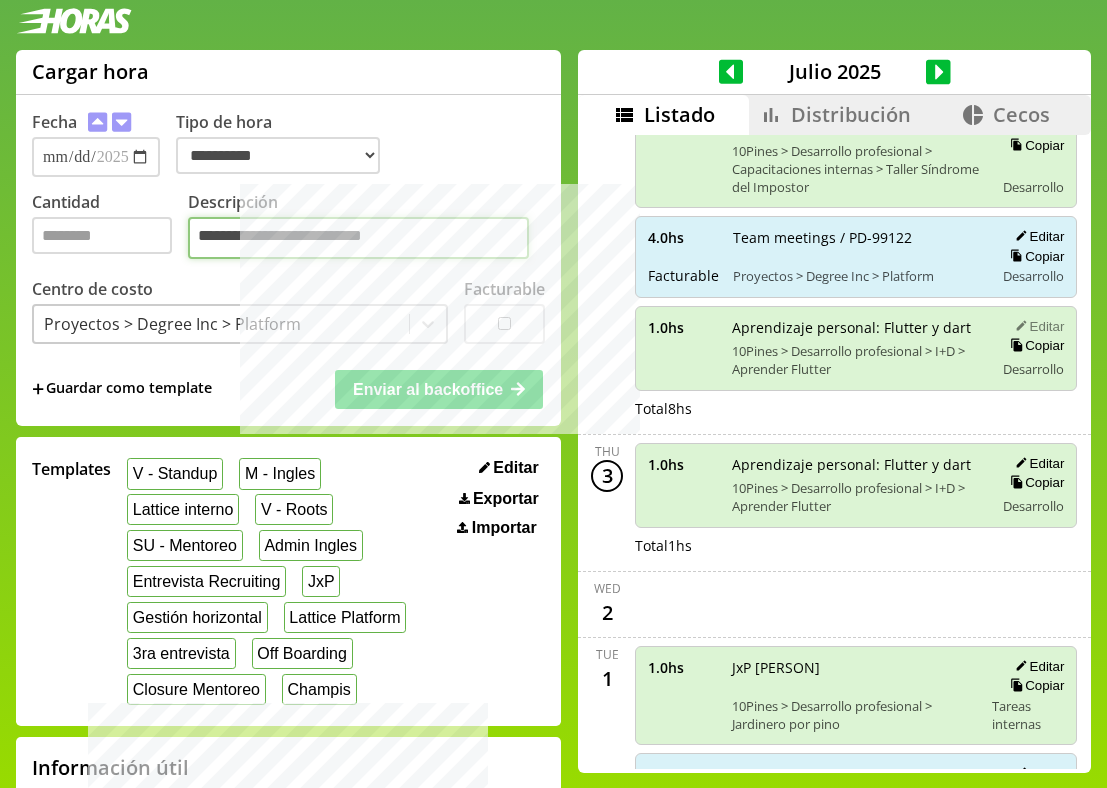 paste on "**********" 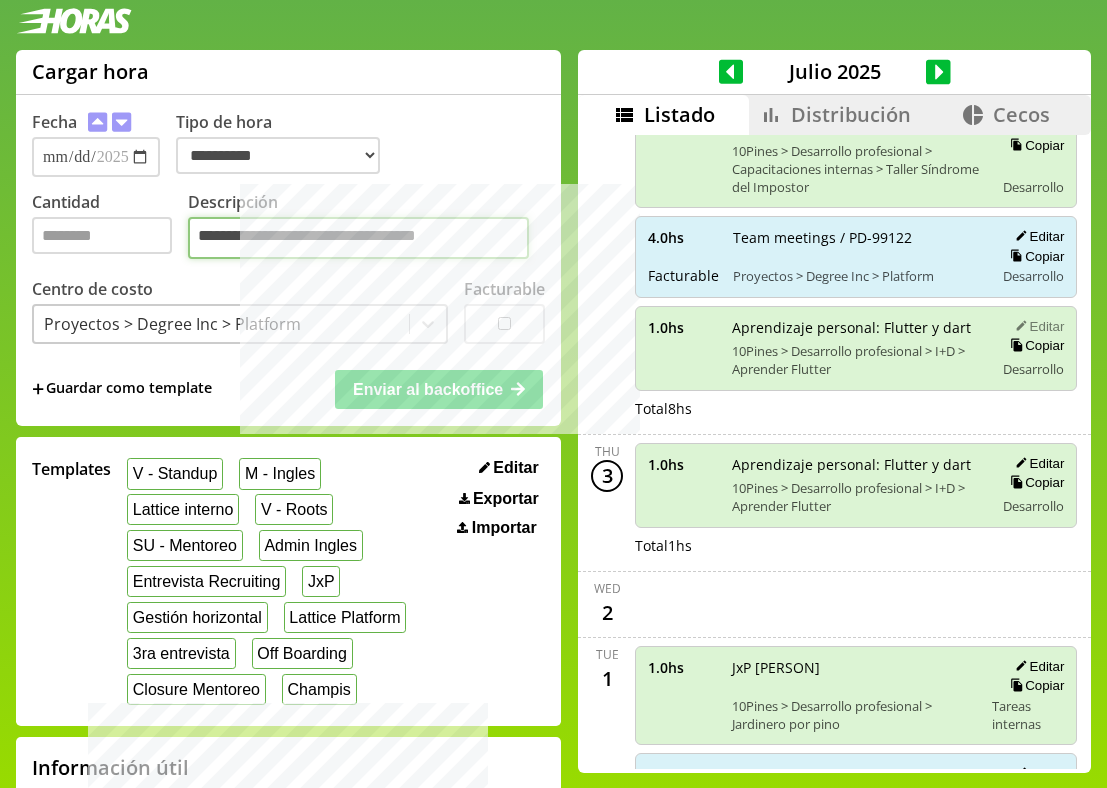 type on "**********" 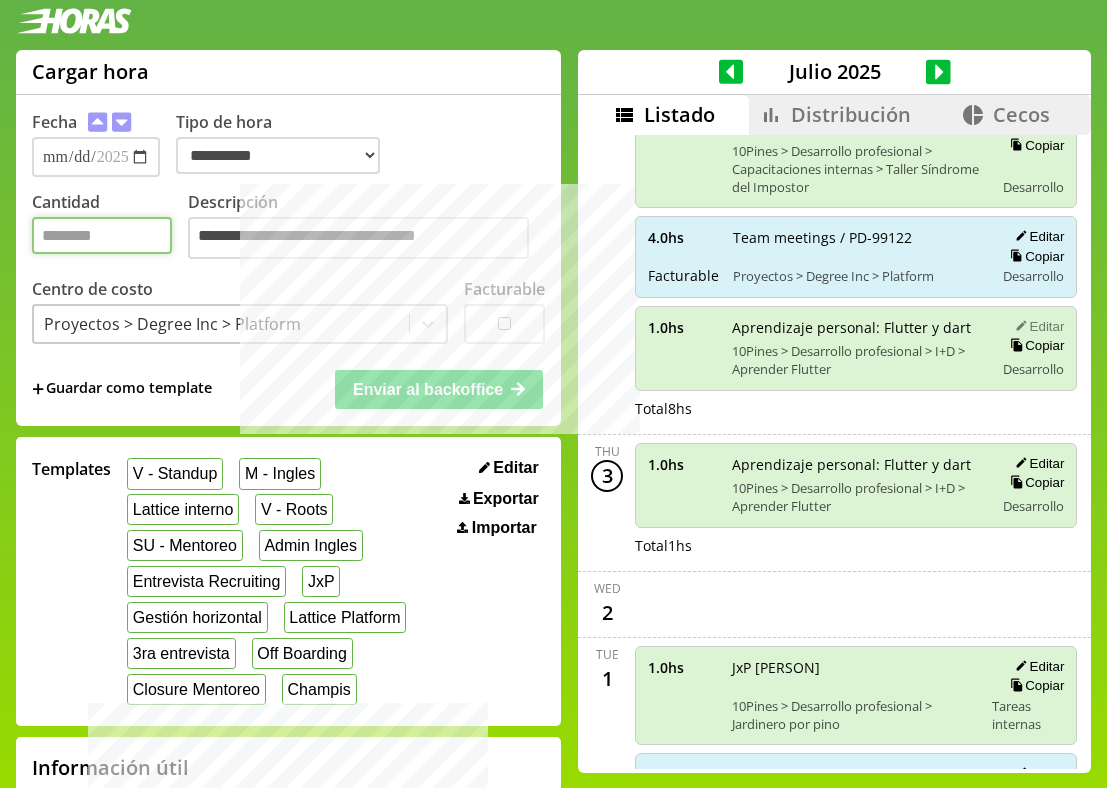 drag, startPoint x: 91, startPoint y: 245, endPoint x: -25, endPoint y: 239, distance: 116.15507 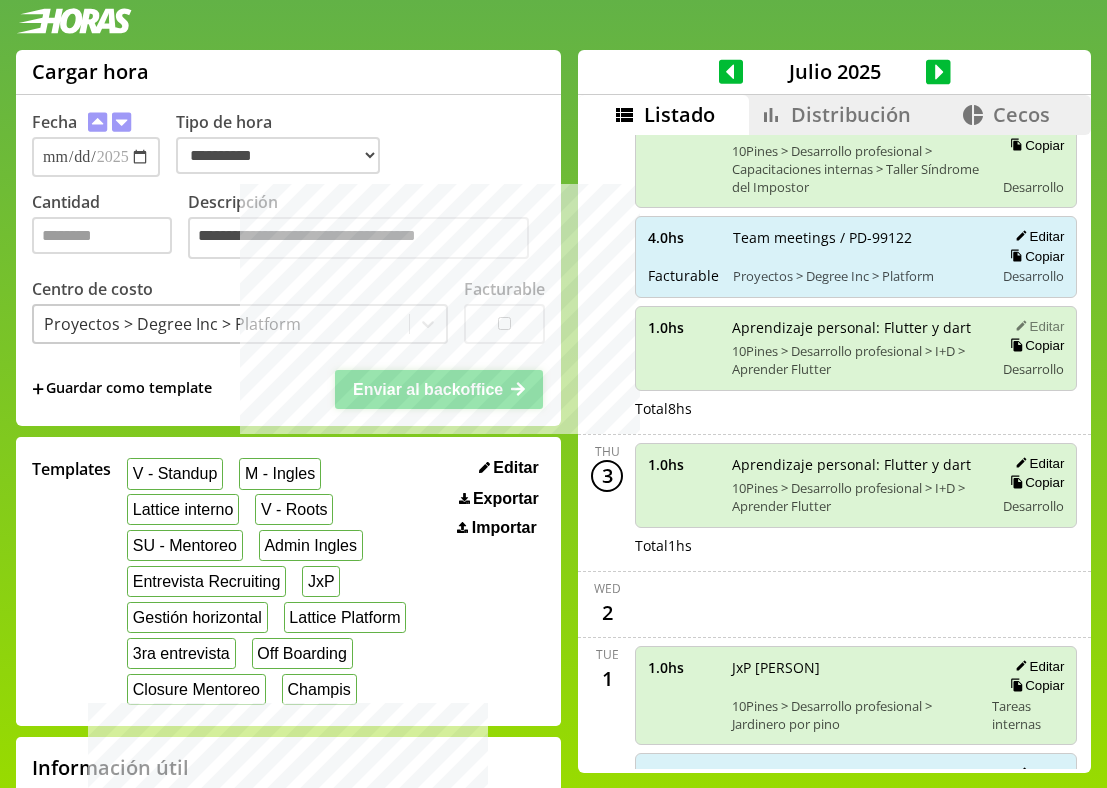 click on "Enviar al backoffice" at bounding box center [428, 389] 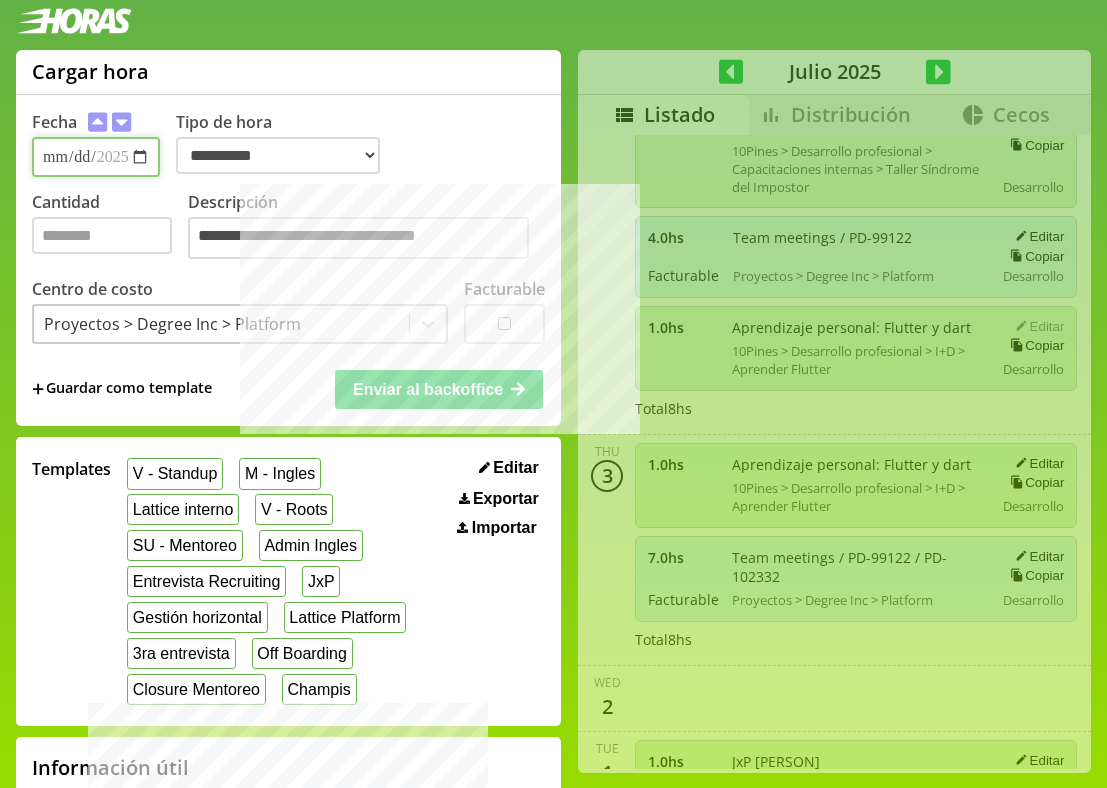 type 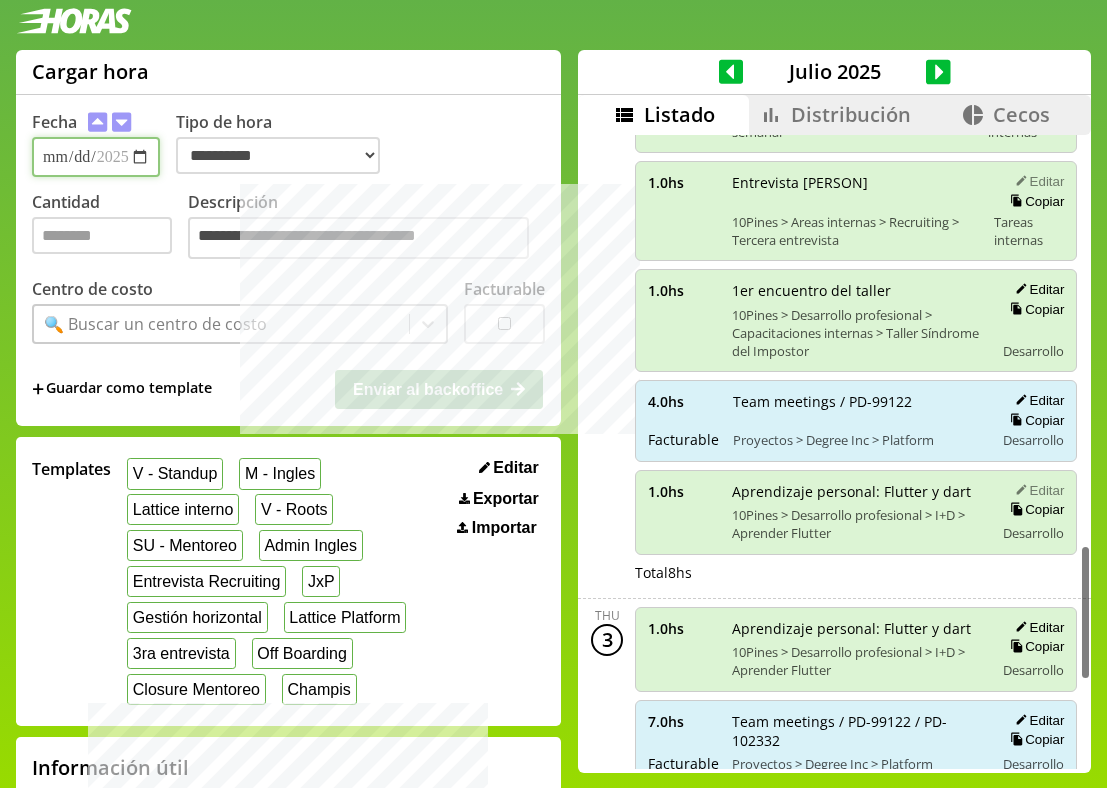 scroll, scrollTop: 1853, scrollLeft: 0, axis: vertical 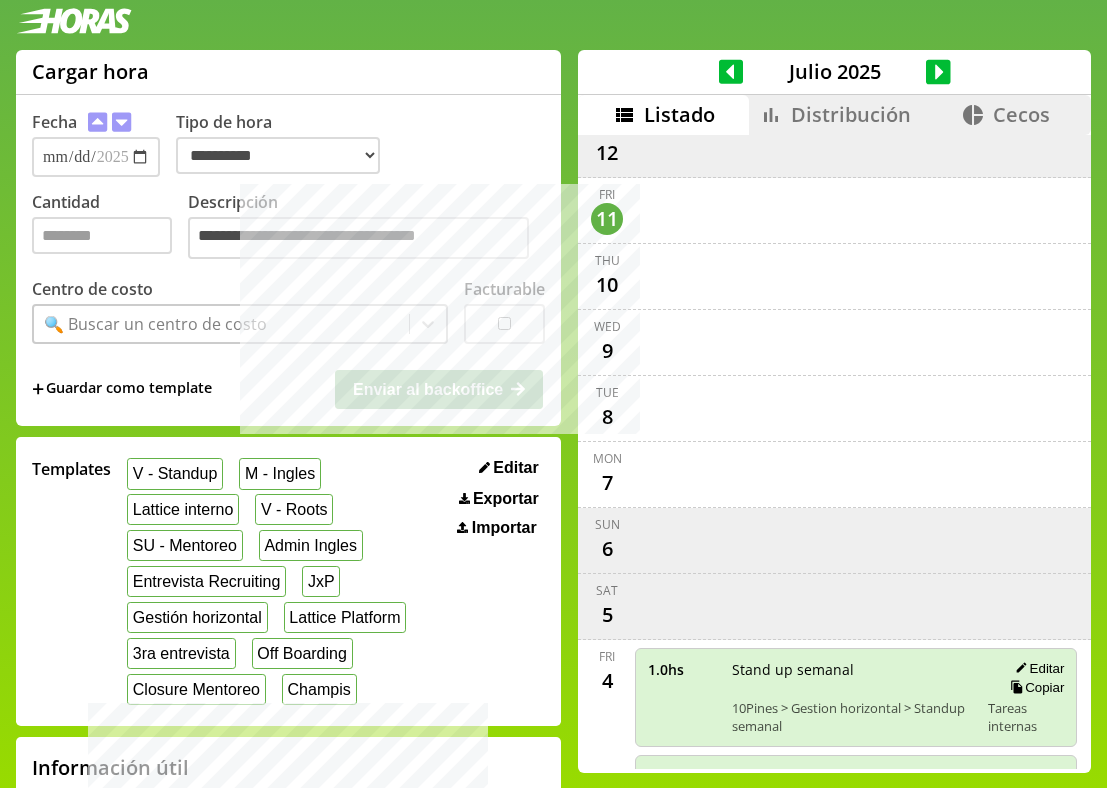 click on "🔍 Buscar un centro de costo" at bounding box center [155, 324] 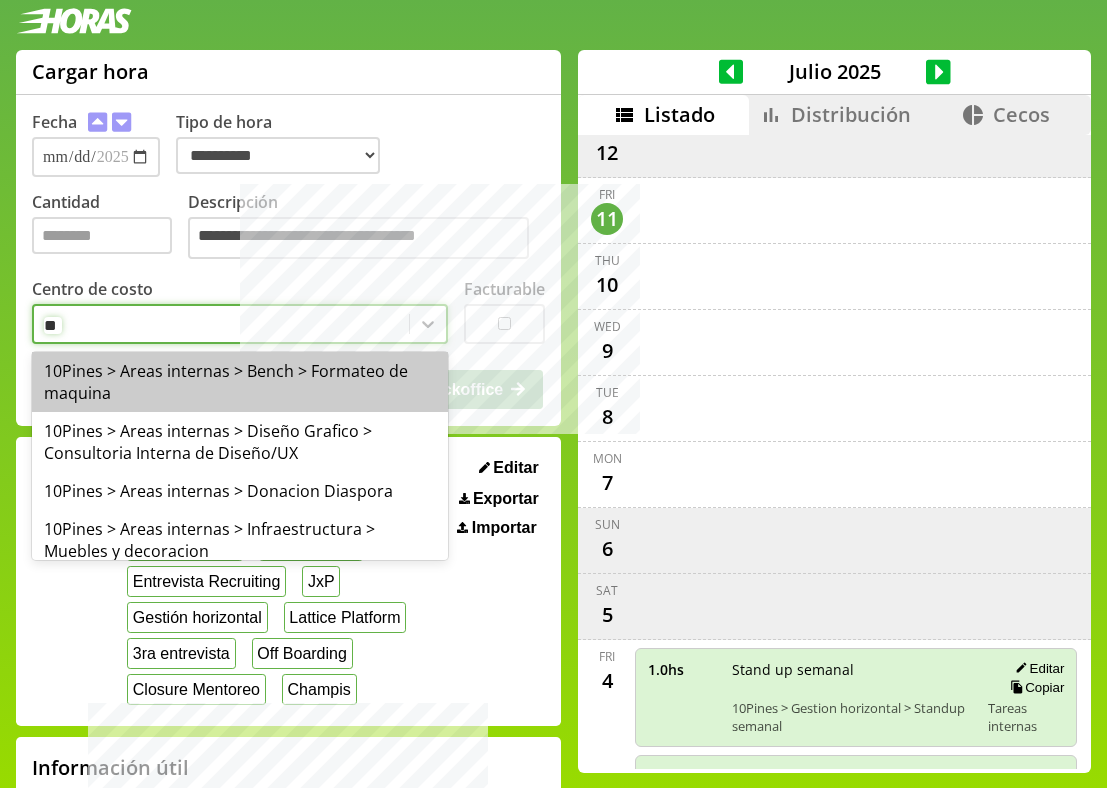 type on "***" 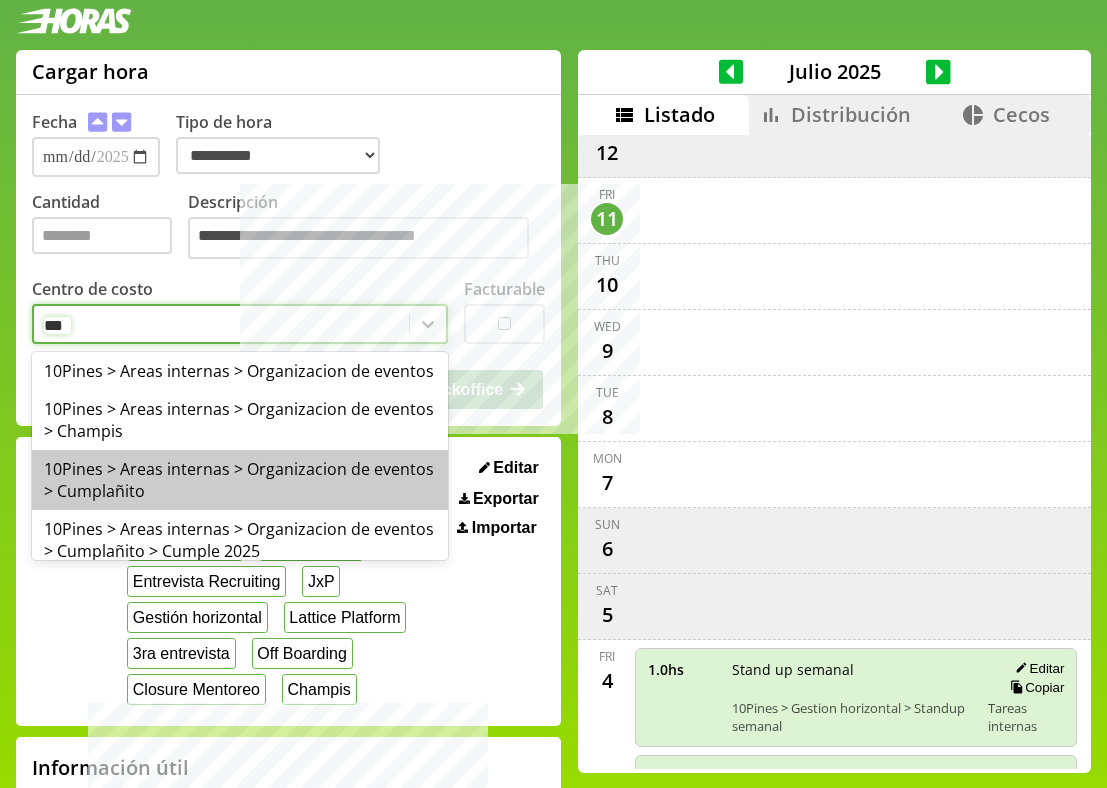 click on "10Pines > Areas internas > Organizacion de eventos > Cumplañito" at bounding box center [240, 480] 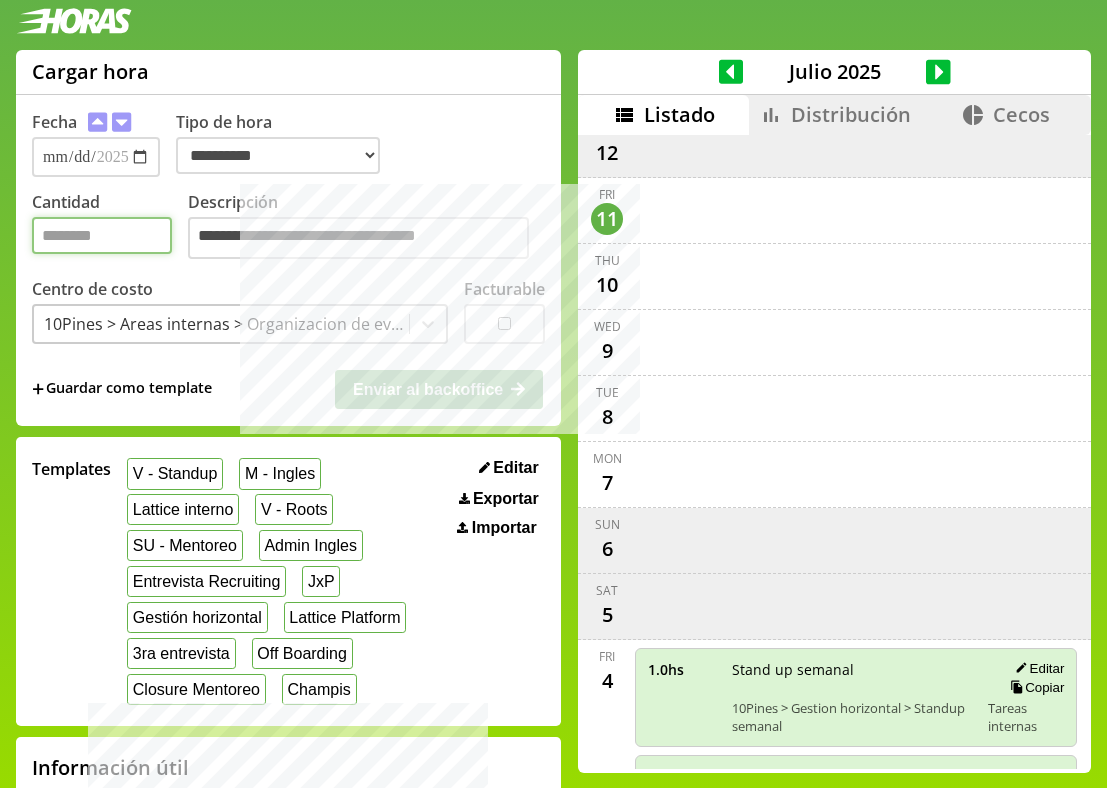 click on "Cantidad" at bounding box center (102, 235) 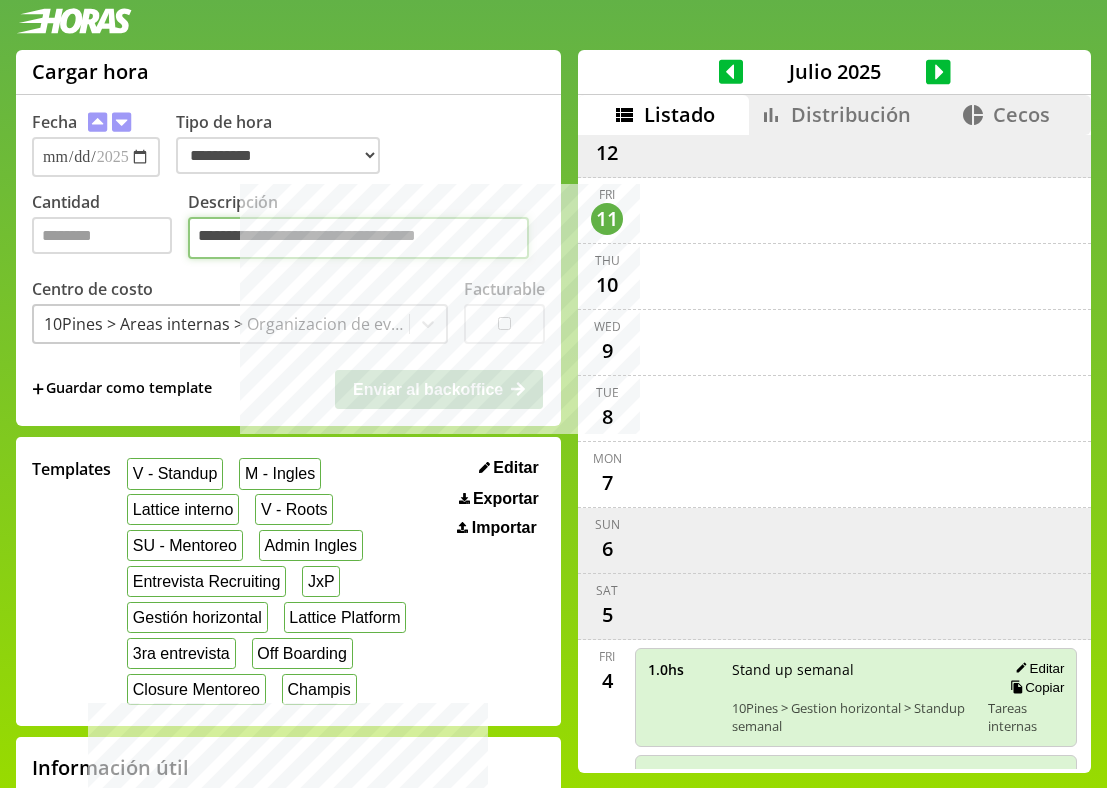 click on "**********" at bounding box center [358, 238] 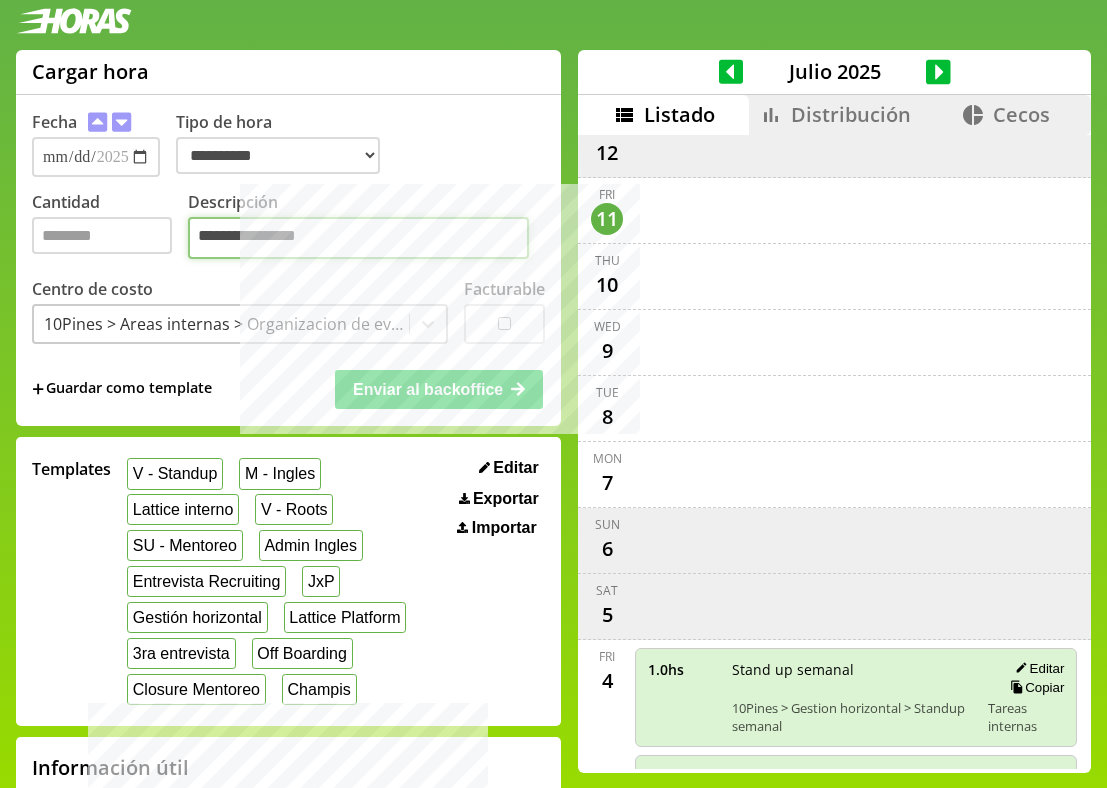 type on "**********" 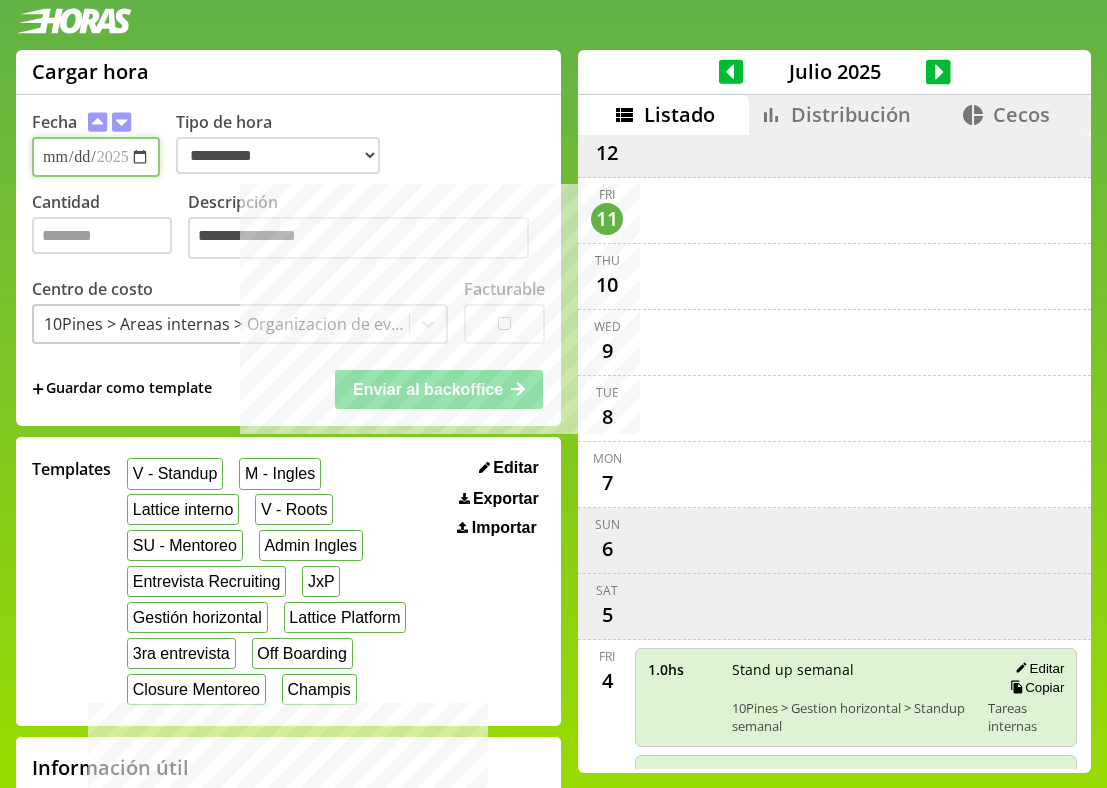 click on "**********" at bounding box center [96, 157] 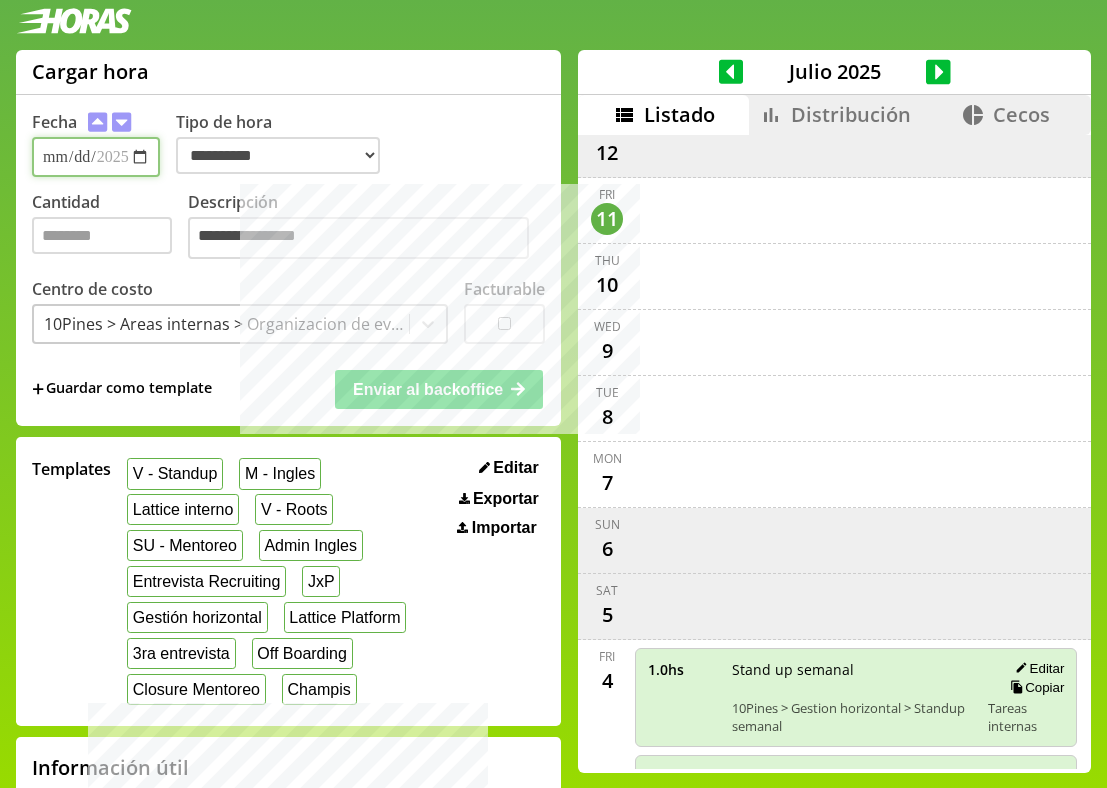 type on "**********" 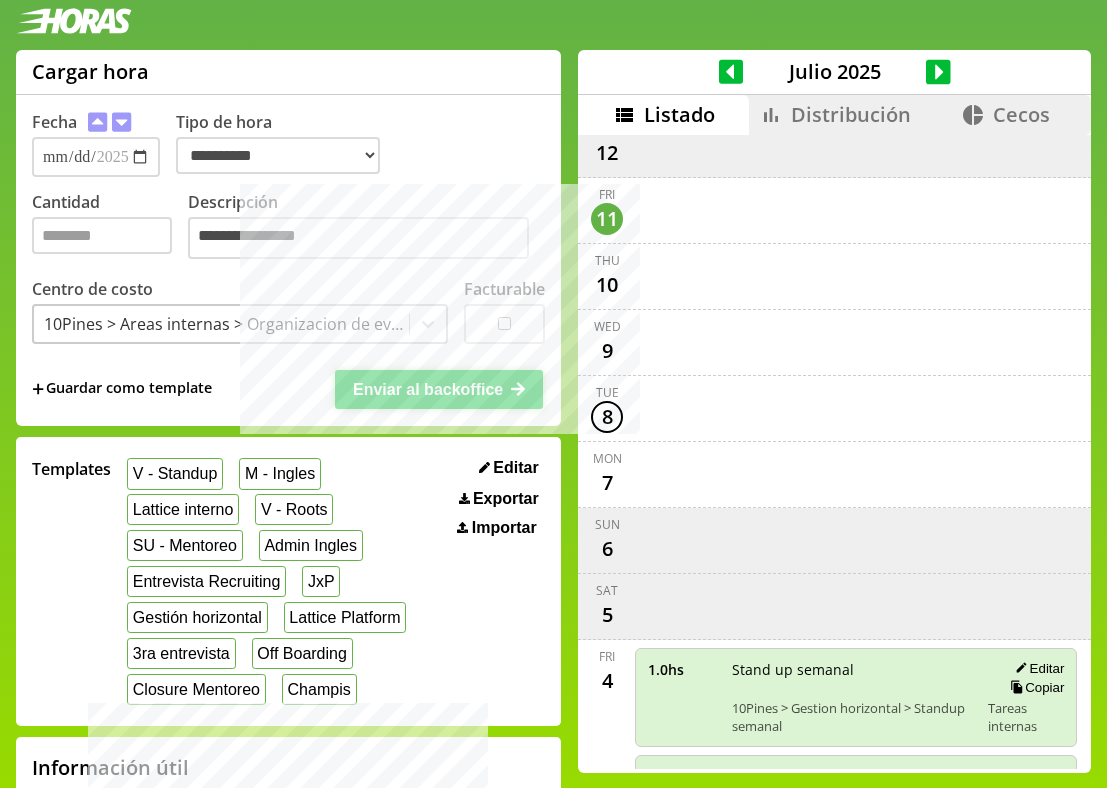 click on "Enviar al backoffice" at bounding box center [428, 389] 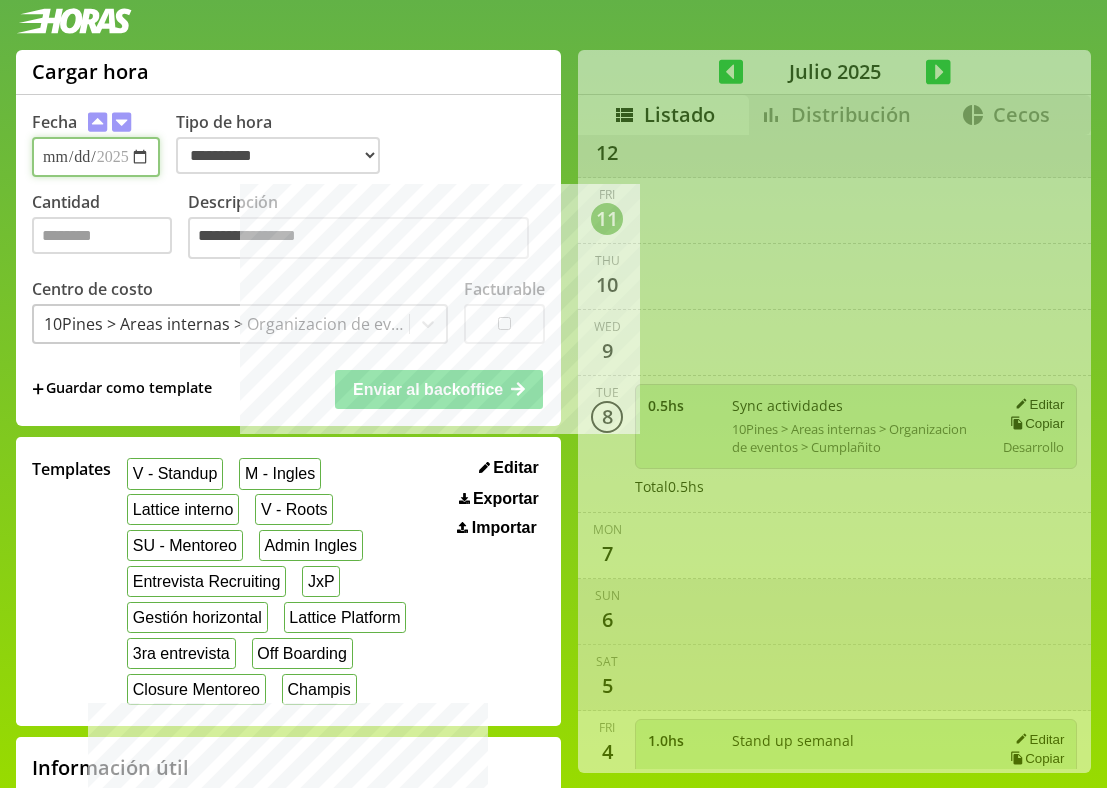 type 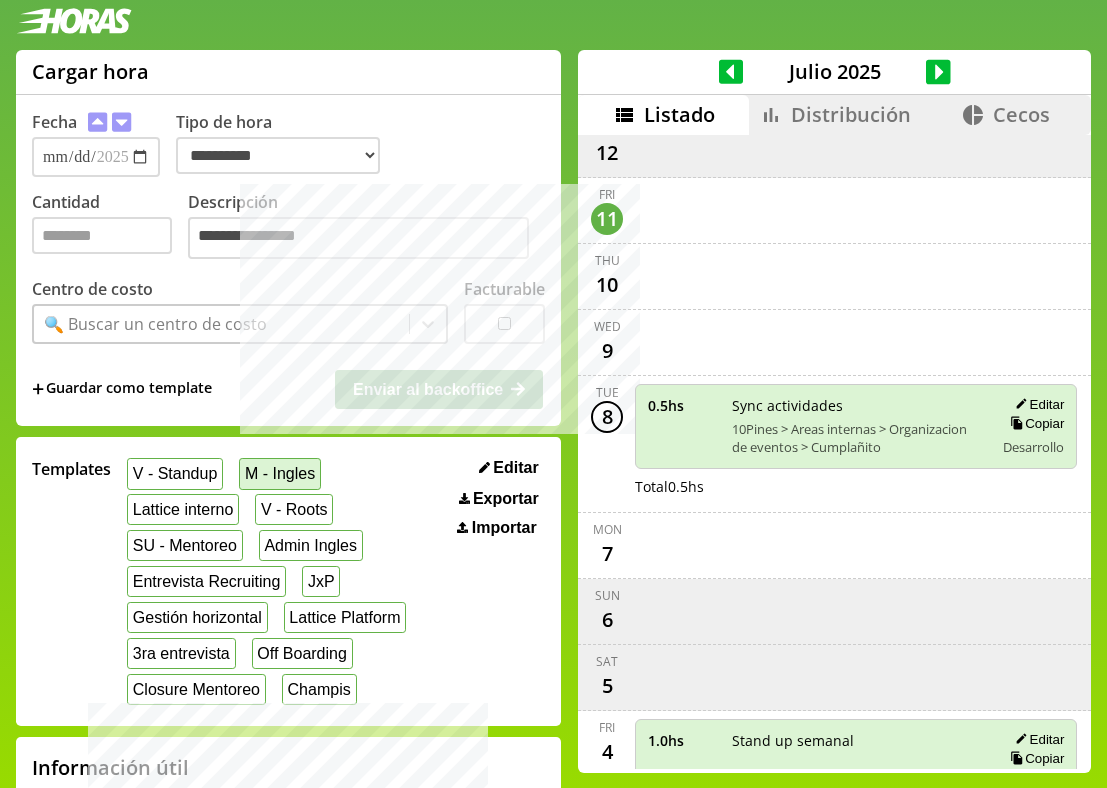 click on "M - Ingles" at bounding box center [280, 473] 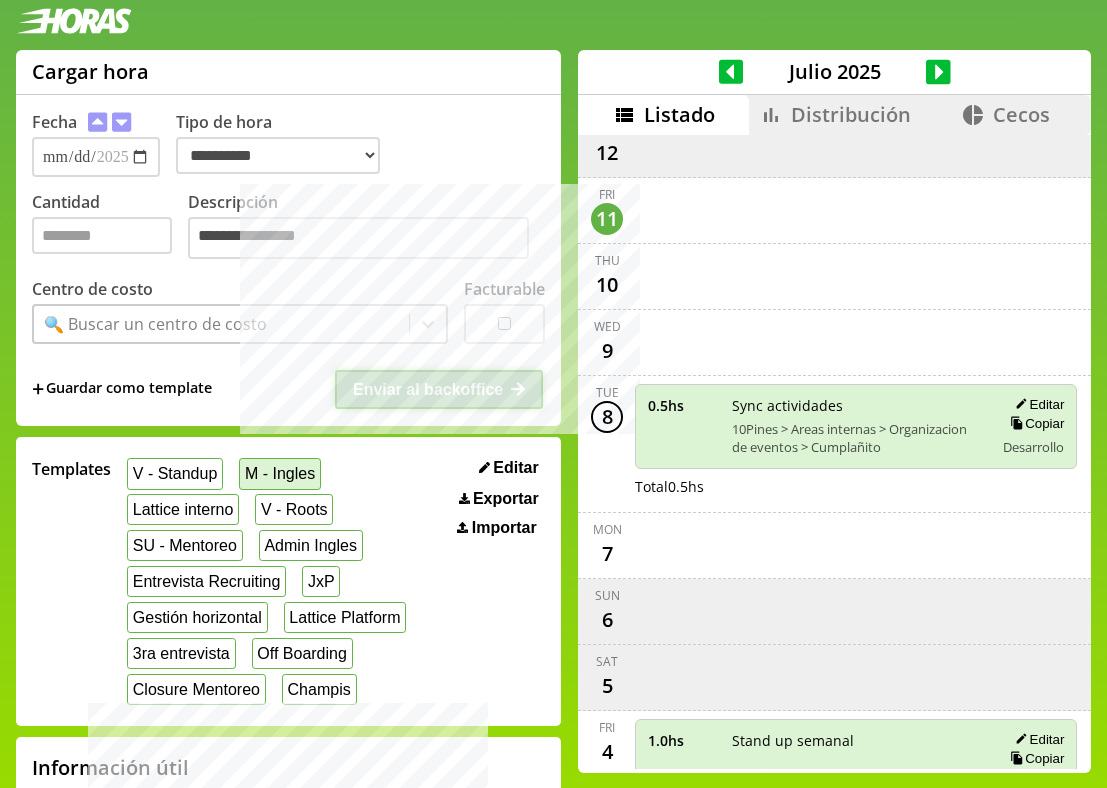 select on "**********" 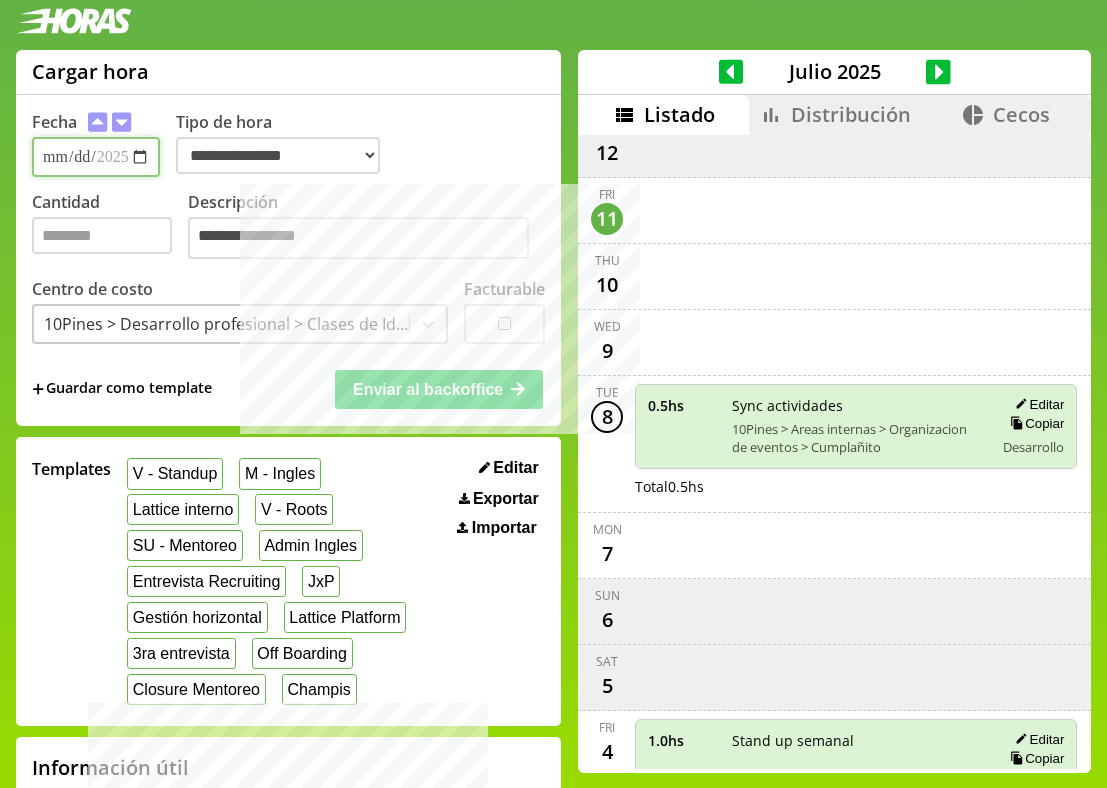 click on "**********" at bounding box center [96, 157] 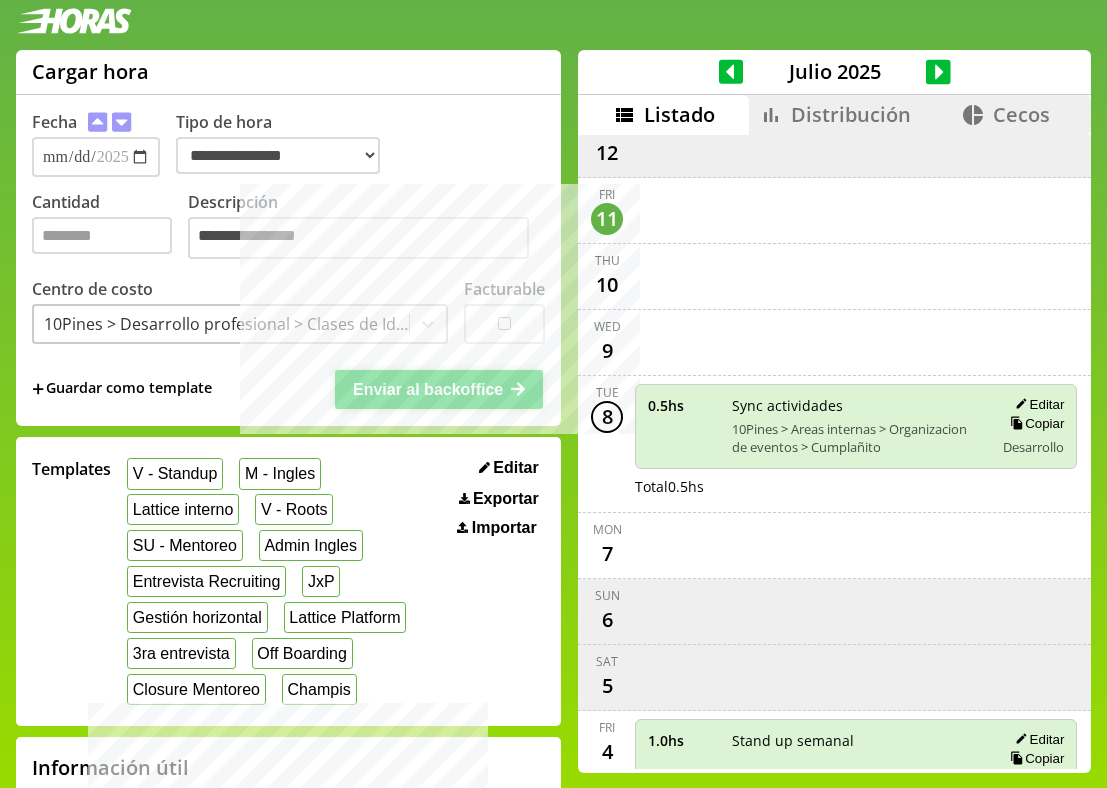 click on "Enviar al backoffice" at bounding box center [428, 389] 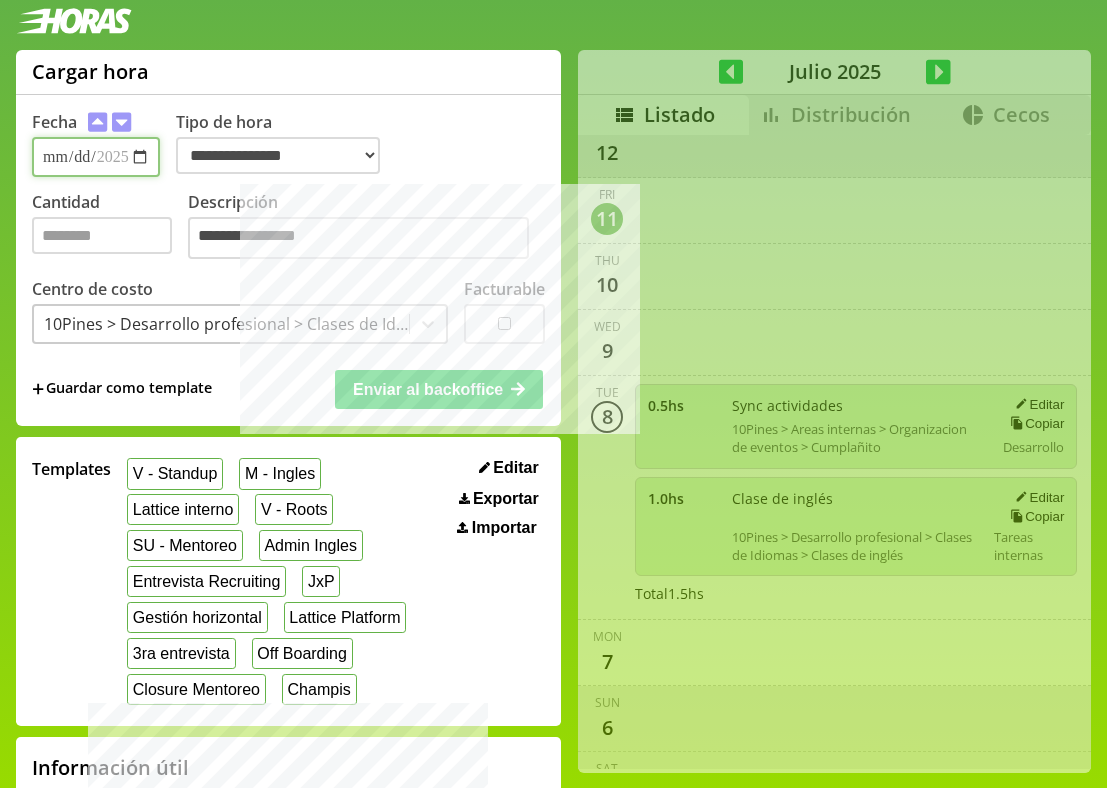 select on "**********" 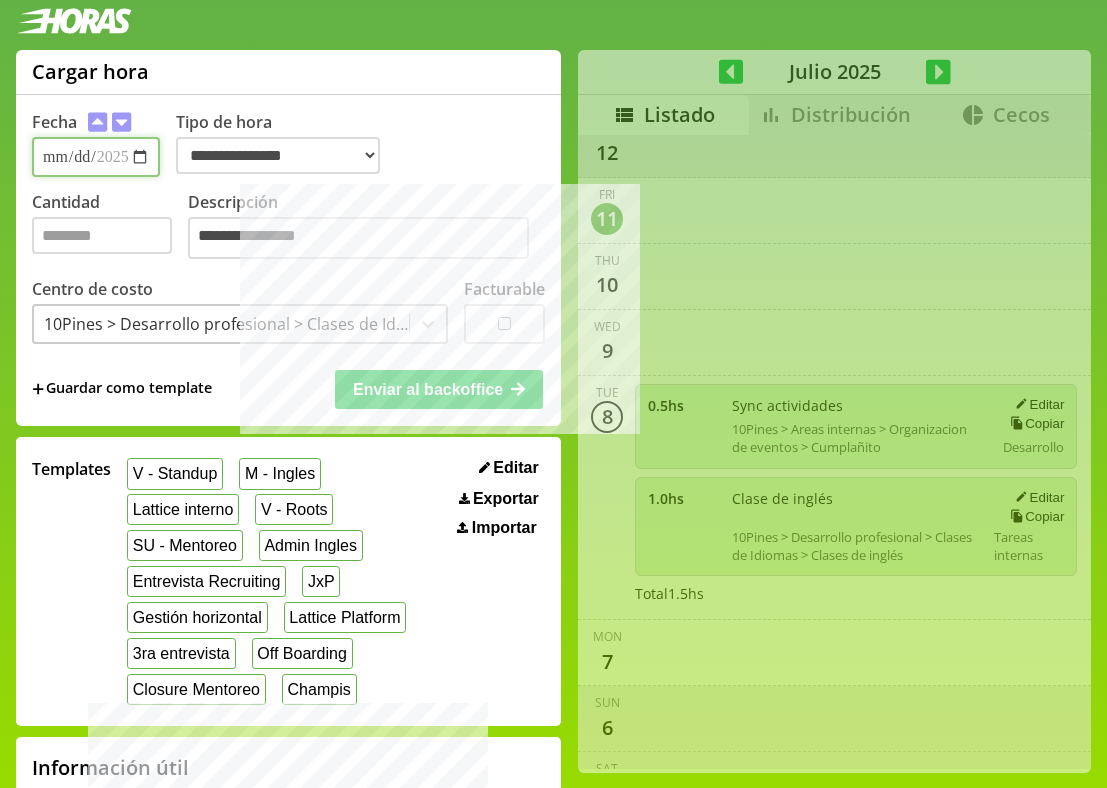 type 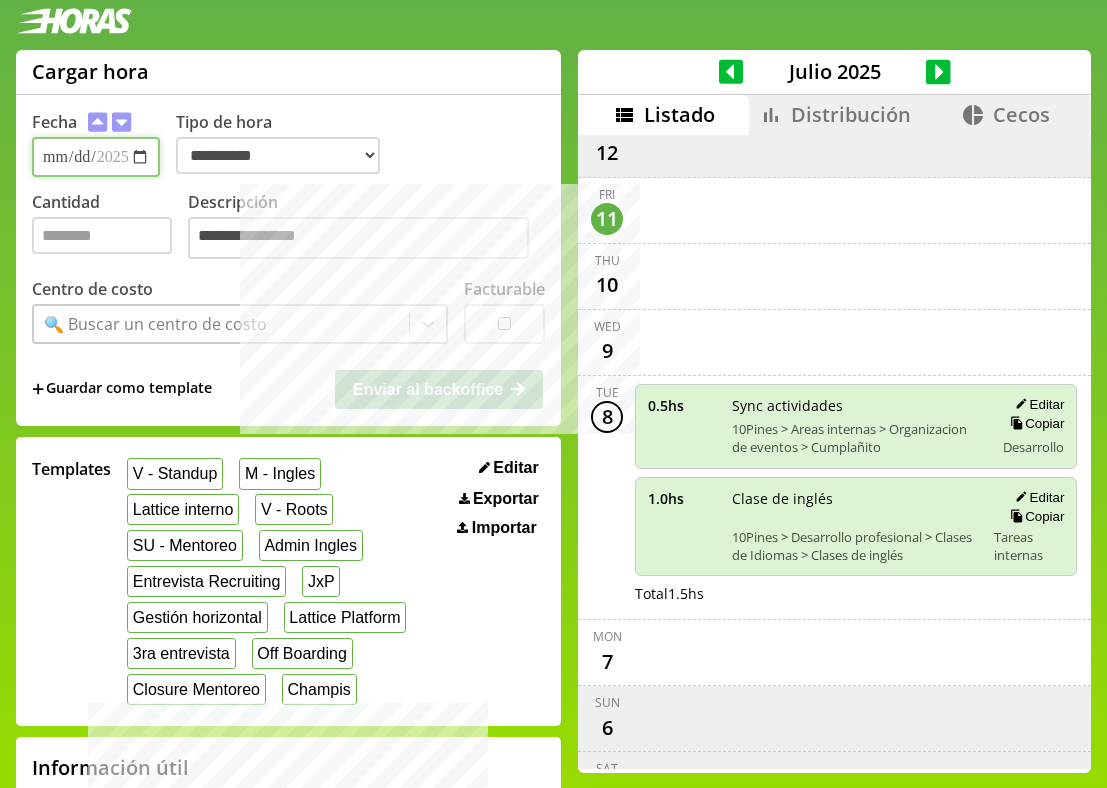 click on "**********" at bounding box center (96, 157) 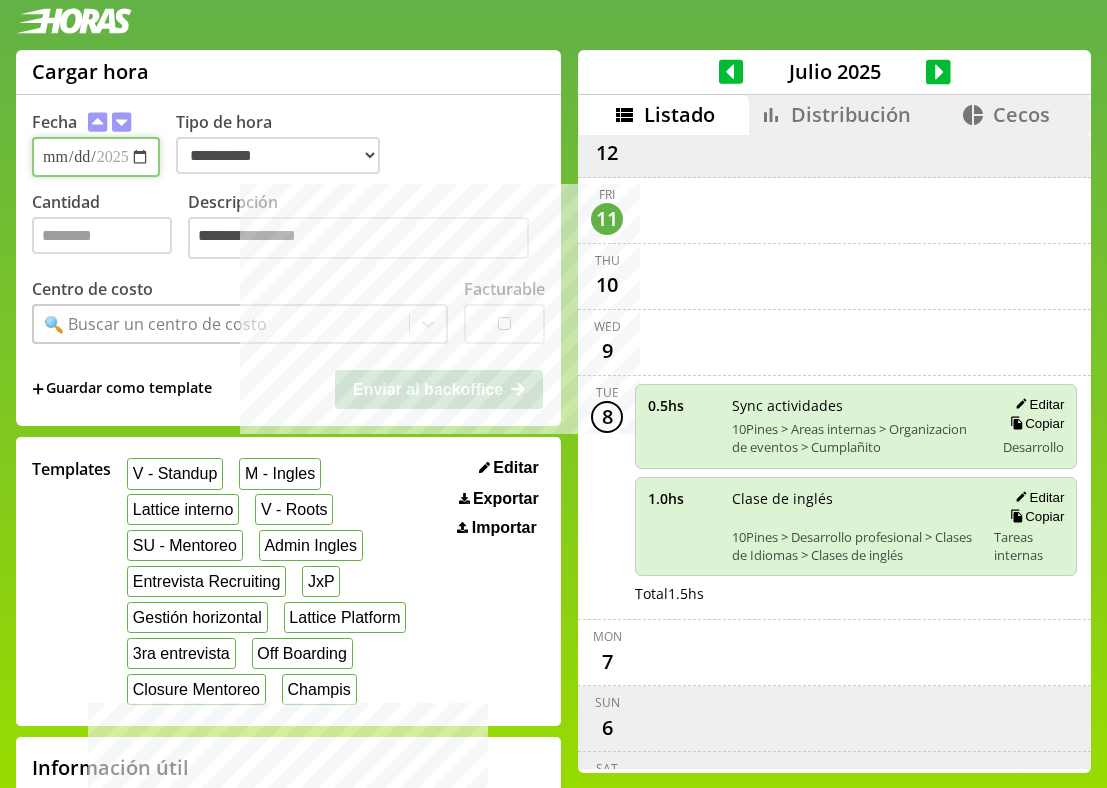 type on "**********" 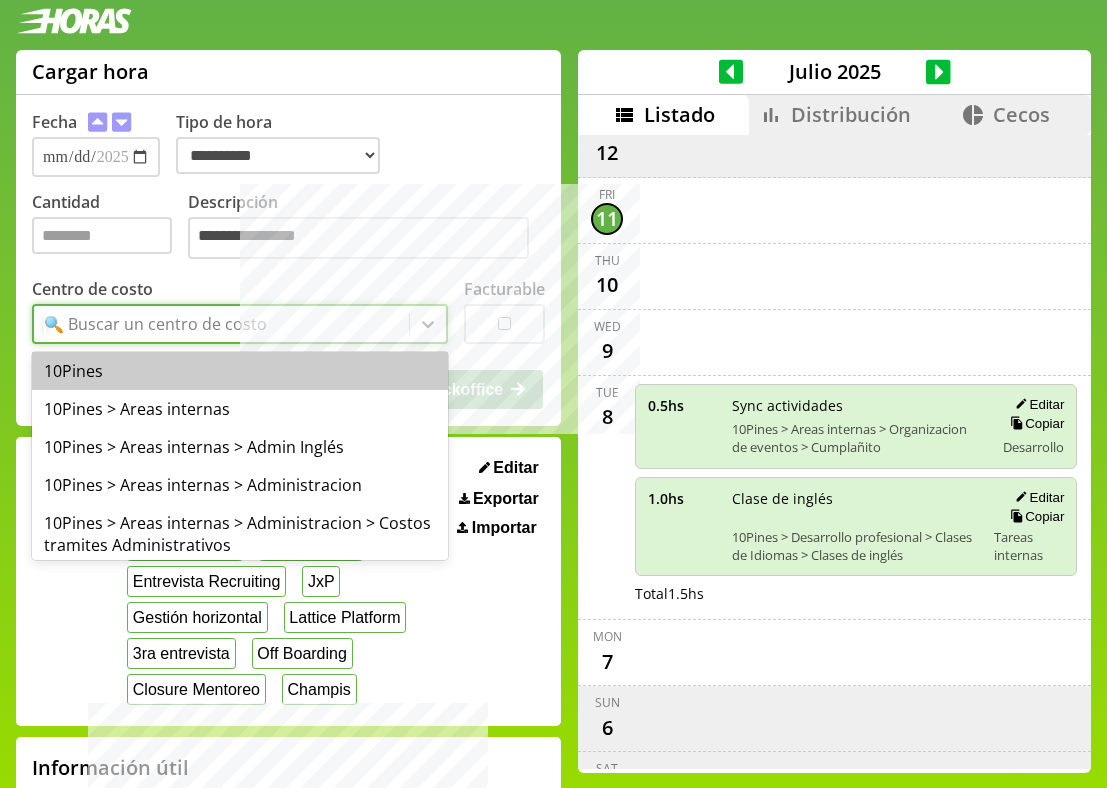 click on "🔍 Buscar un centro de costo" at bounding box center [155, 324] 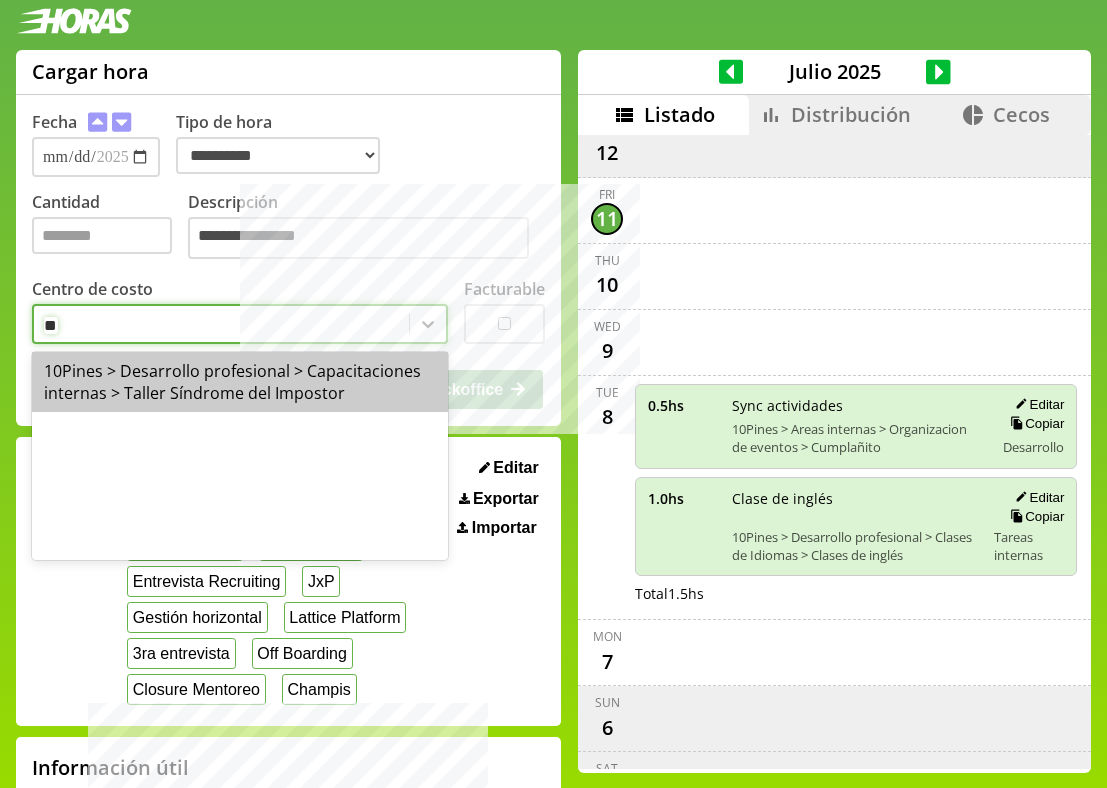 type on "***" 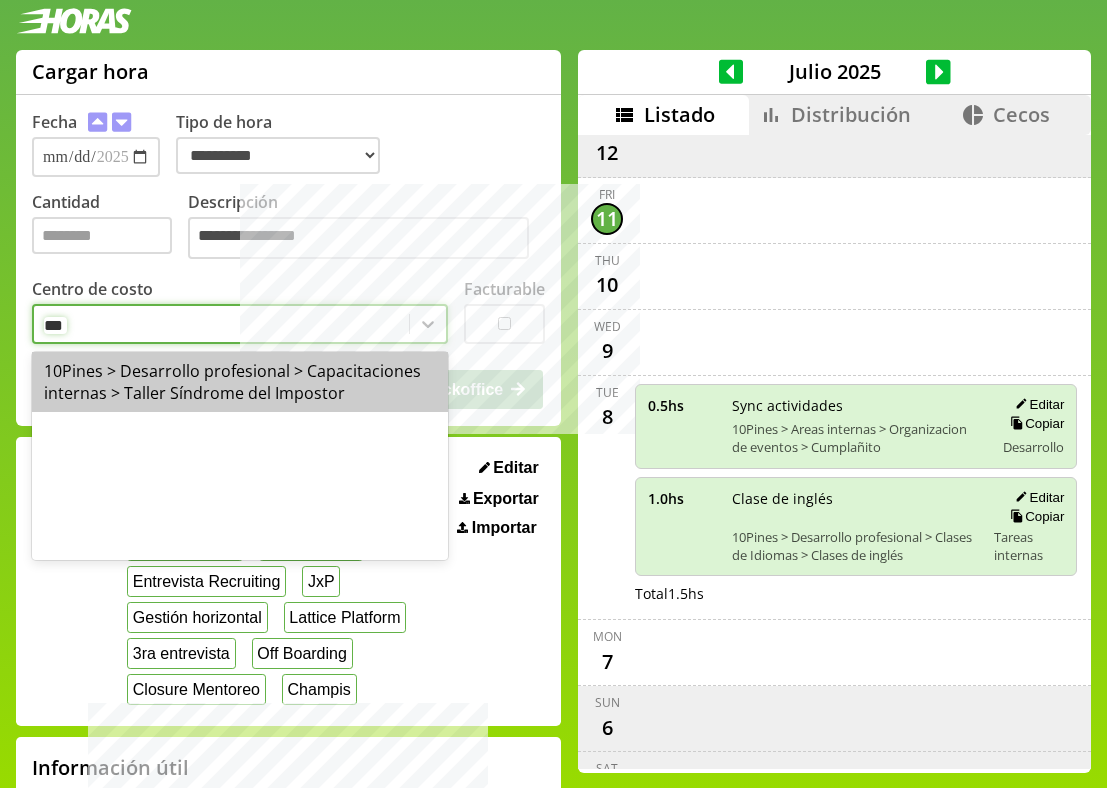 click on "10Pines > Desarrollo profesional > Capacitaciones internas > Taller Síndrome del Impostor" at bounding box center [240, 382] 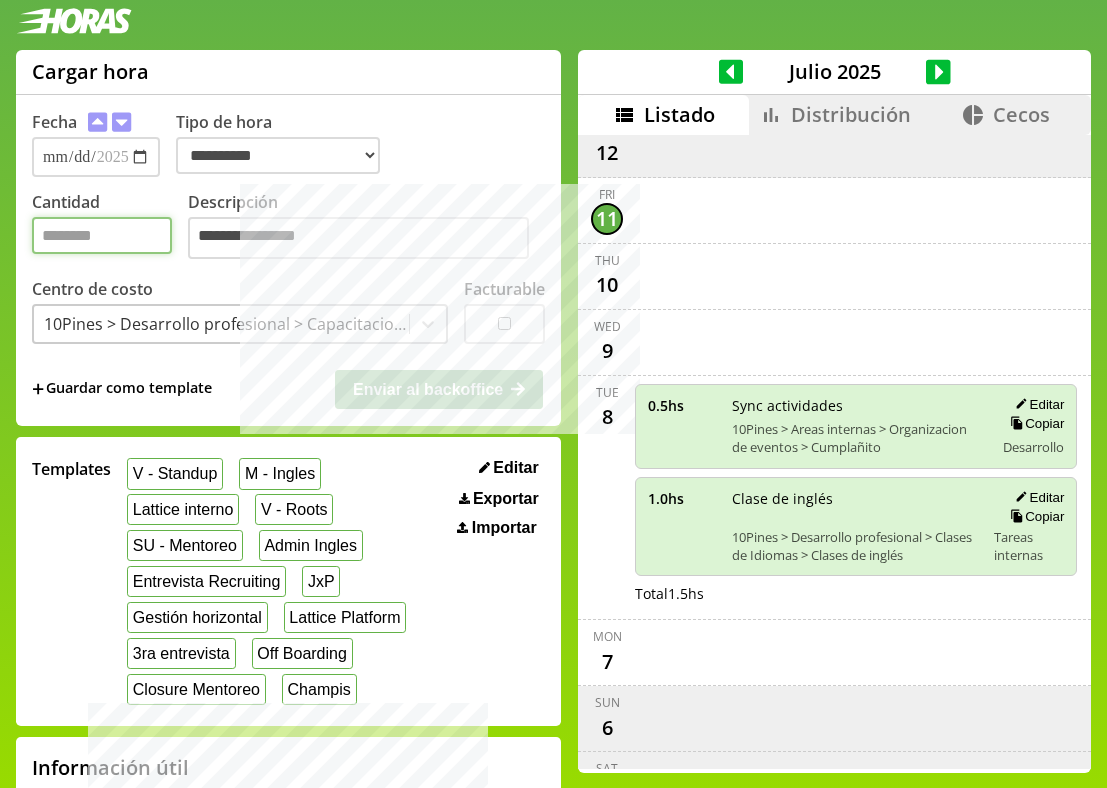 click on "Cantidad" at bounding box center [102, 235] 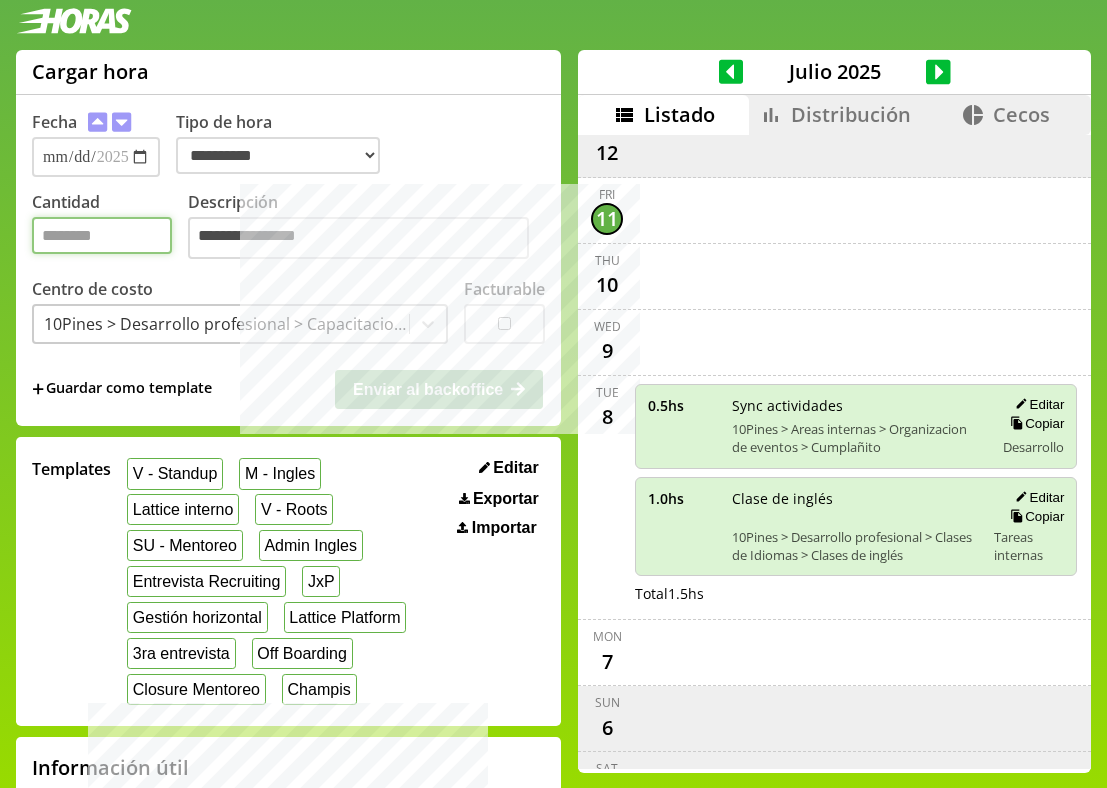 type on "*" 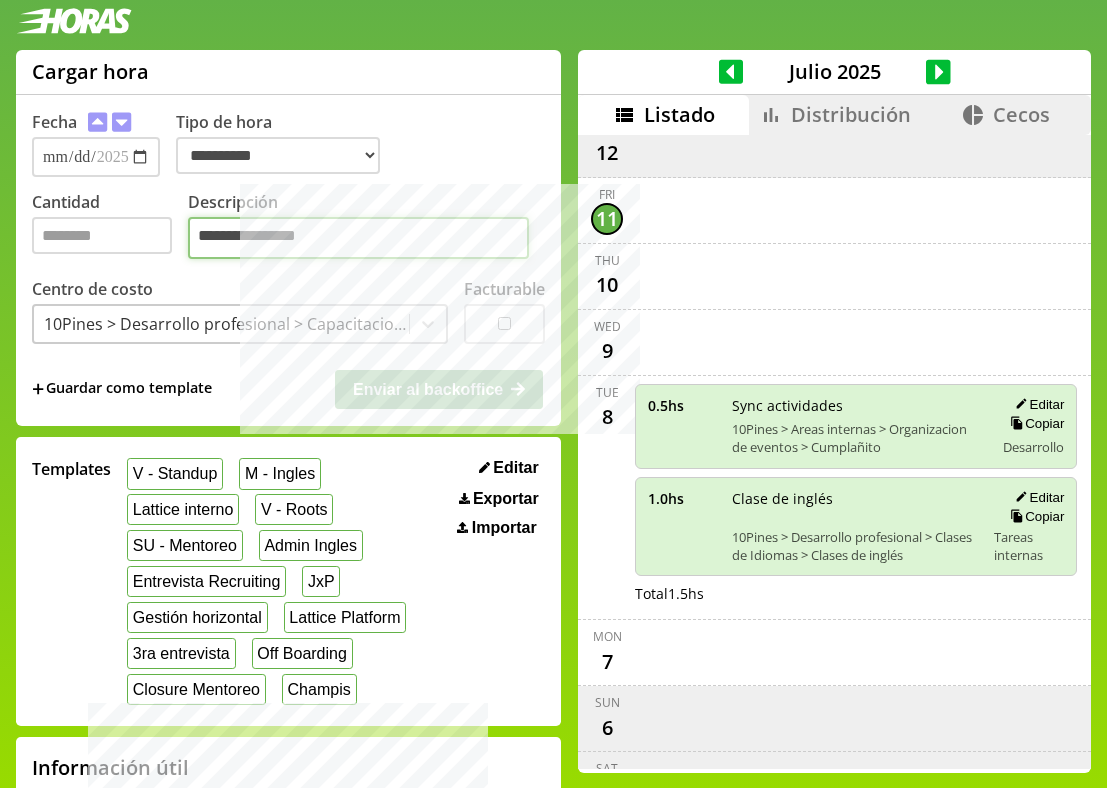click on "**********" at bounding box center [358, 238] 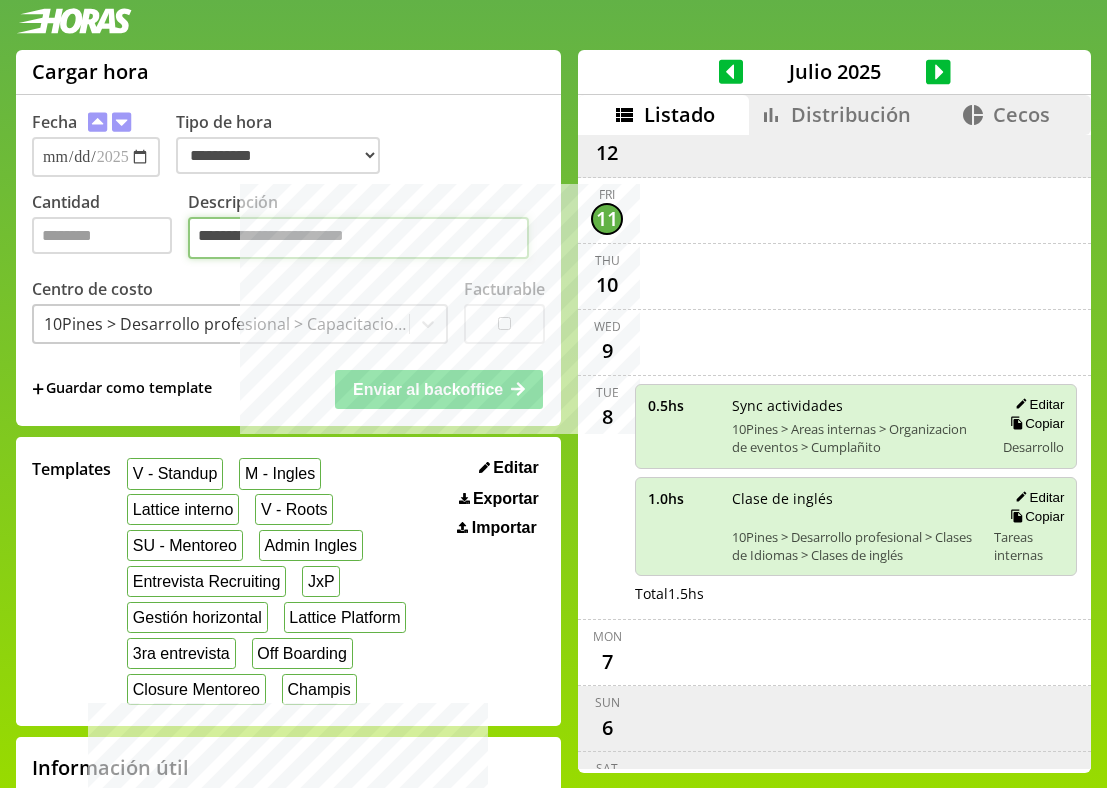 type on "**********" 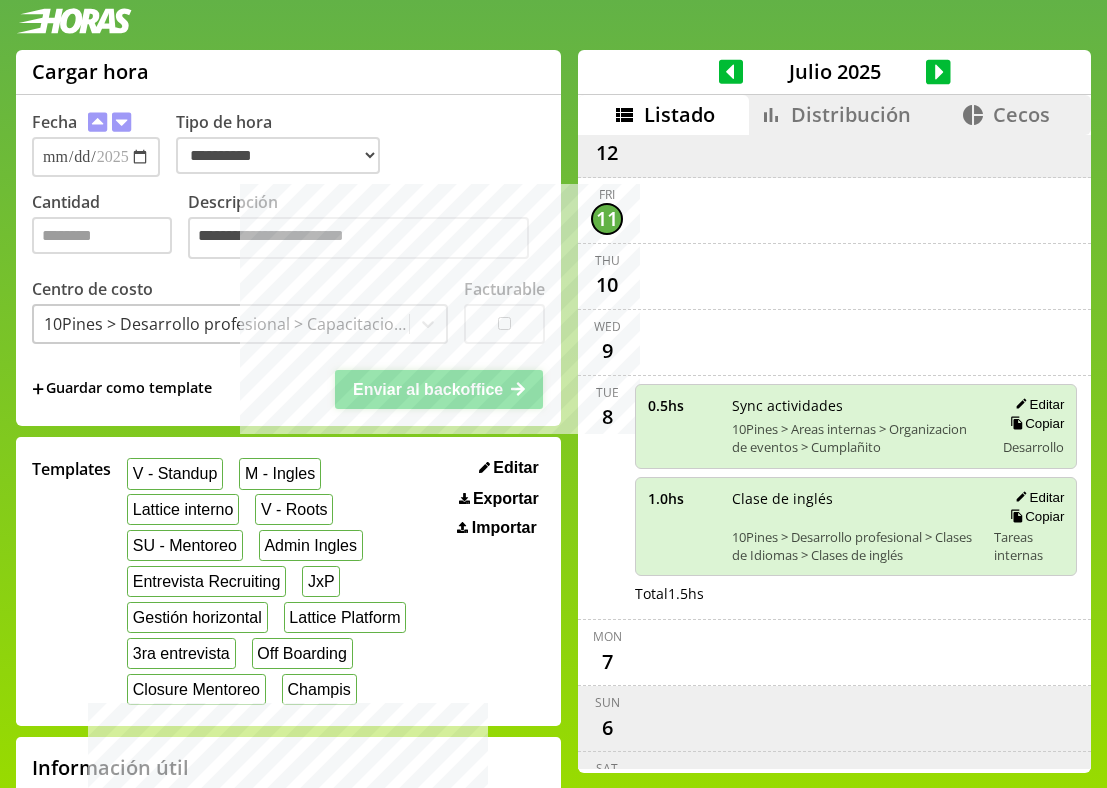 click on "Enviar al backoffice" at bounding box center [439, 389] 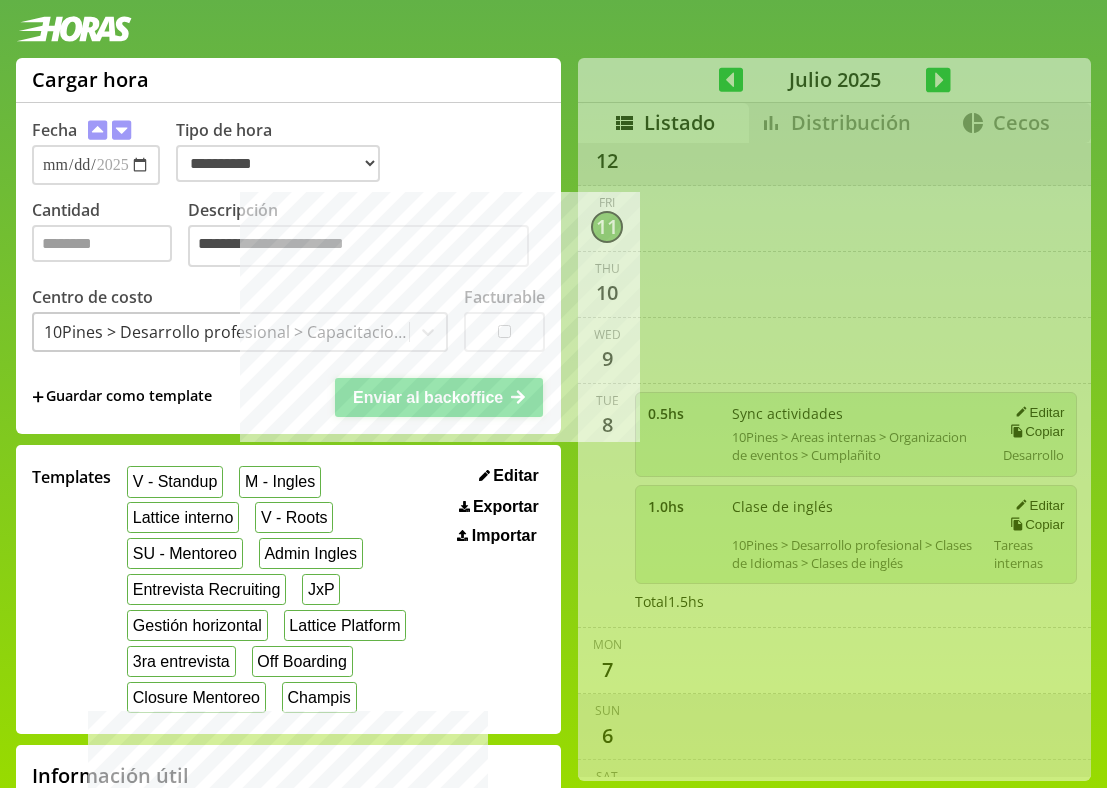 scroll, scrollTop: 8, scrollLeft: 0, axis: vertical 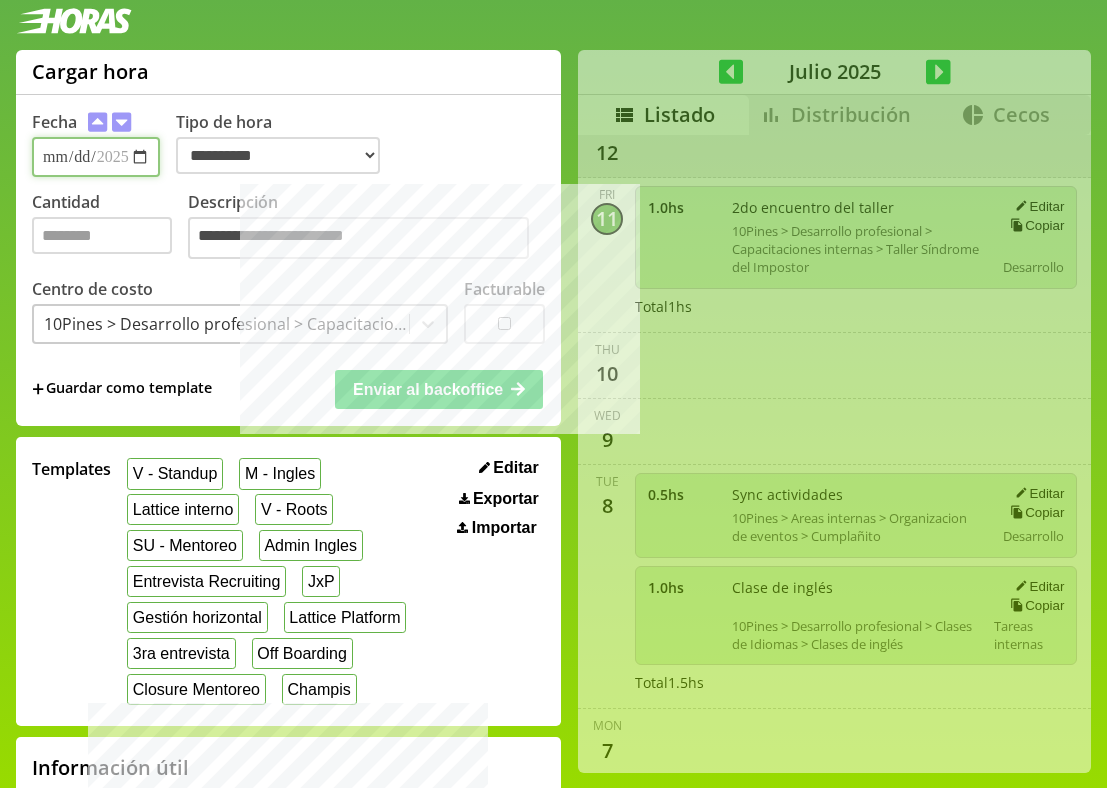 type 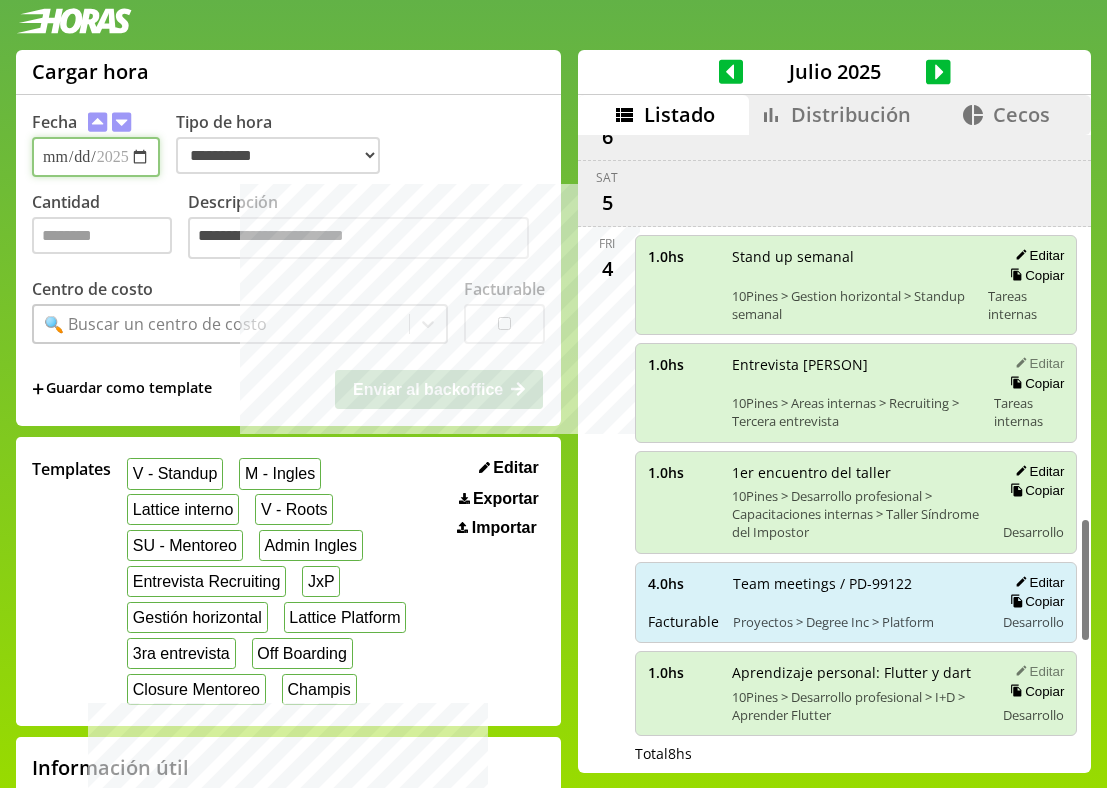 scroll, scrollTop: 1958, scrollLeft: 0, axis: vertical 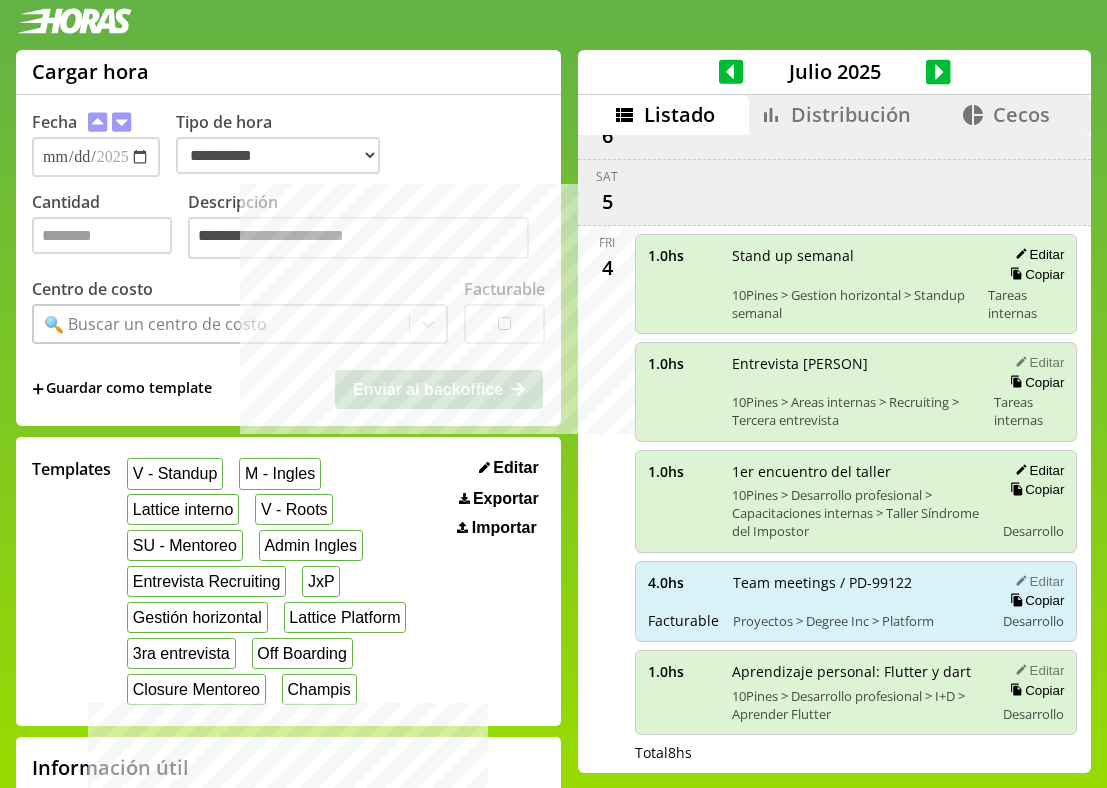 click on "Editar" at bounding box center (1036, 581) 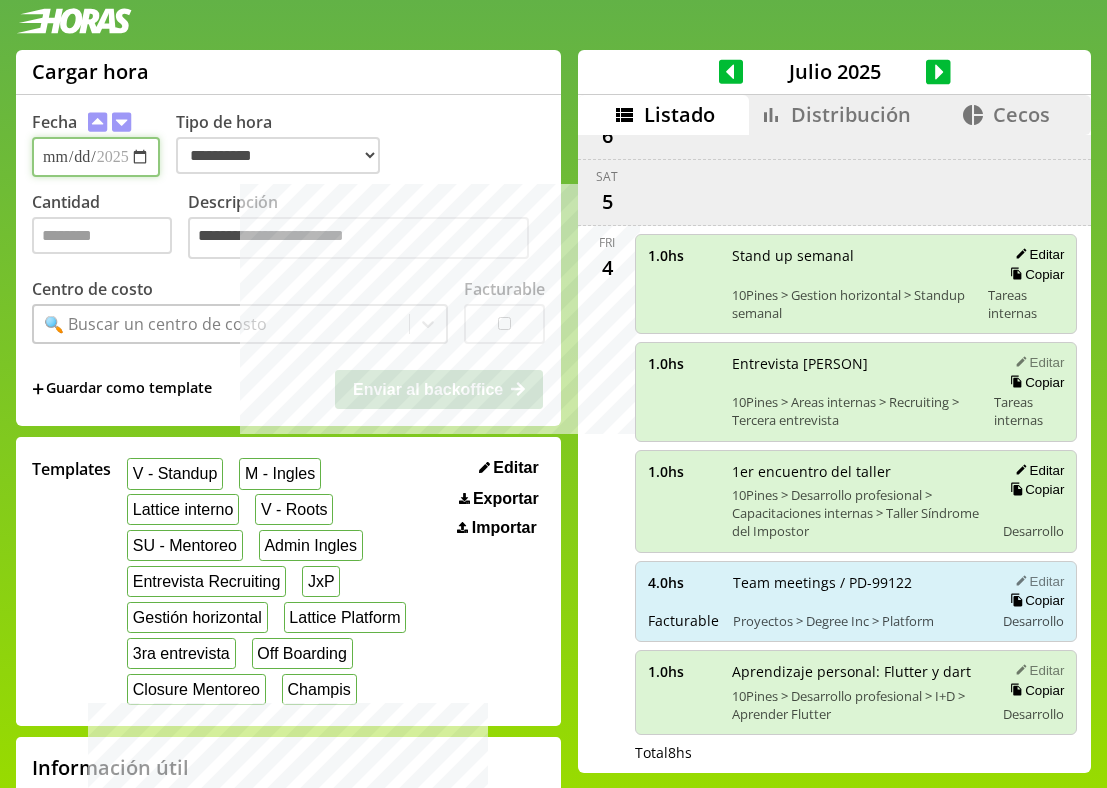 type on "**********" 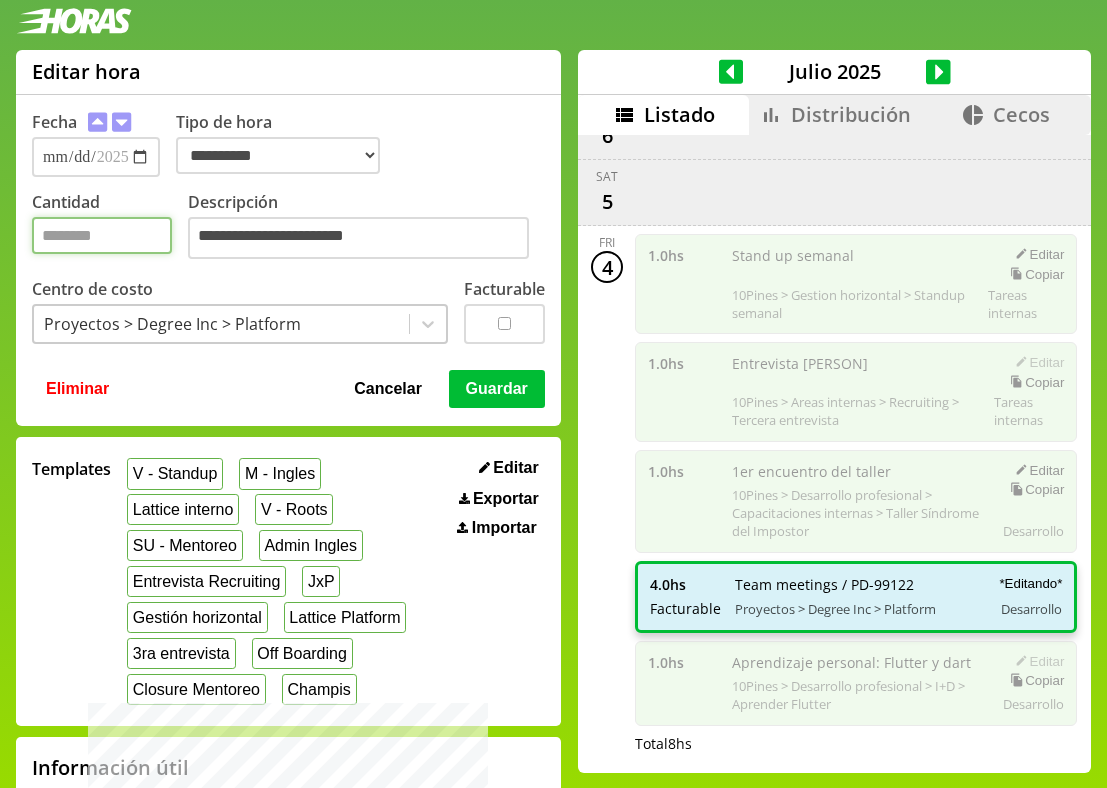 drag, startPoint x: 62, startPoint y: 247, endPoint x: -9, endPoint y: 244, distance: 71.063354 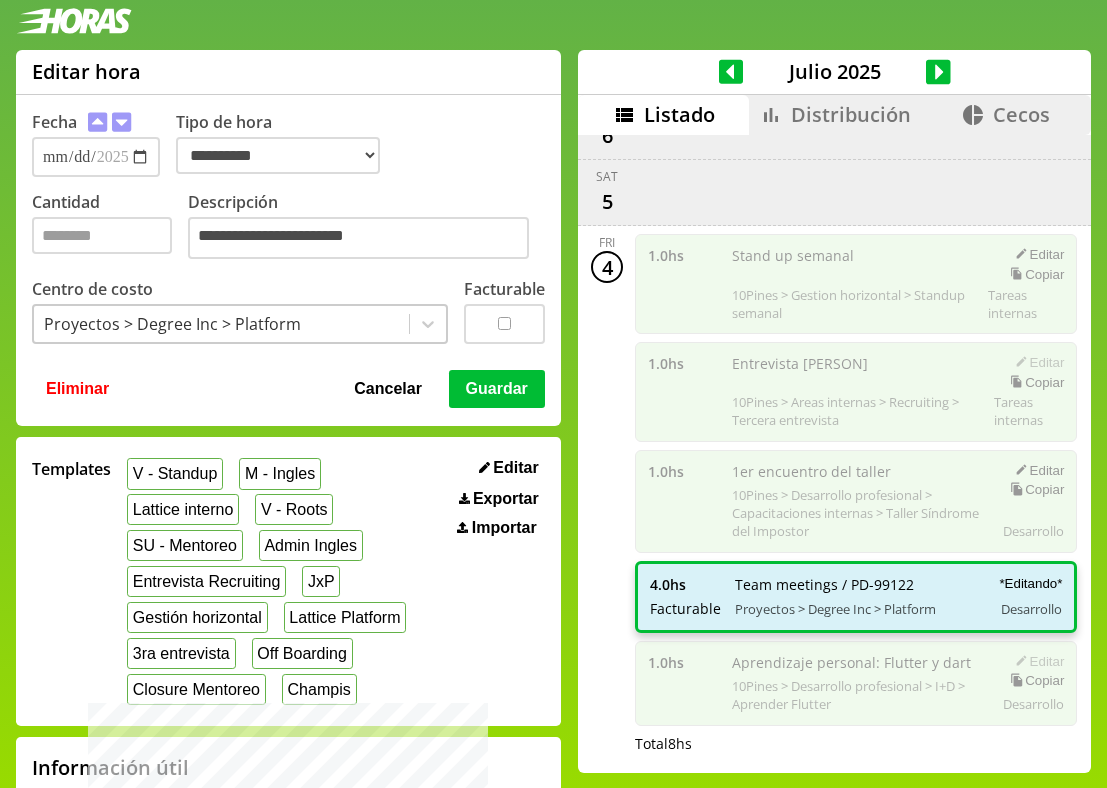 click on "Guardar" at bounding box center (497, 389) 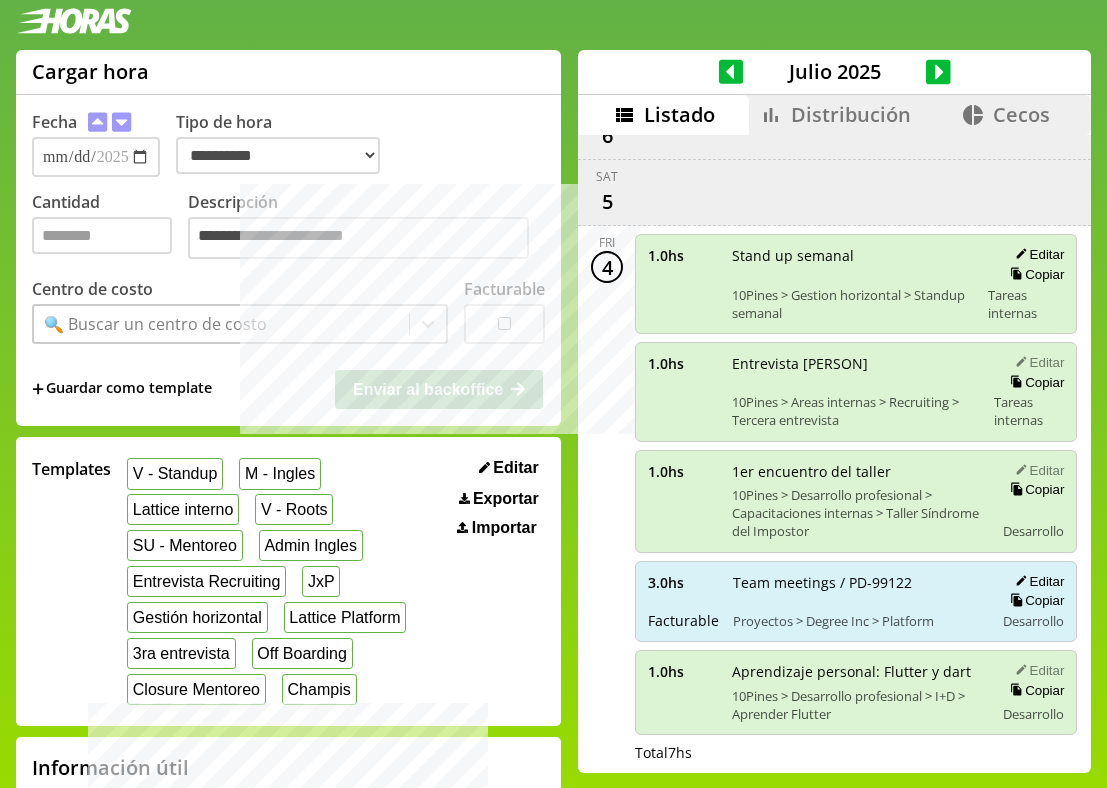click 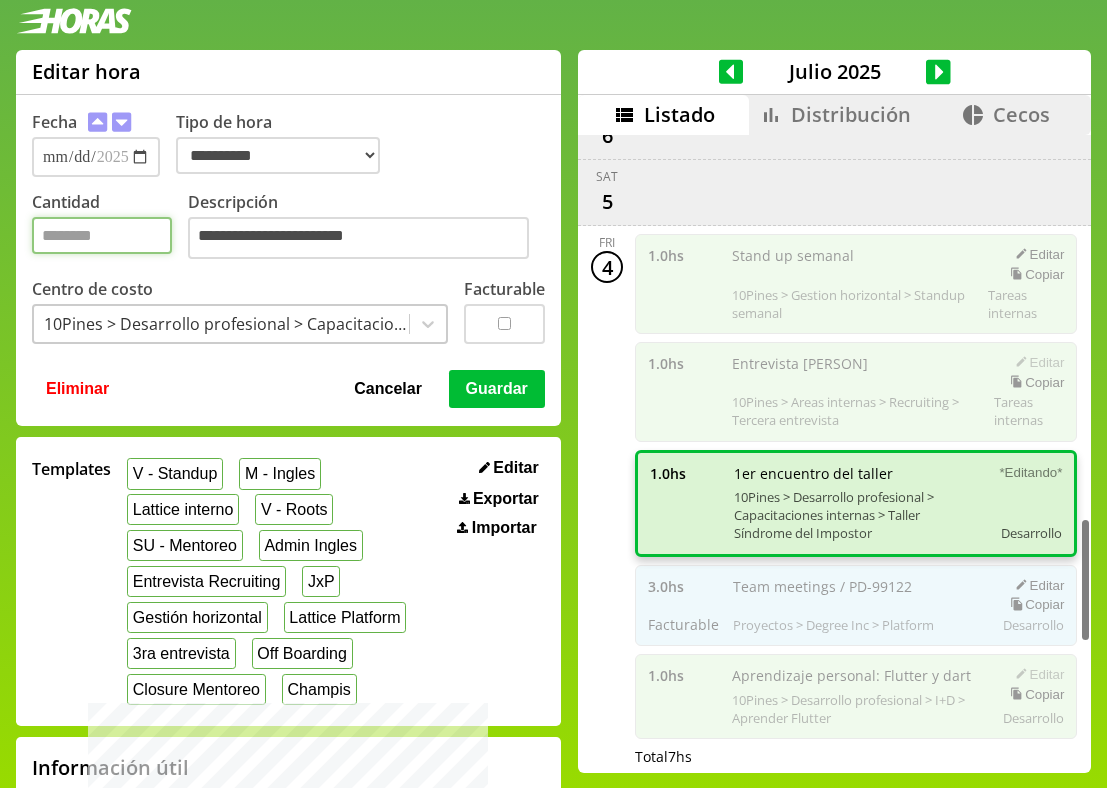 drag, startPoint x: 89, startPoint y: 231, endPoint x: -6, endPoint y: 231, distance: 95 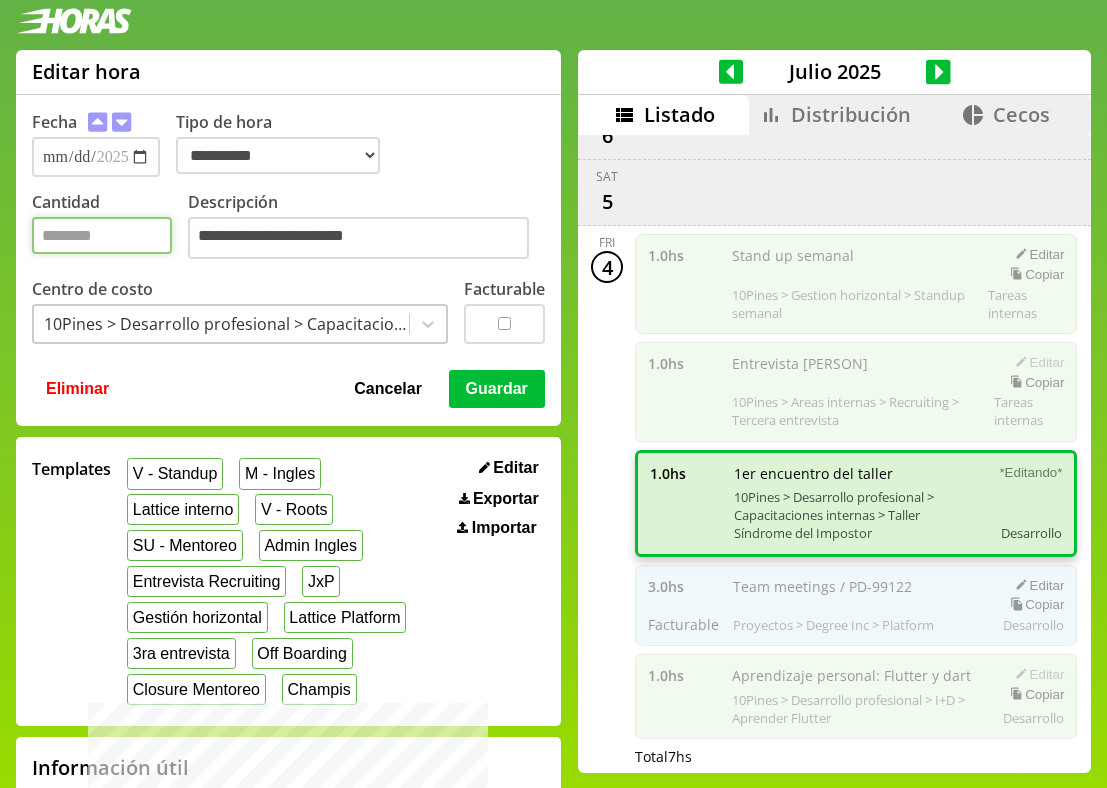 type on "*" 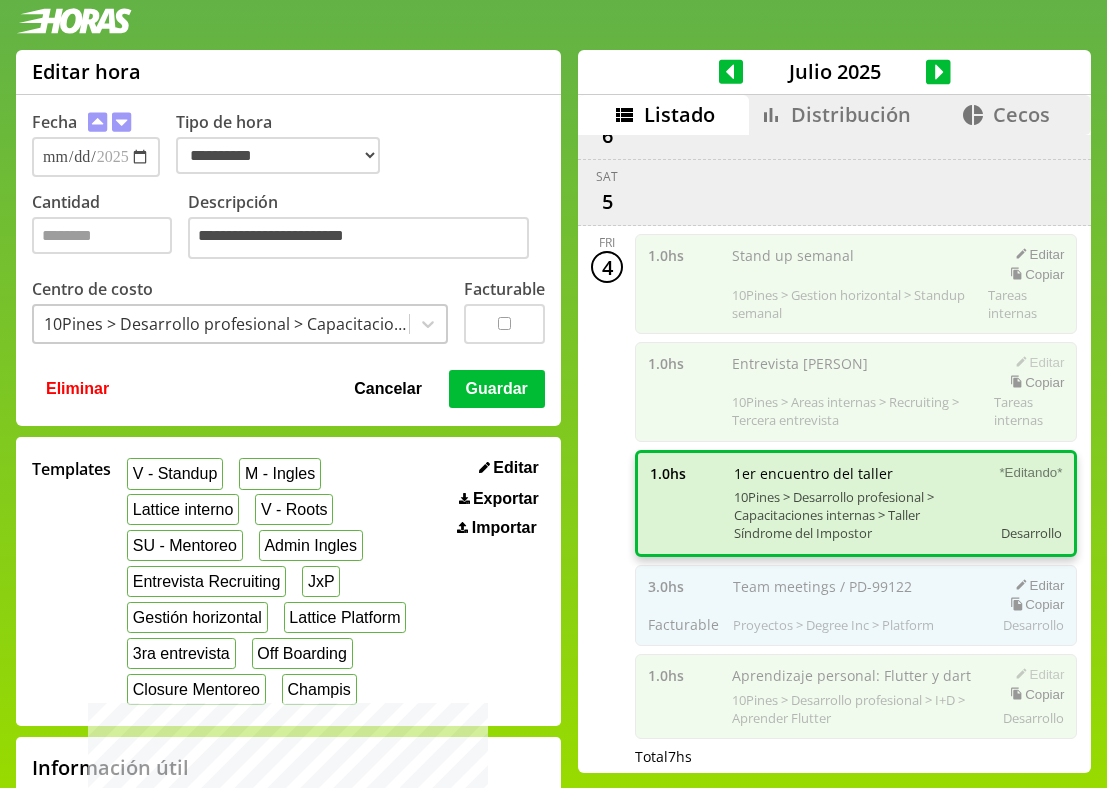 click on "Guardar" at bounding box center (497, 389) 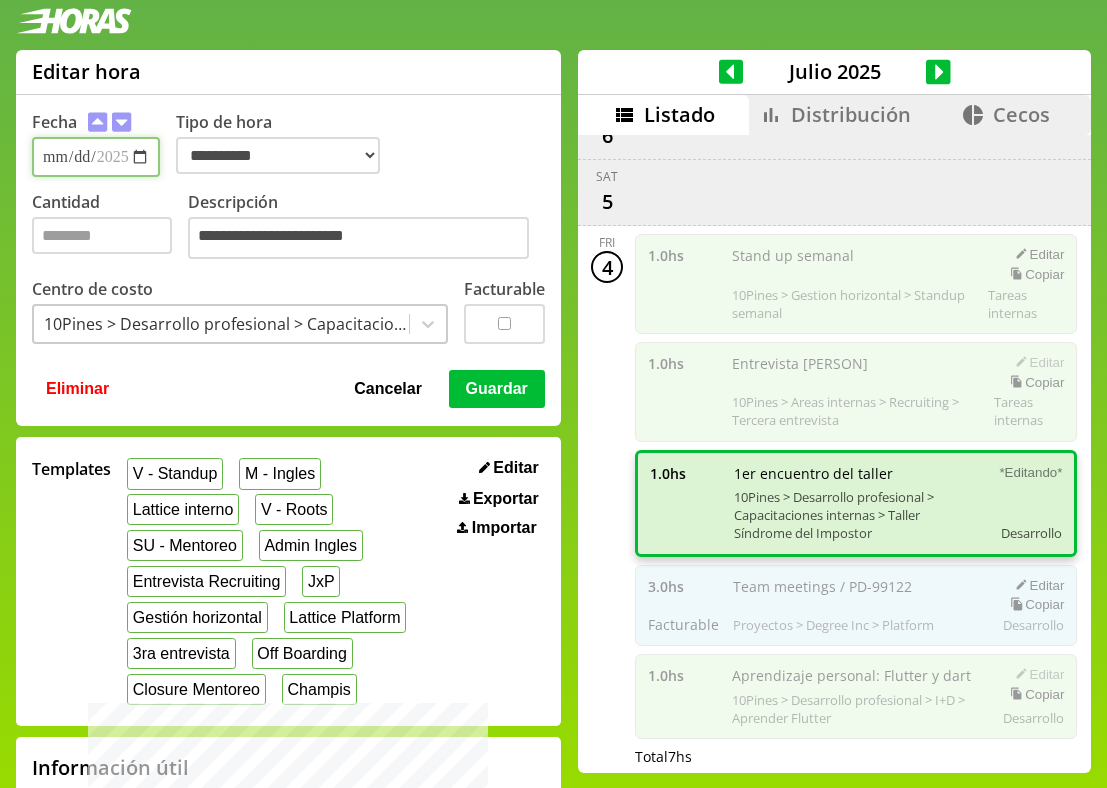 type 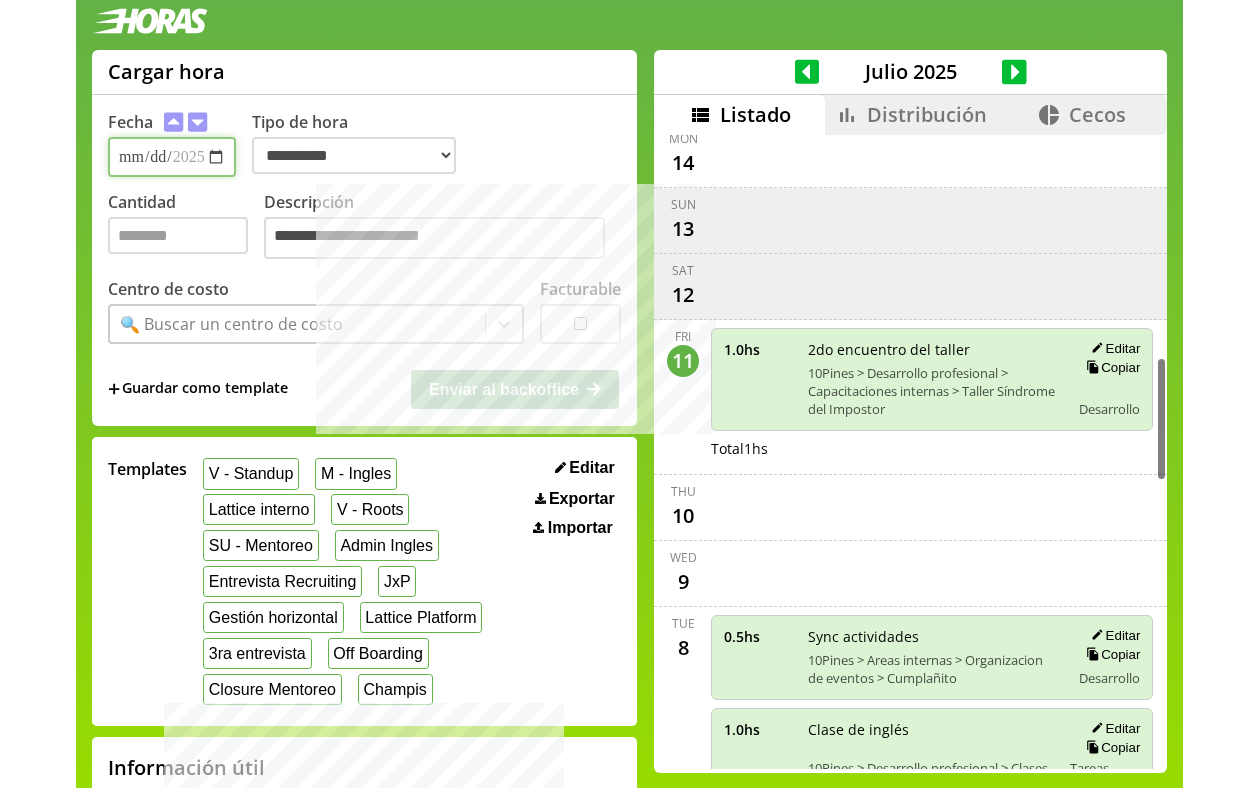 scroll, scrollTop: 1115, scrollLeft: 0, axis: vertical 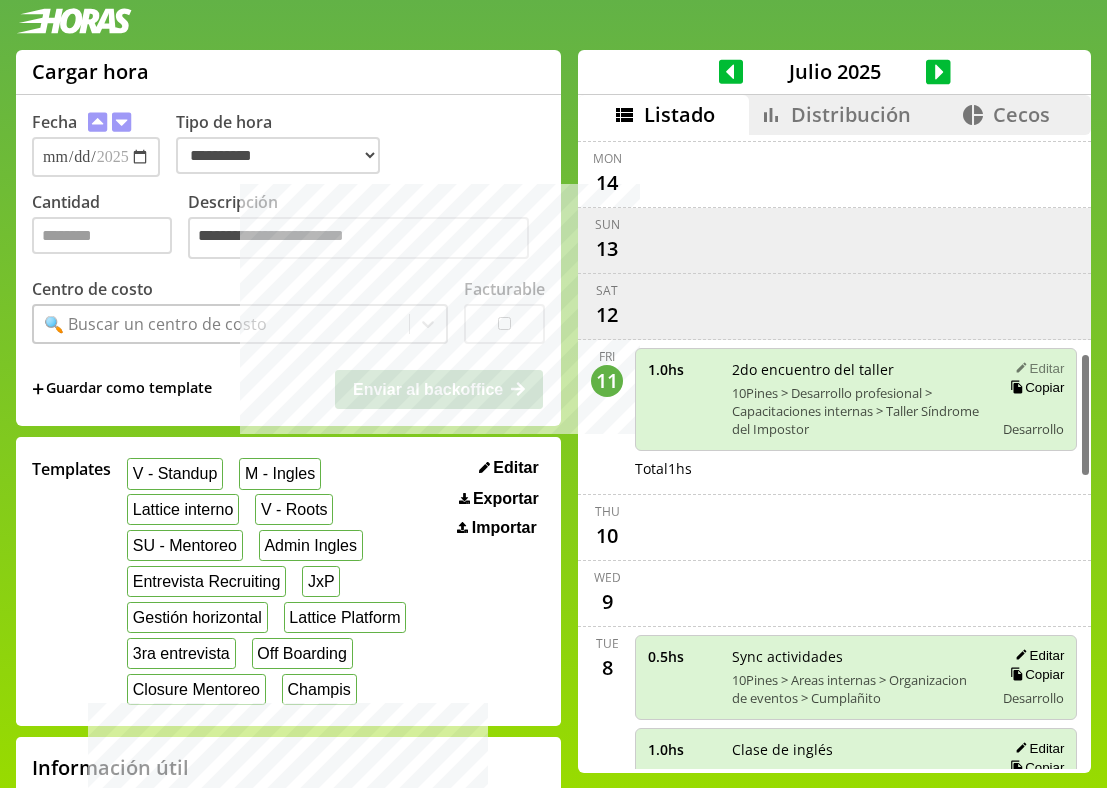 click 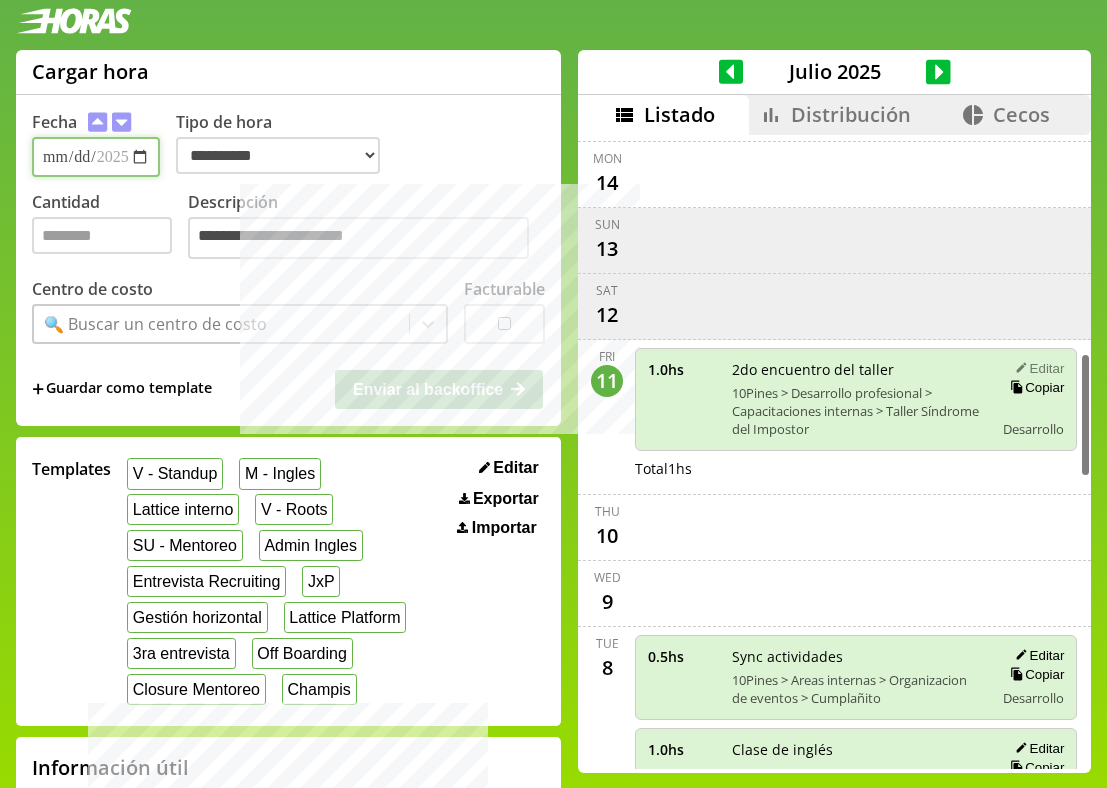type on "**********" 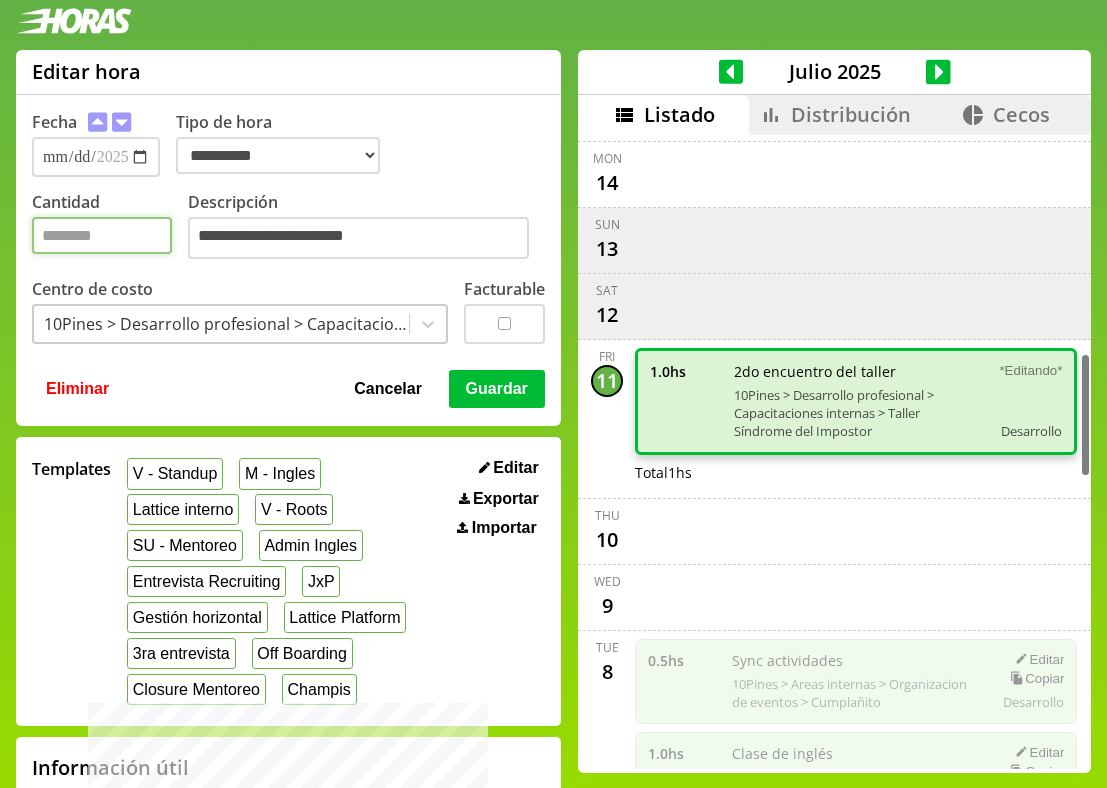 drag, startPoint x: 109, startPoint y: 241, endPoint x: -9, endPoint y: 241, distance: 118 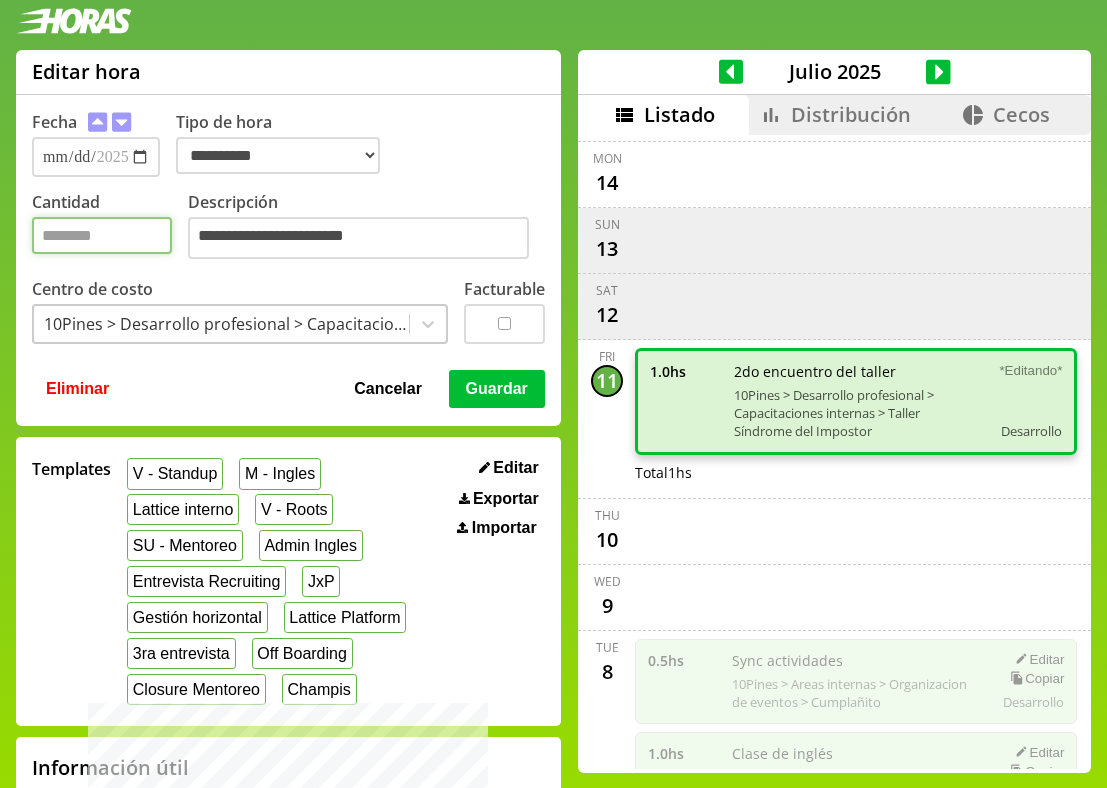 type on "*" 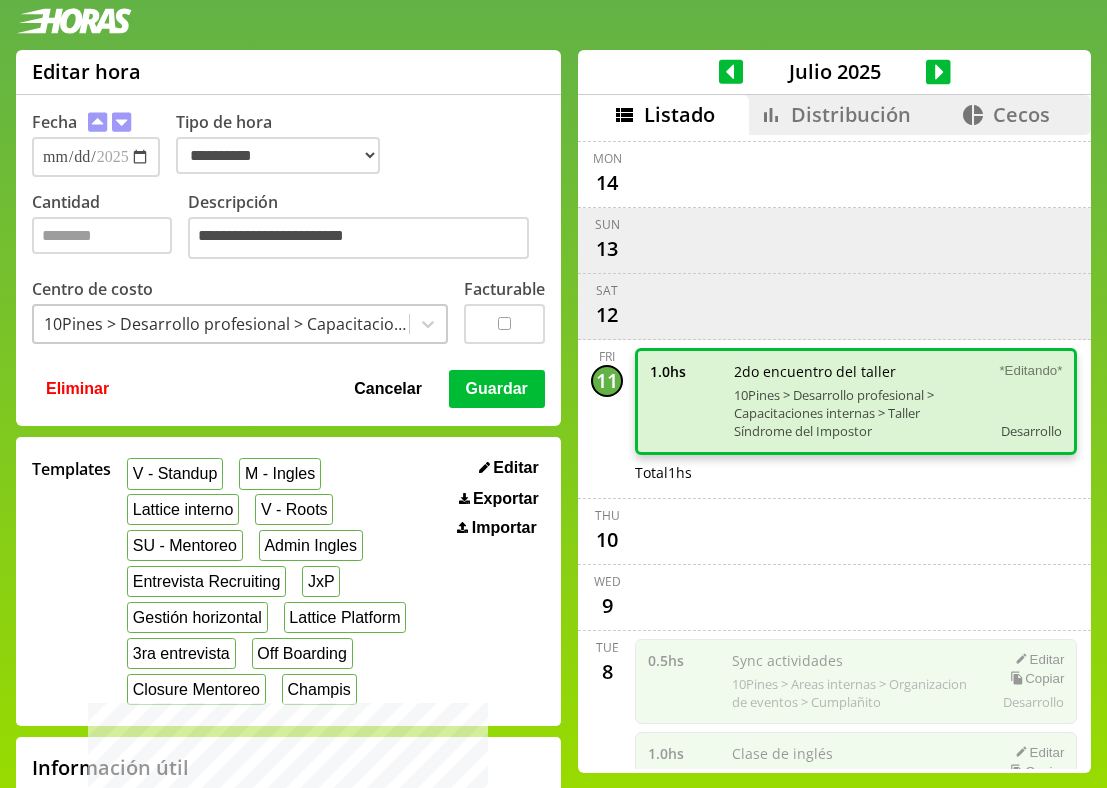 click on "Guardar" at bounding box center [497, 389] 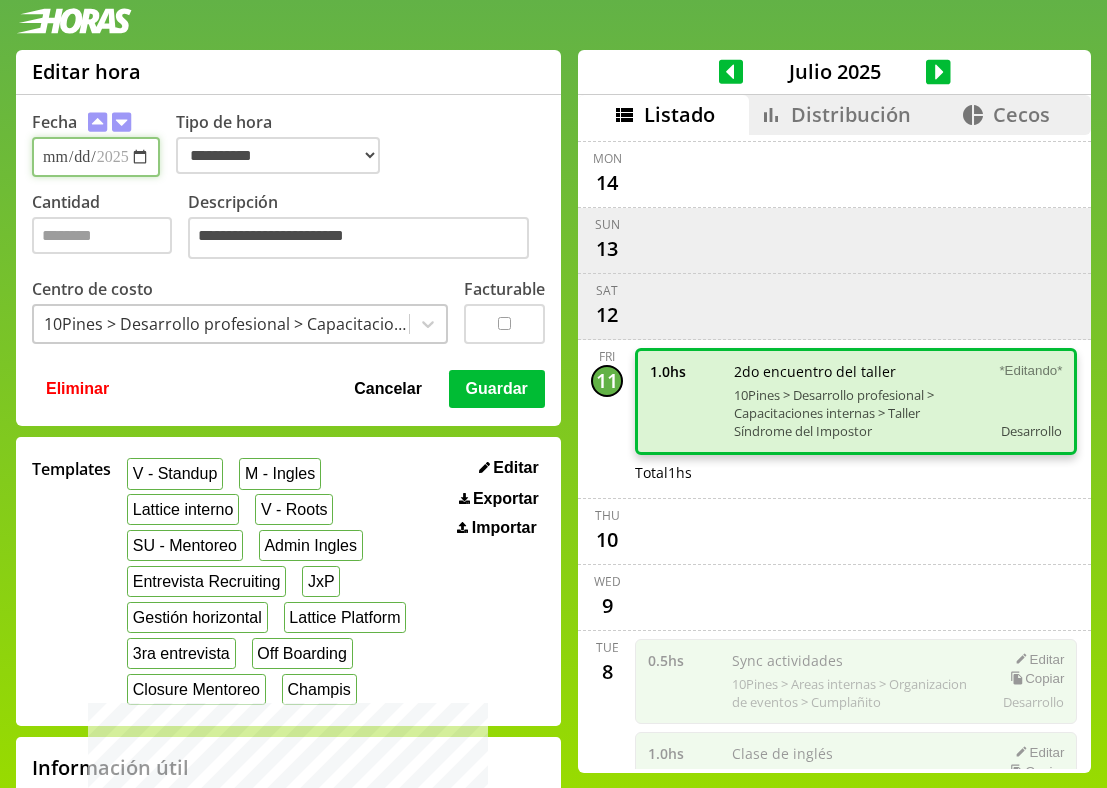 type 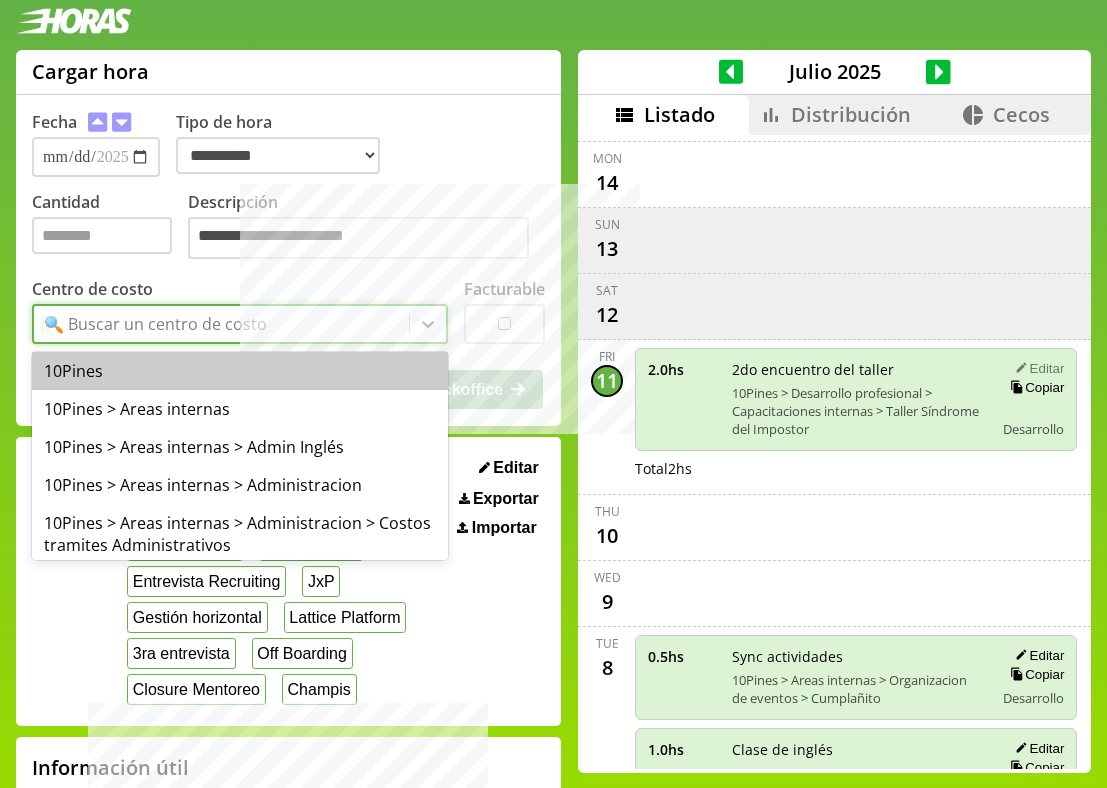 click on "🔍 Buscar un centro de costo" at bounding box center (221, 324) 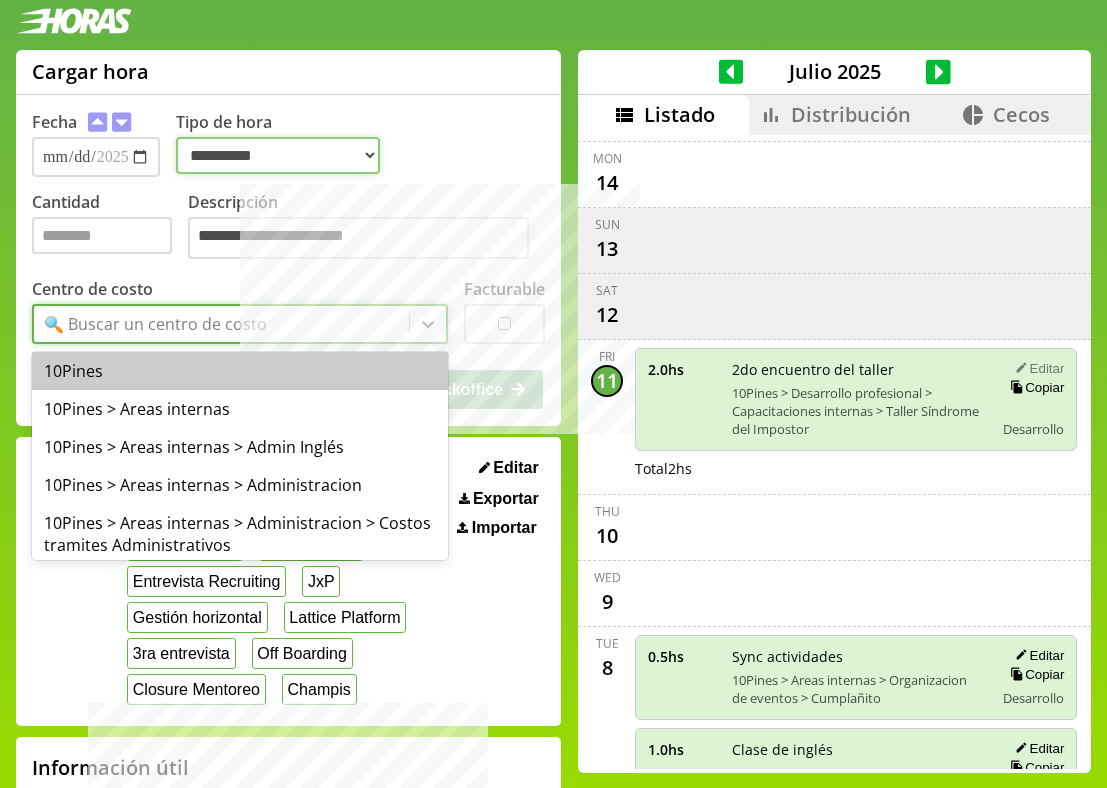 click on "**********" at bounding box center (278, 155) 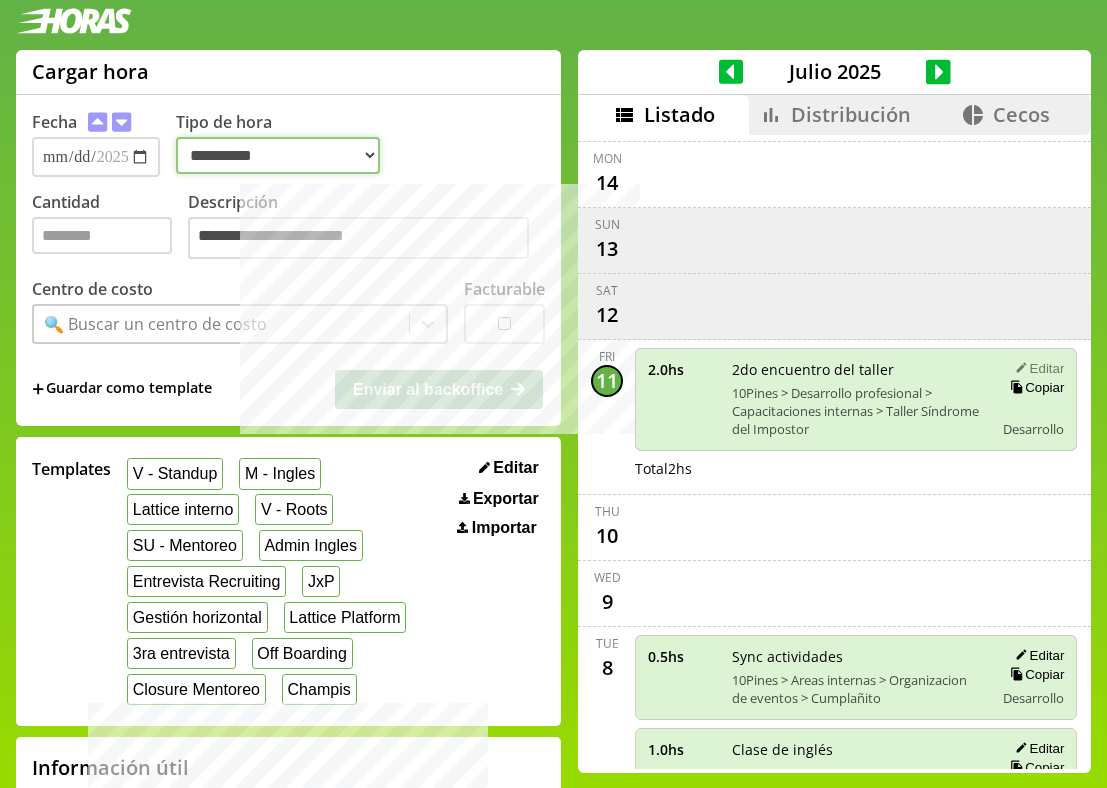 select on "**********" 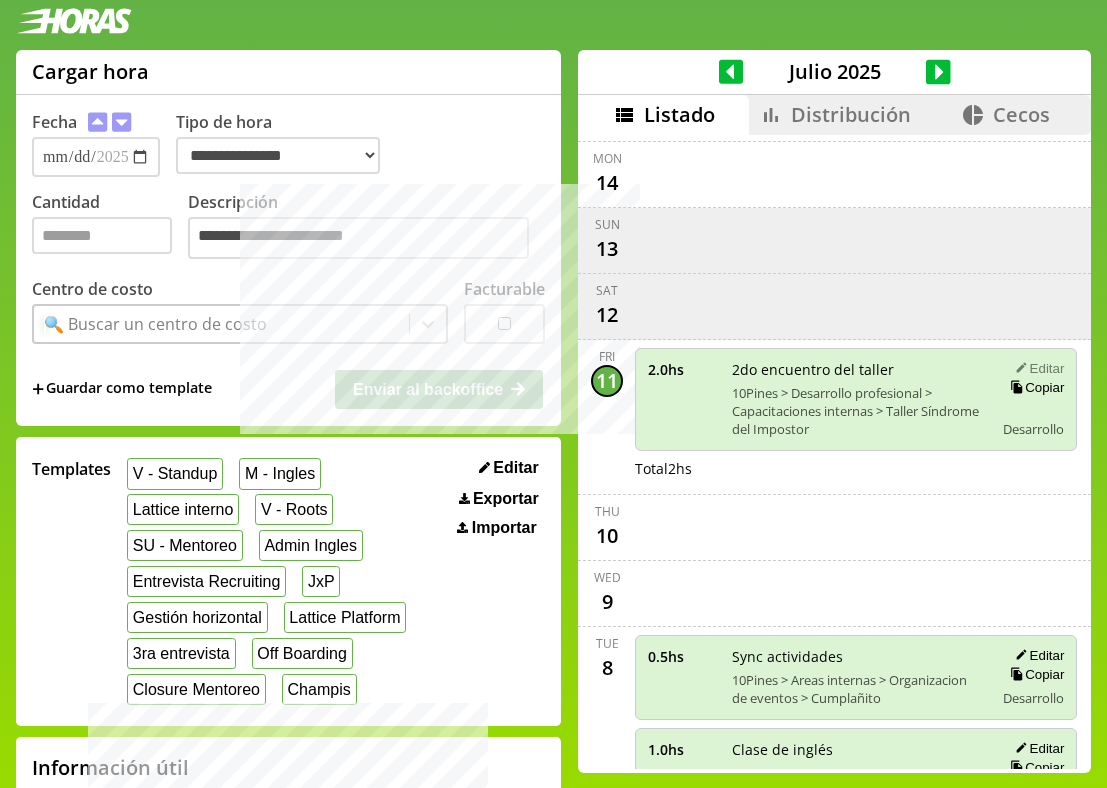 click on "🔍 Buscar un centro de costo" at bounding box center [221, 324] 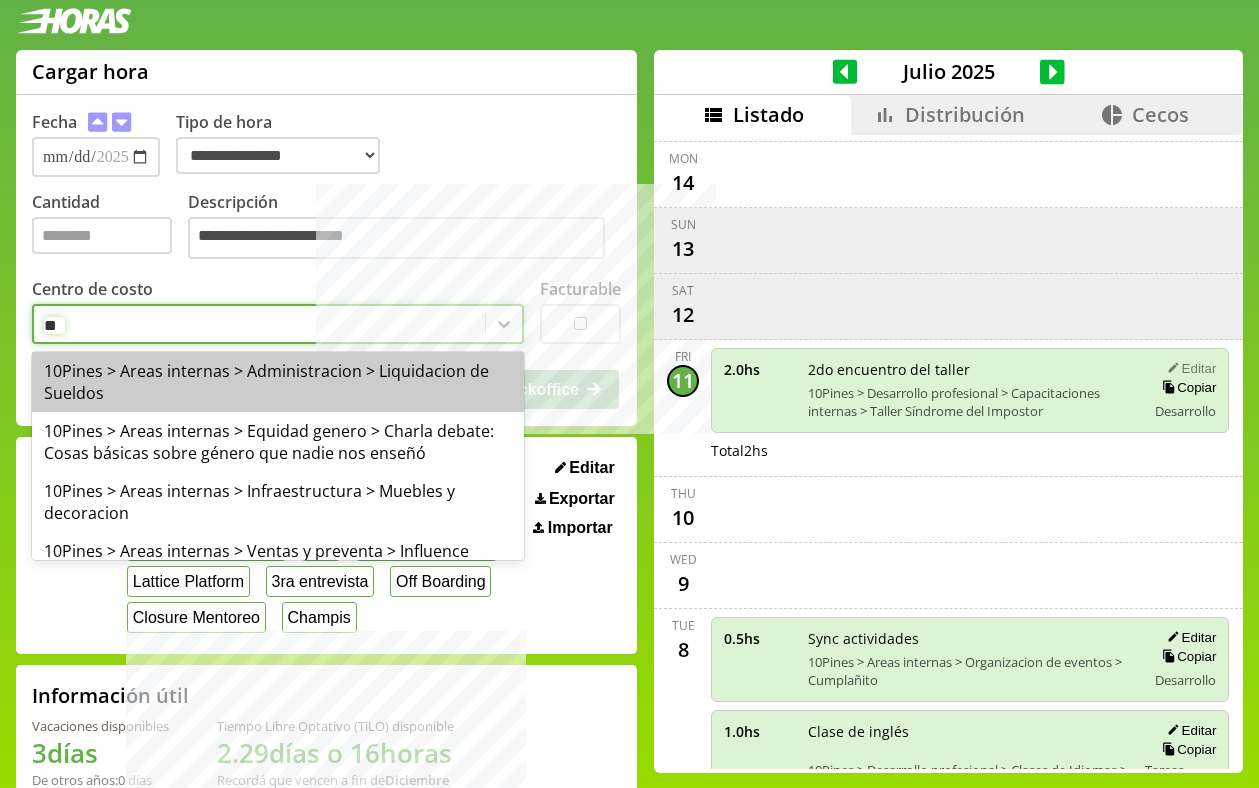 type on "*" 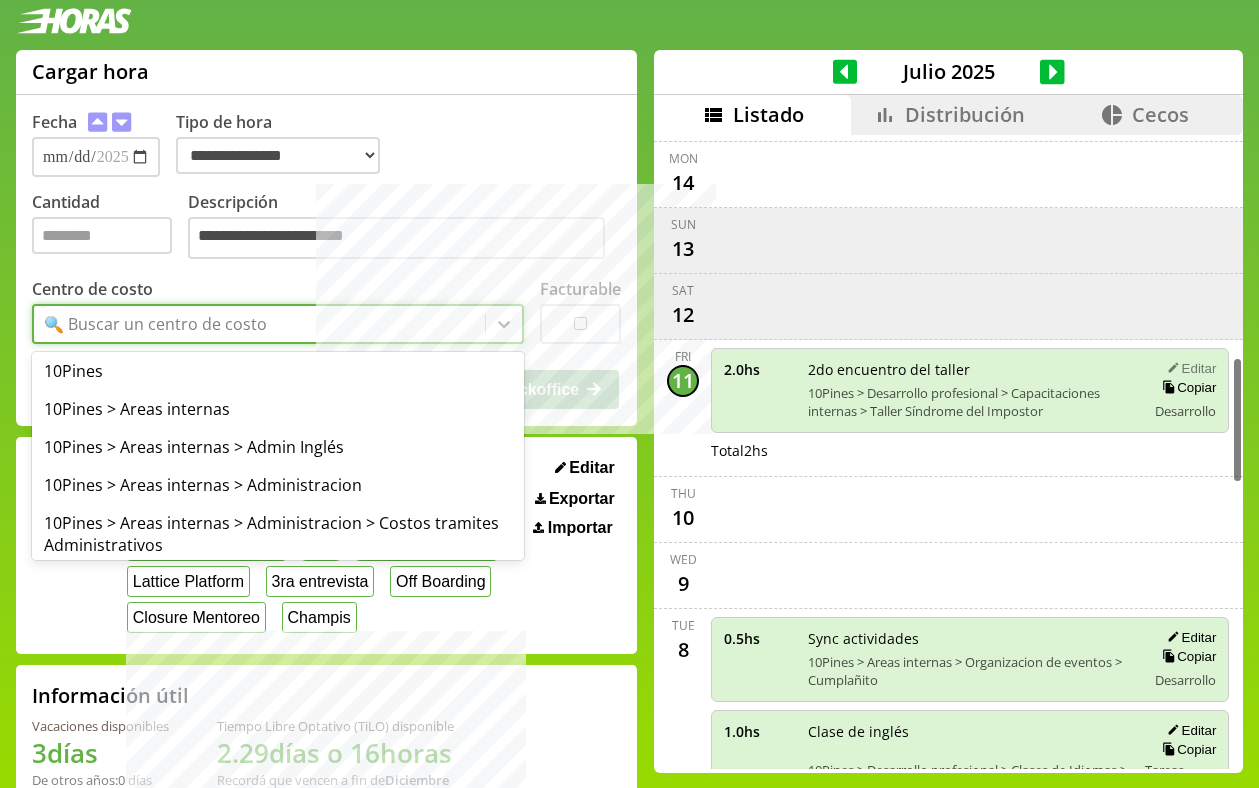 click at bounding box center (970, 306) 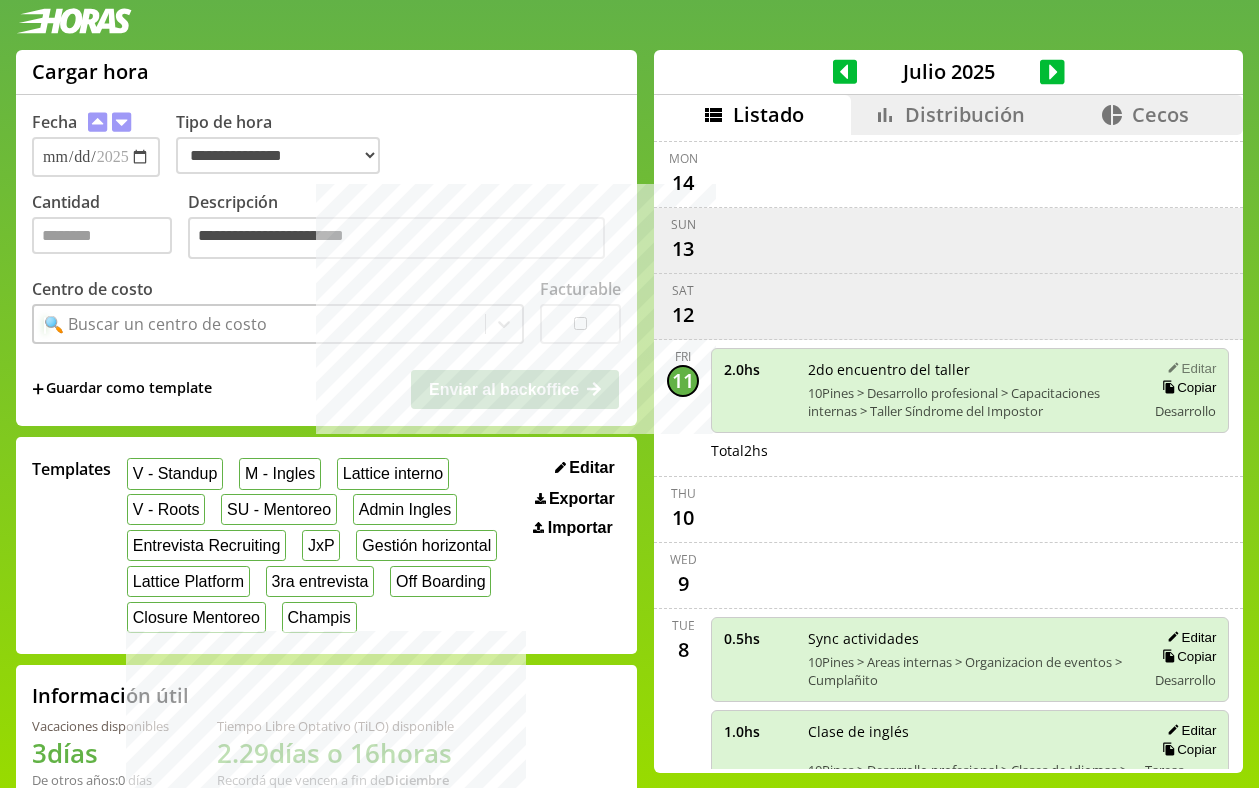 click on "🔍 Buscar un centro de costo" at bounding box center (259, 324) 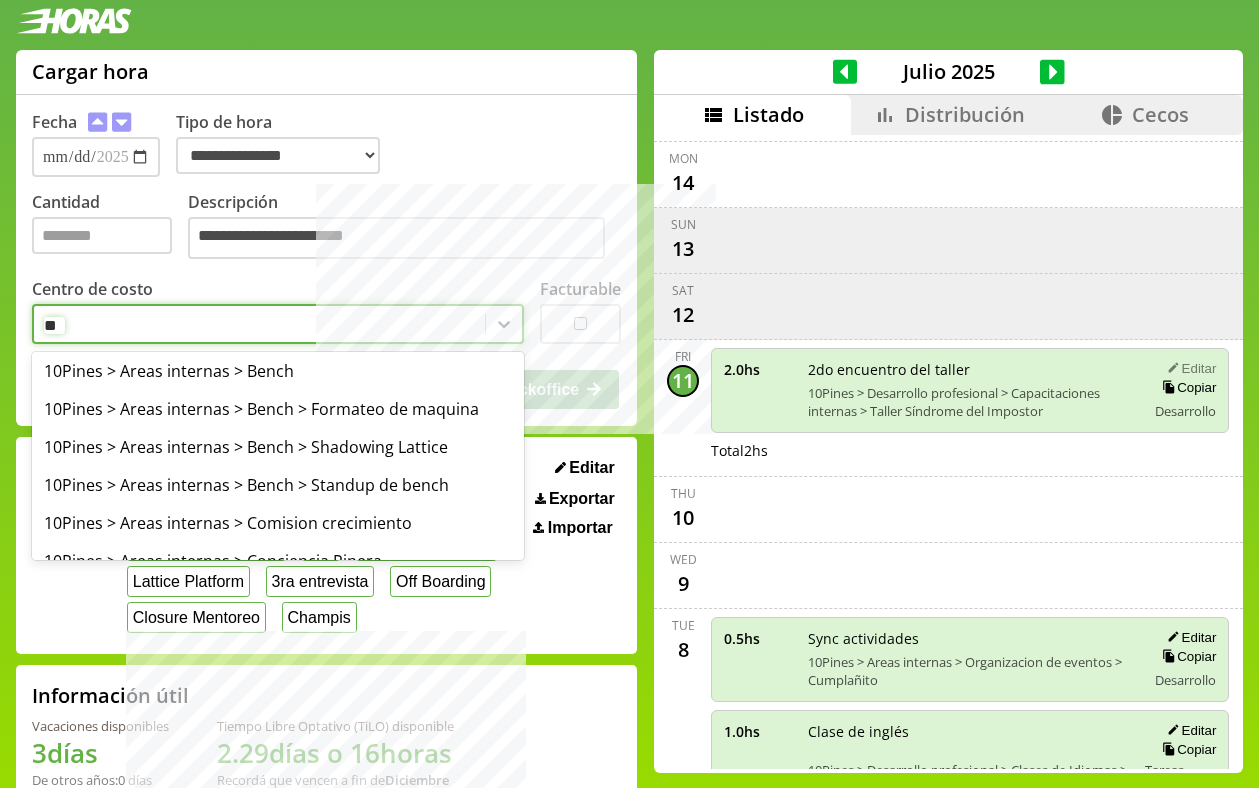 type on "*" 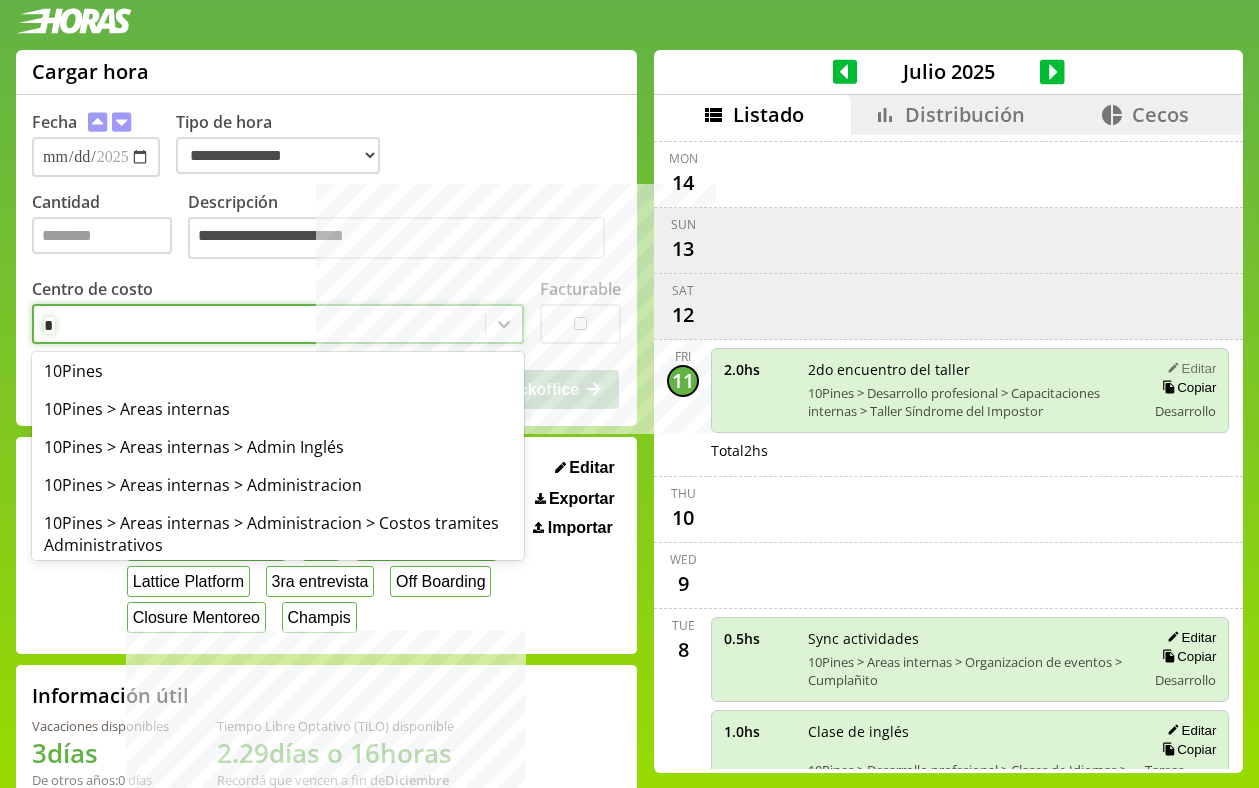 type 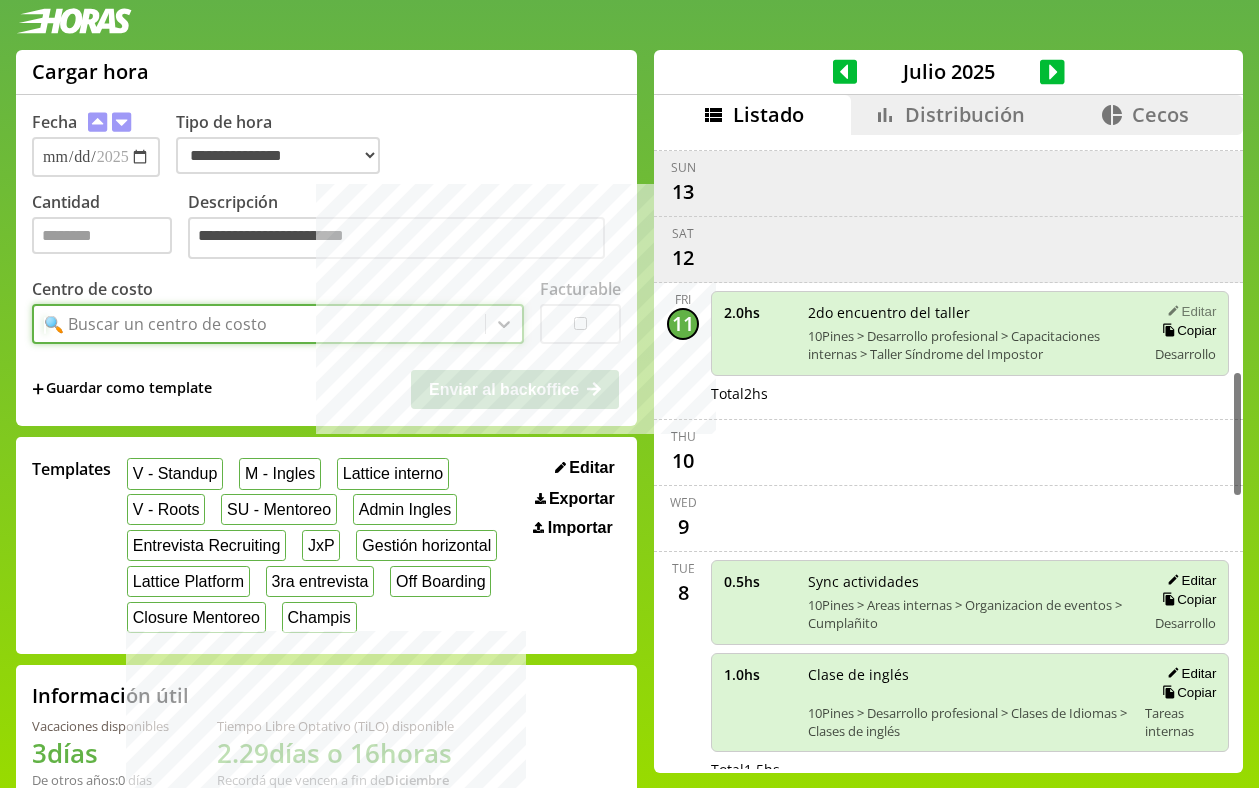 scroll, scrollTop: 1187, scrollLeft: 0, axis: vertical 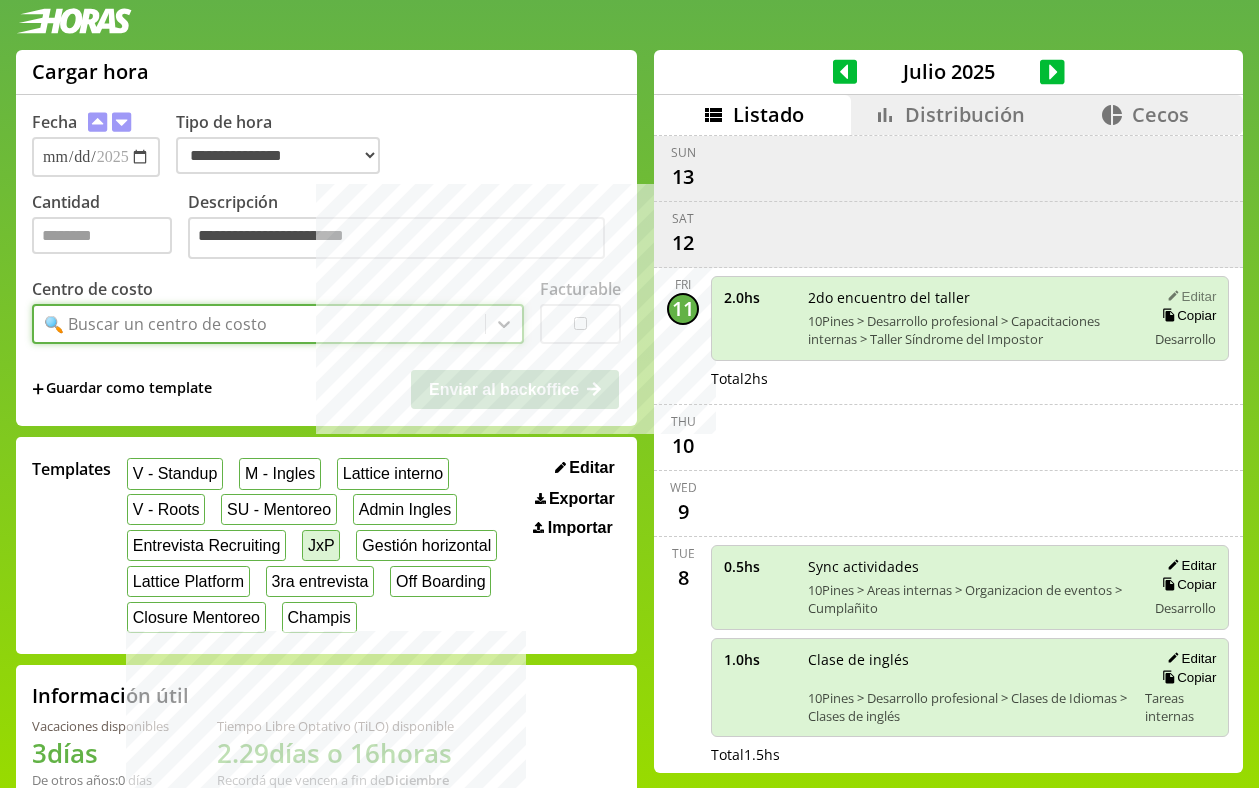click on "JxP" at bounding box center (321, 545) 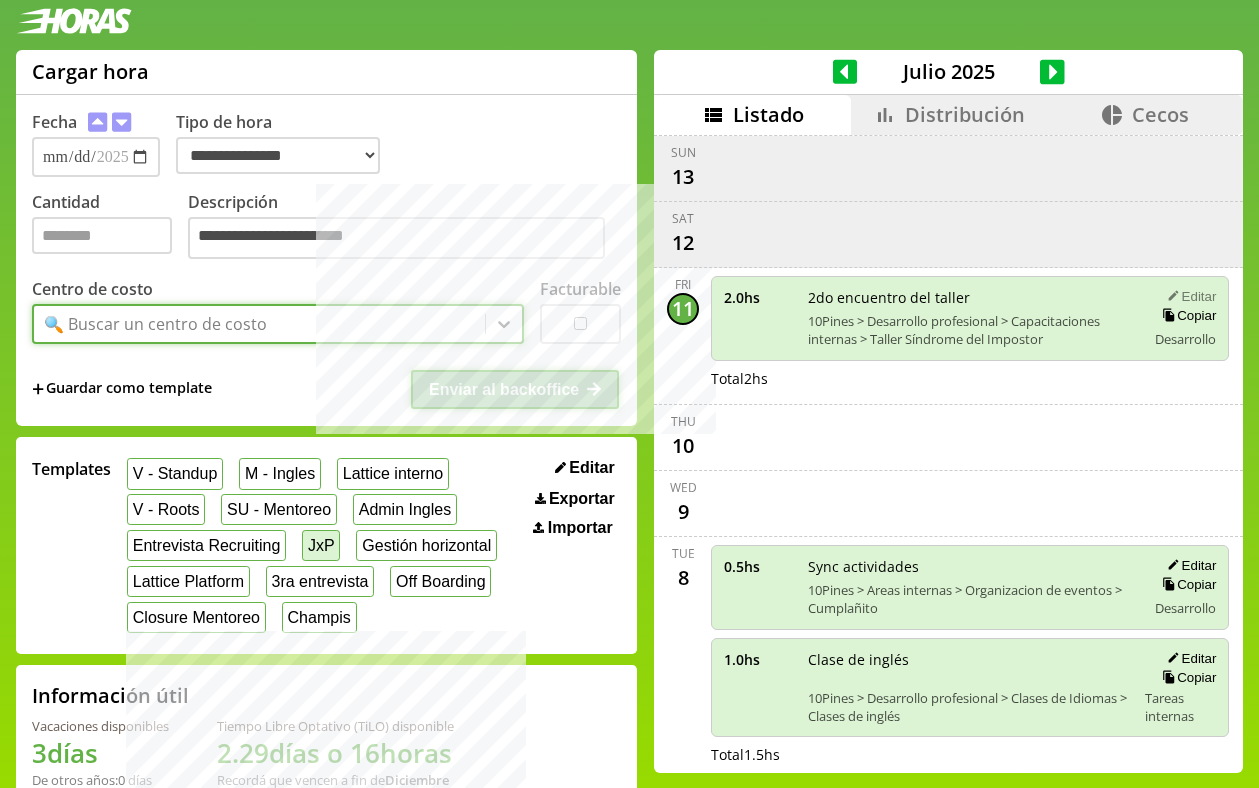 type on "***" 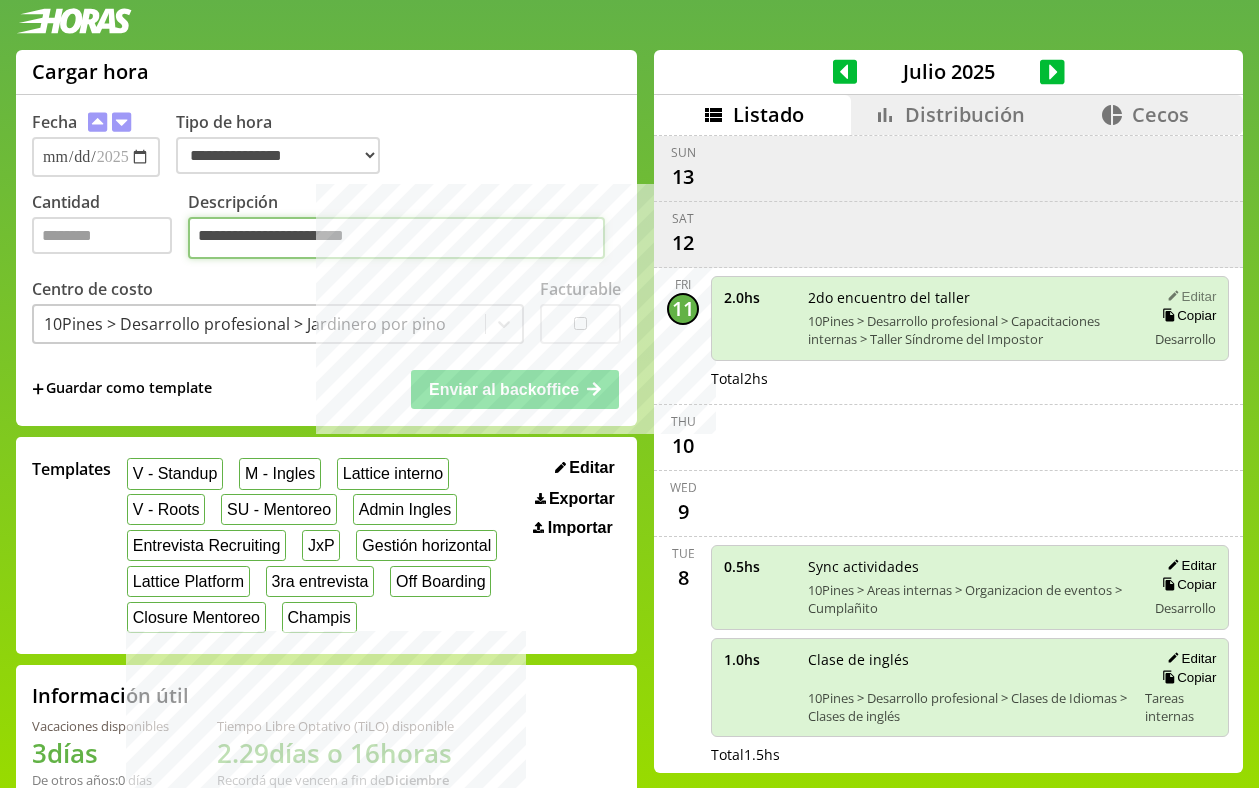 click on "***" at bounding box center (396, 238) 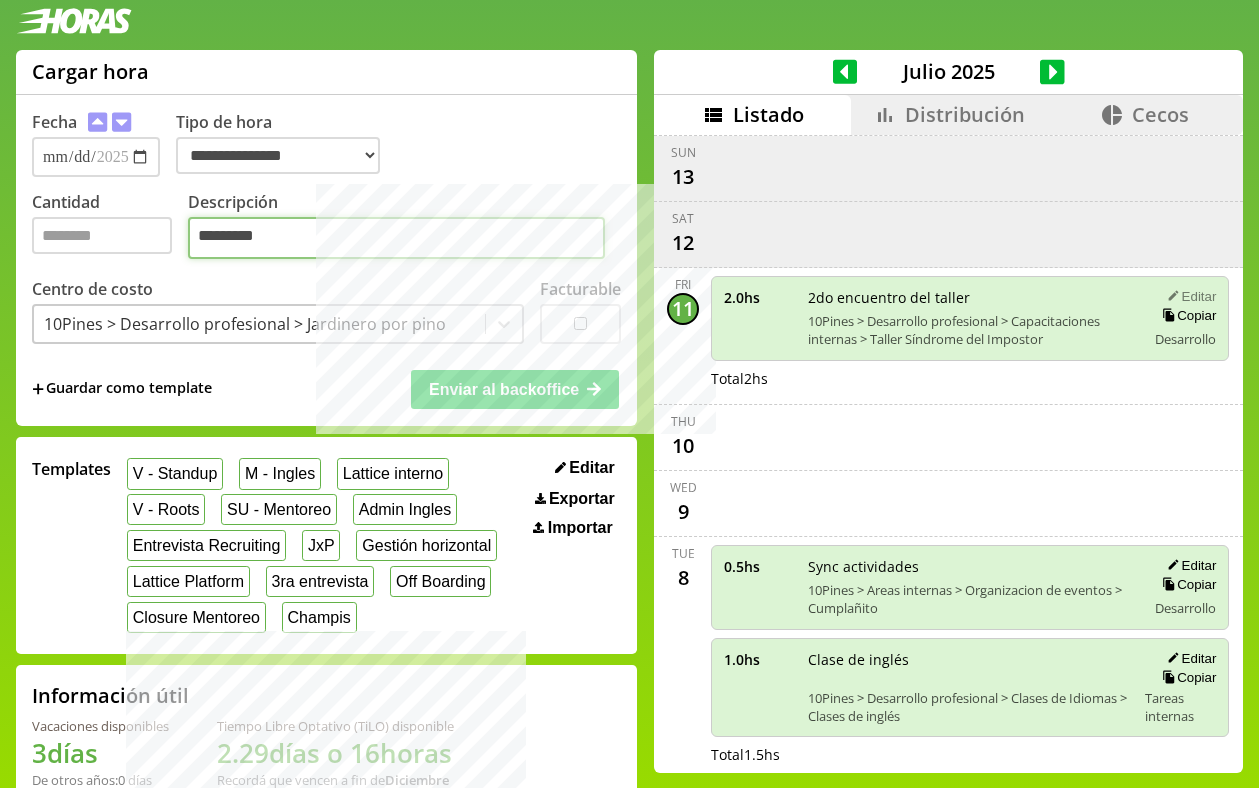 type on "*********" 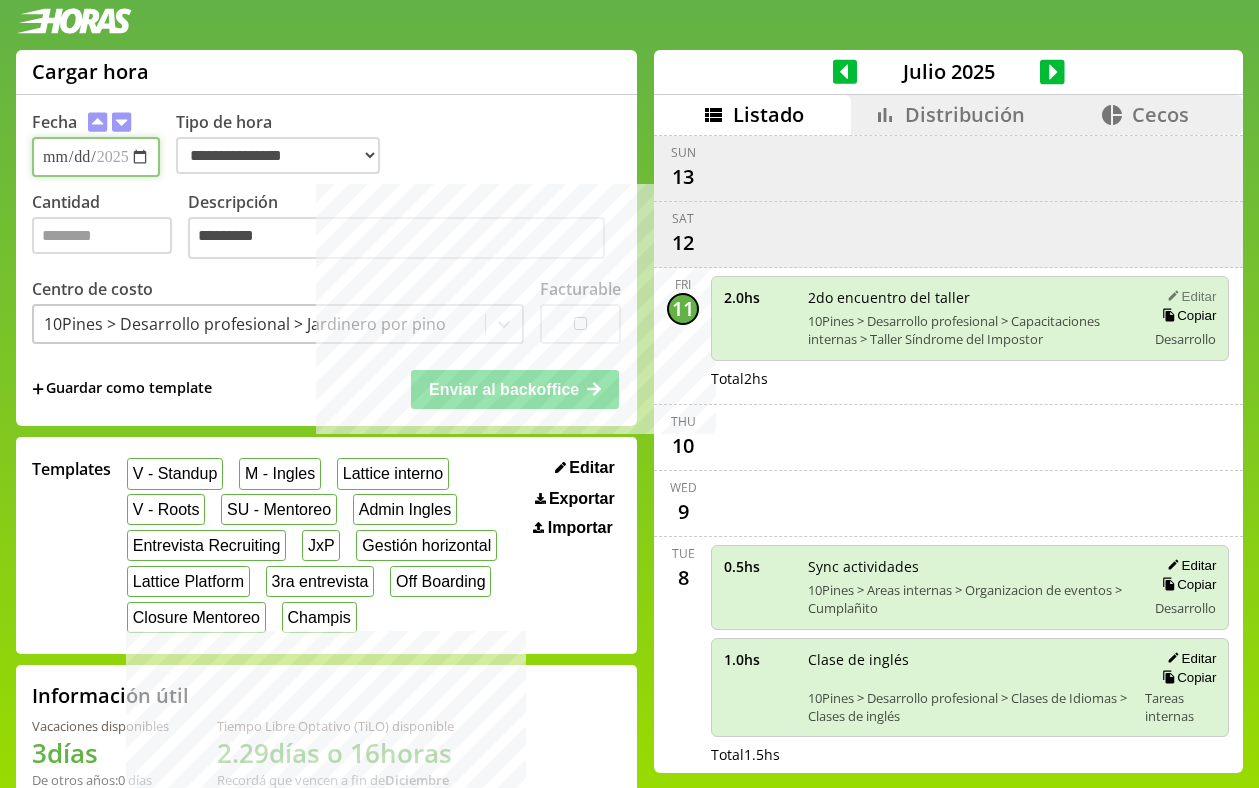 click on "**********" at bounding box center [96, 157] 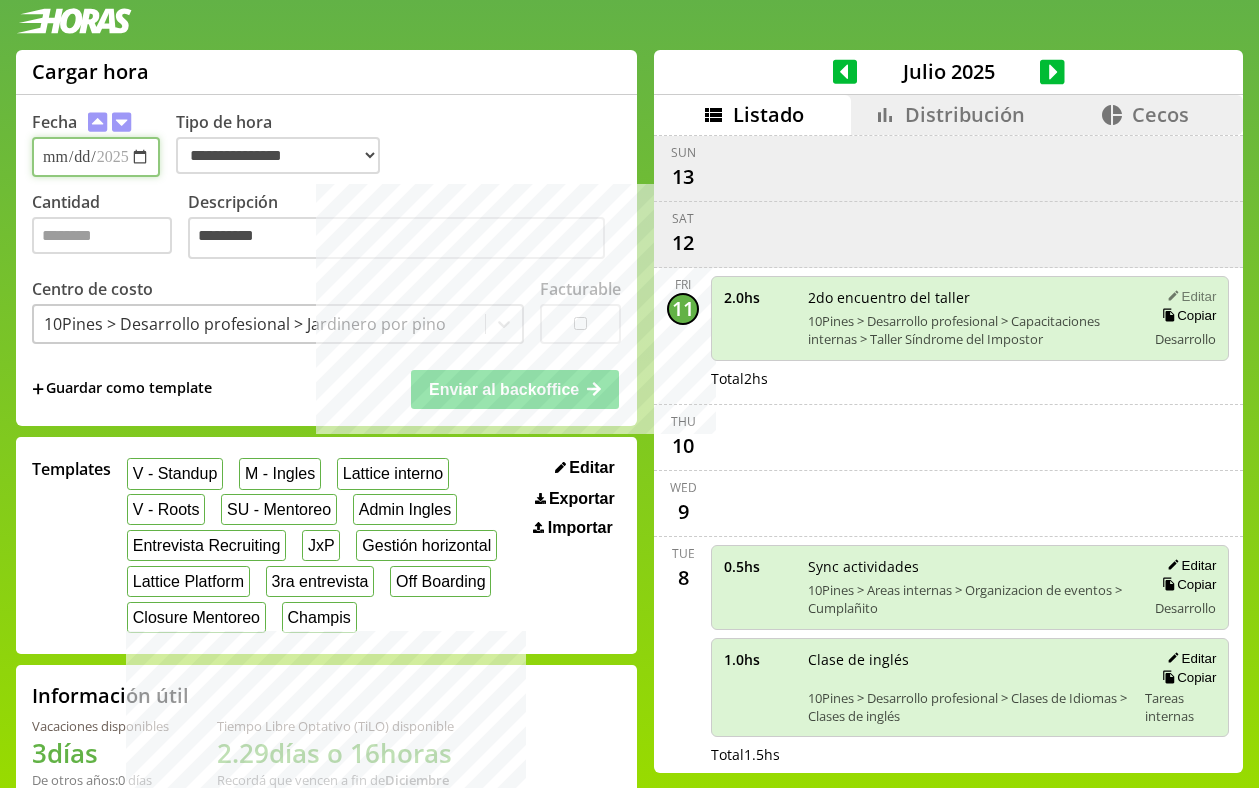 type on "**********" 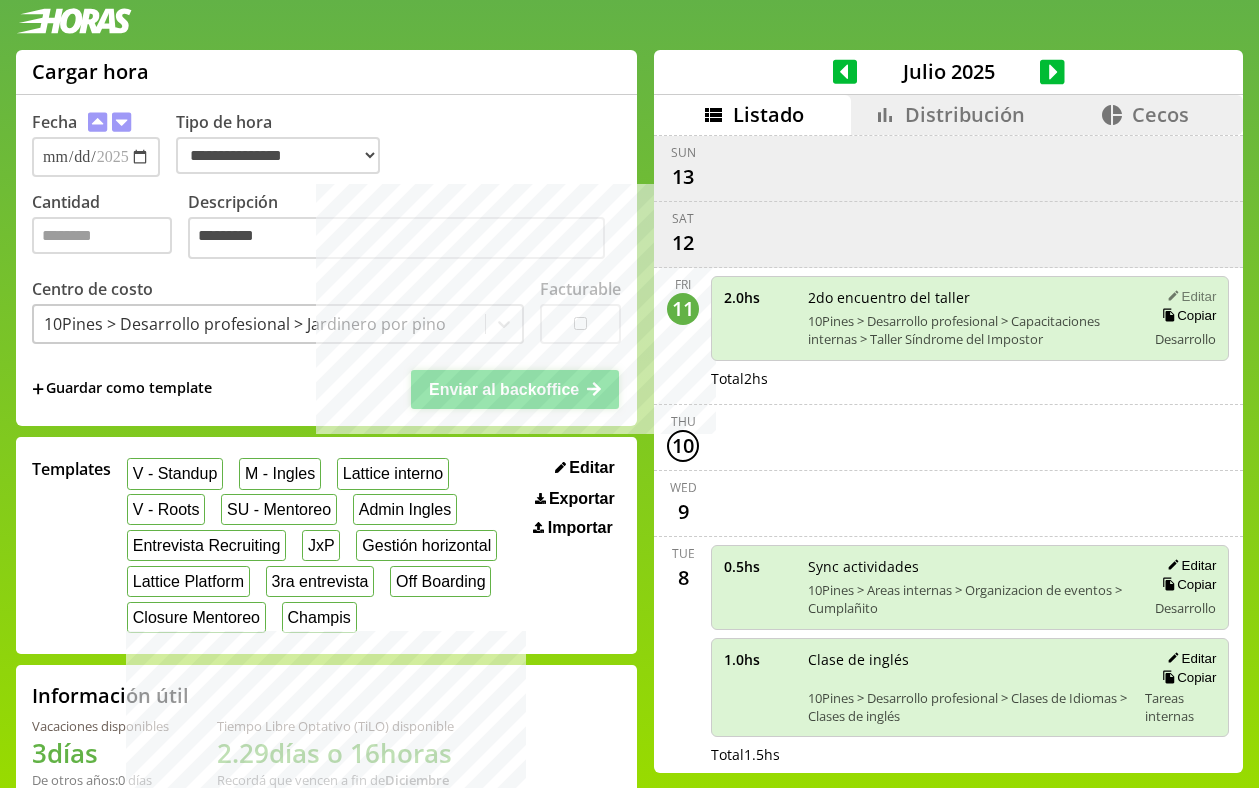 click on "Enviar al backoffice" at bounding box center [515, 389] 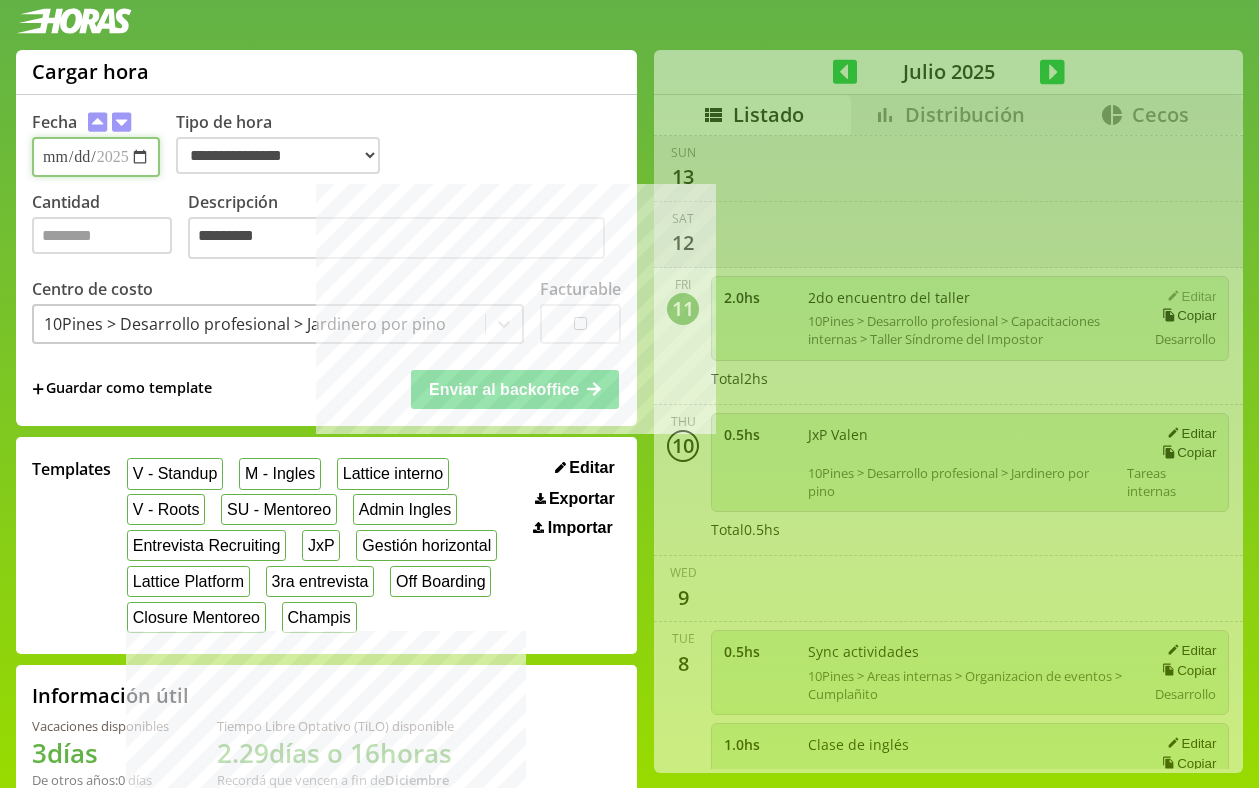 select on "**********" 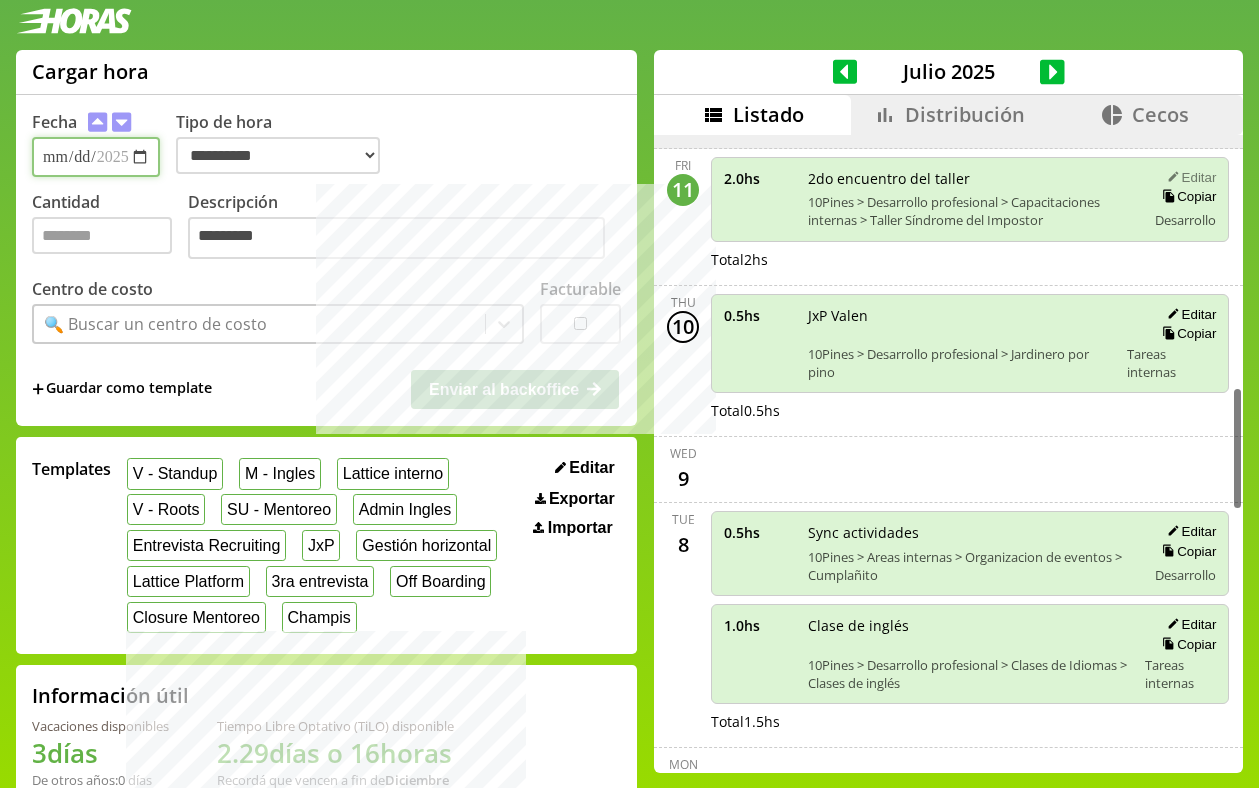 scroll, scrollTop: 1301, scrollLeft: 0, axis: vertical 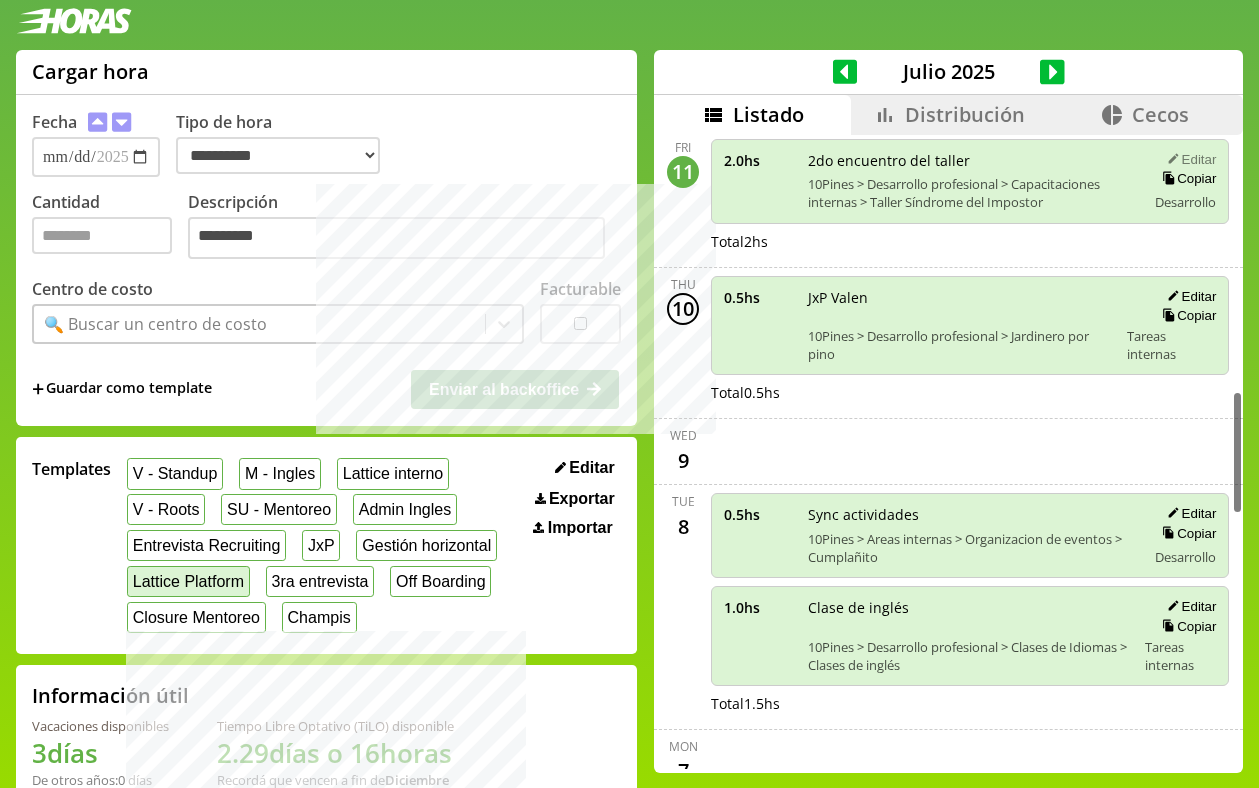 click on "Lattice Platform" at bounding box center [188, 581] 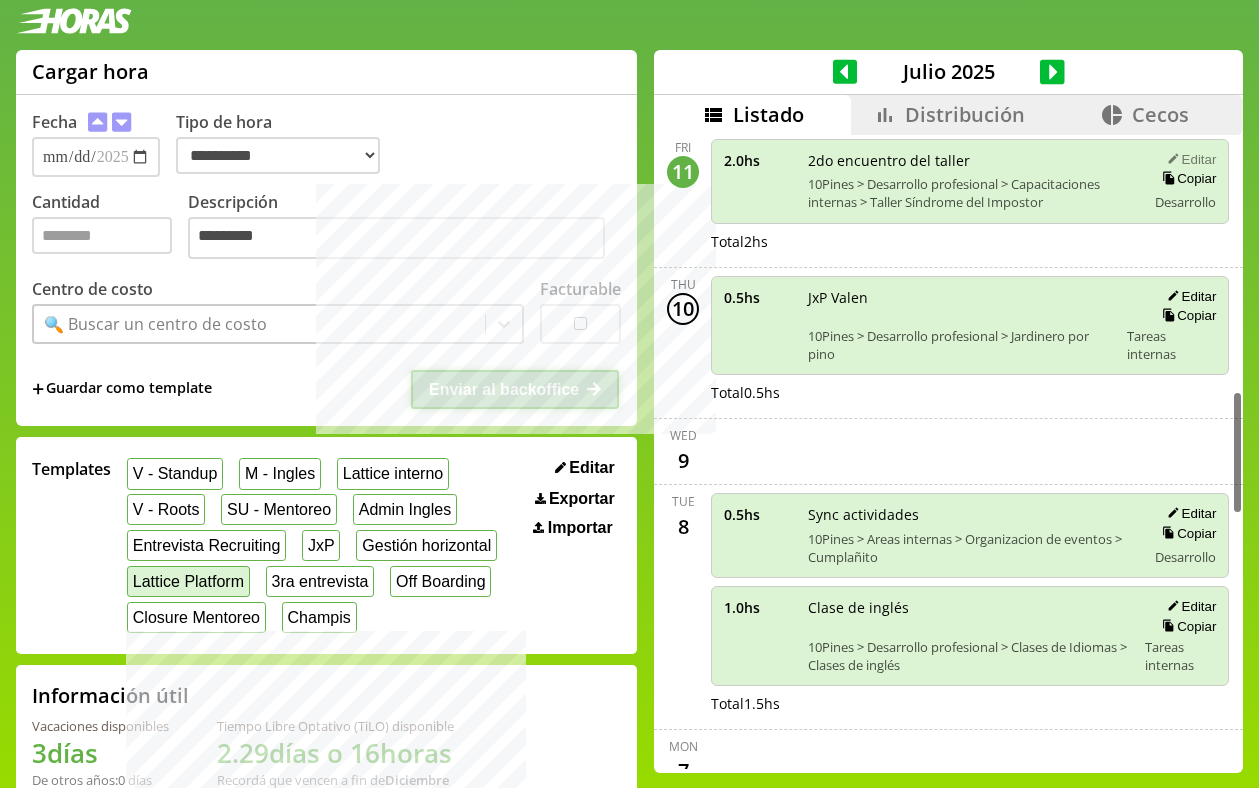 type on "*" 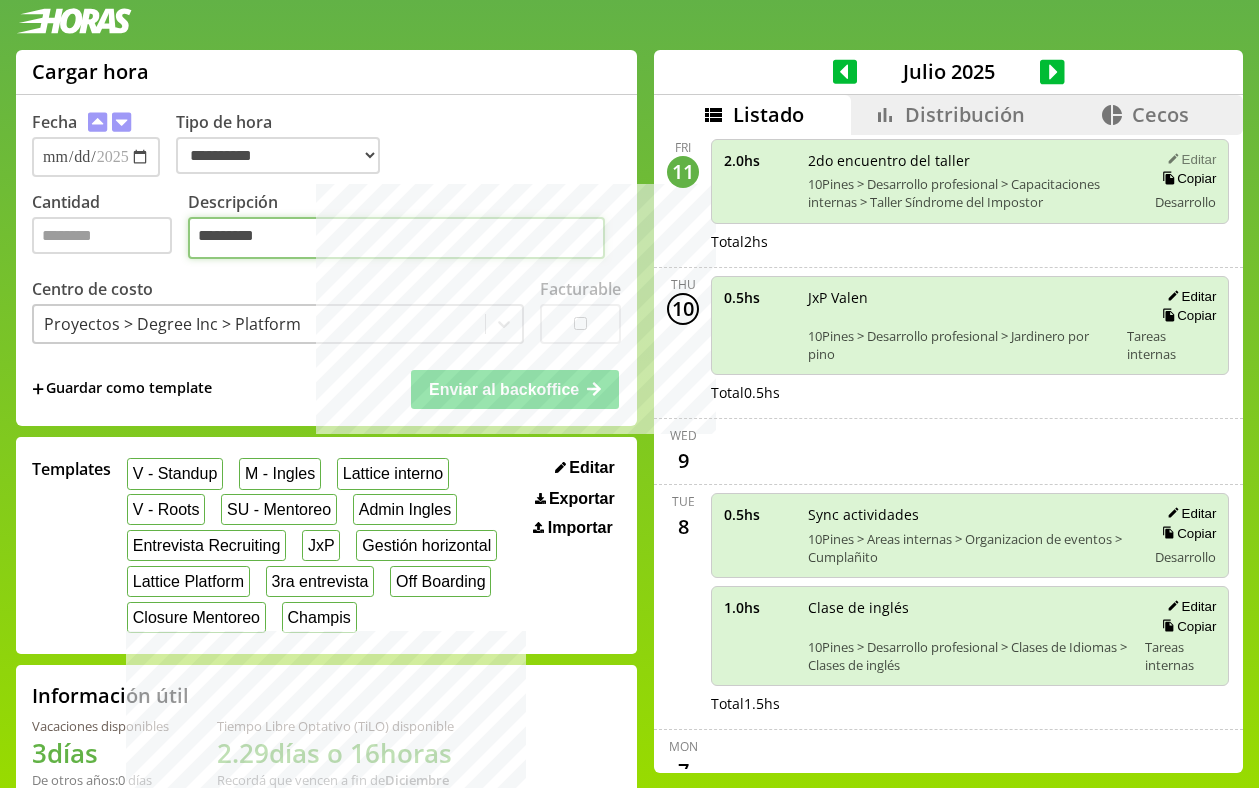 click on "**********" at bounding box center (396, 238) 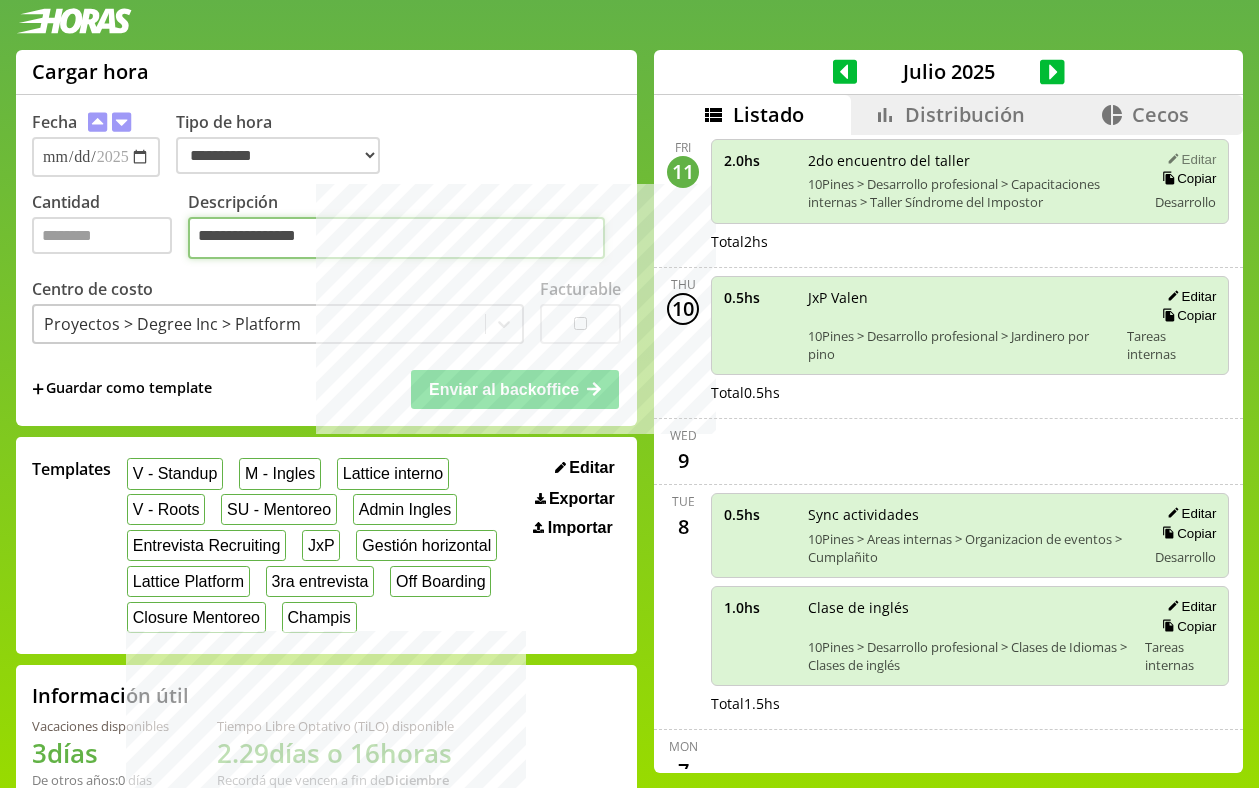 paste on "**********" 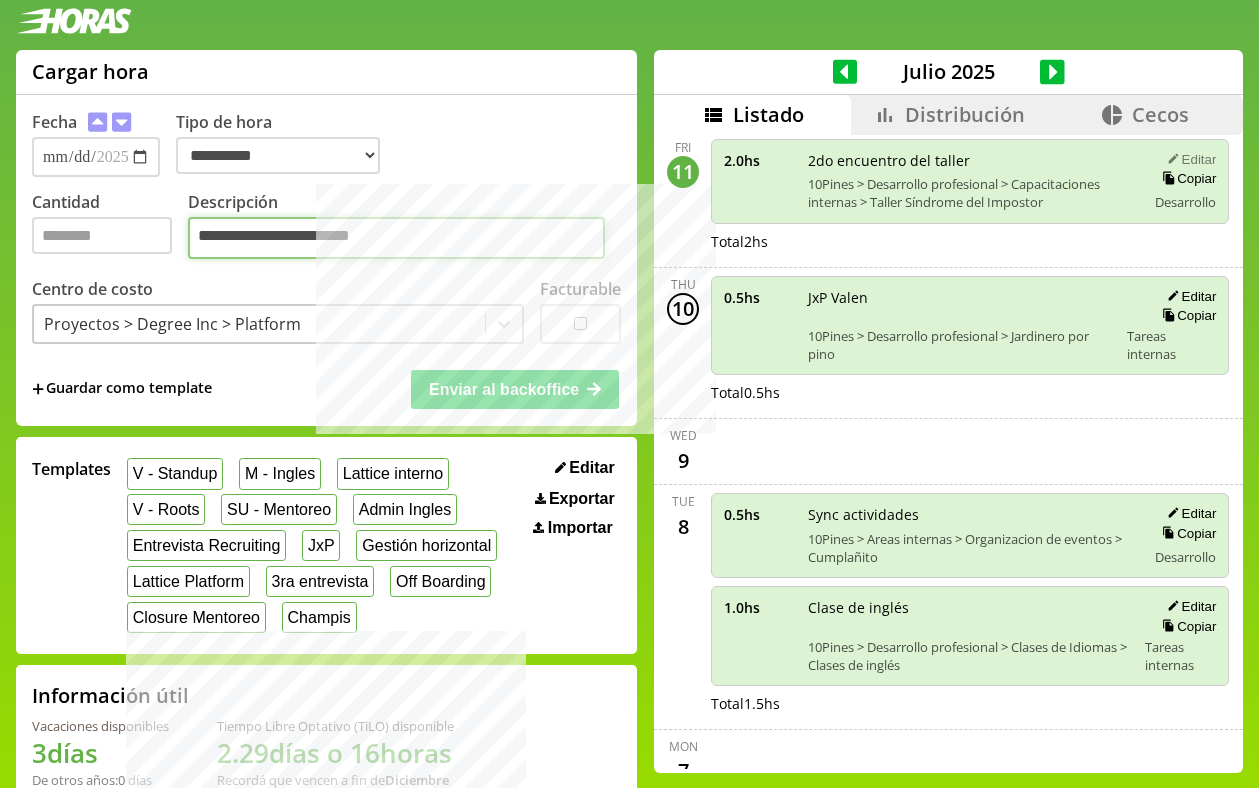 type on "**********" 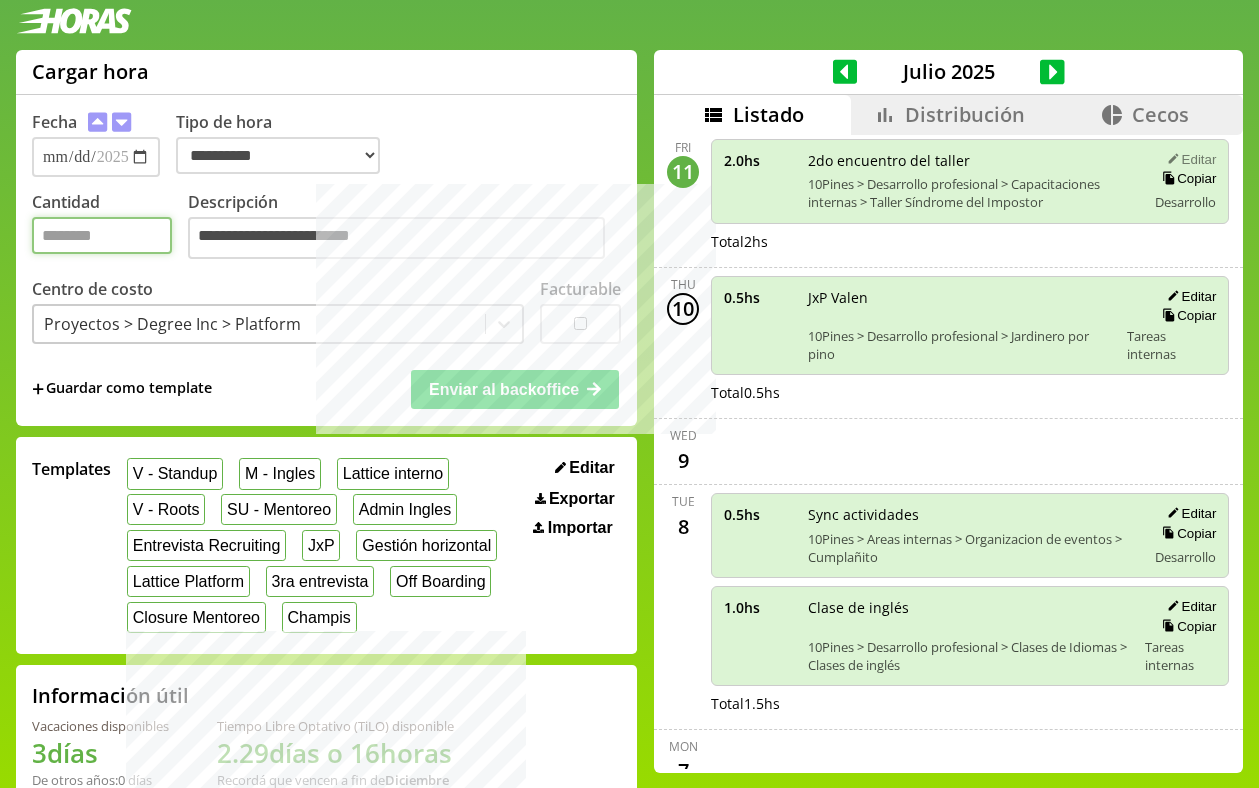 drag, startPoint x: 72, startPoint y: 244, endPoint x: -9, endPoint y: 244, distance: 81 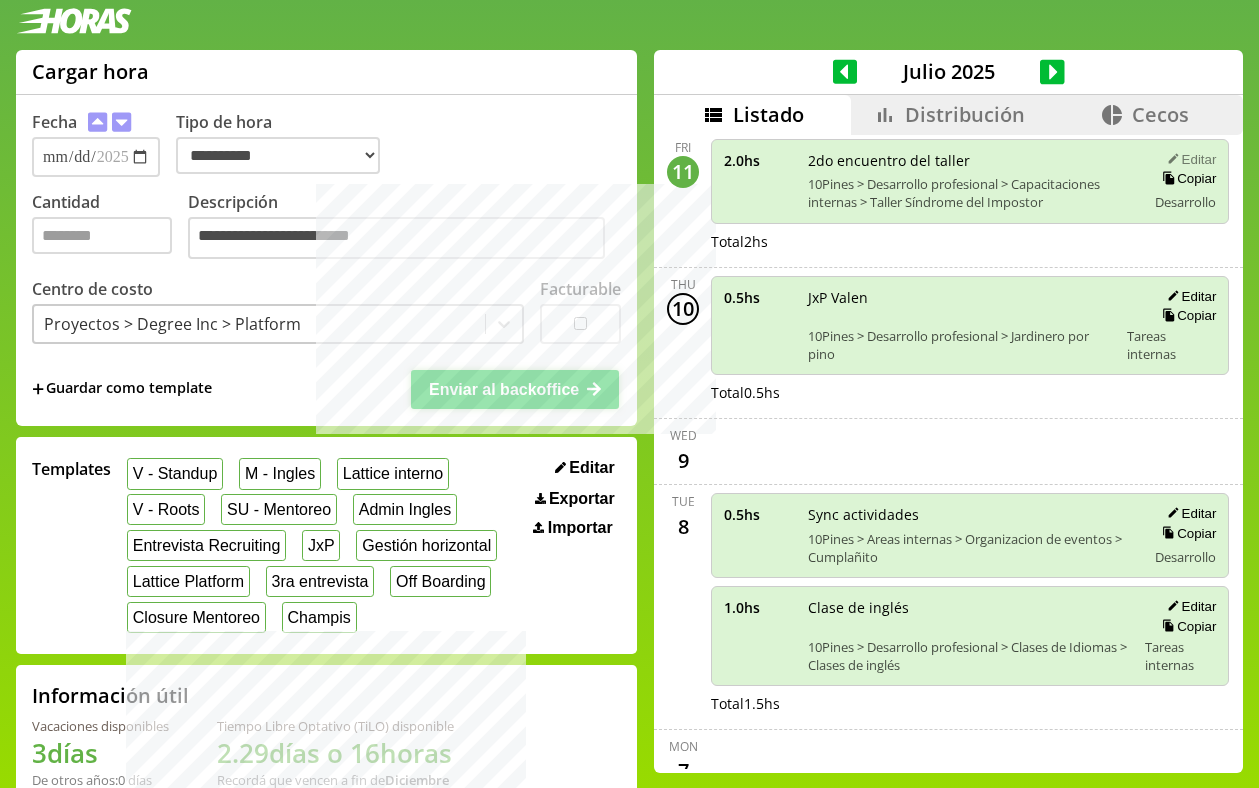 click on "Enviar al backoffice" at bounding box center (504, 389) 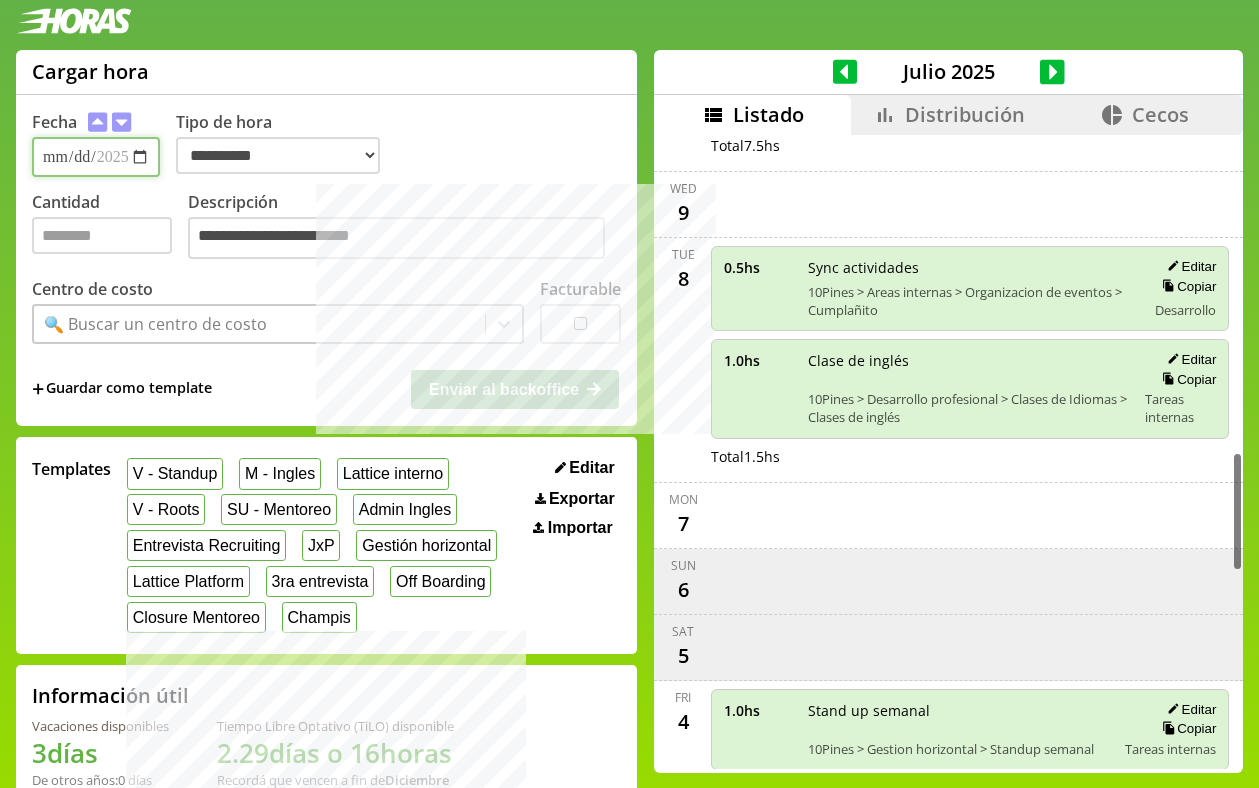 scroll, scrollTop: 1671, scrollLeft: 0, axis: vertical 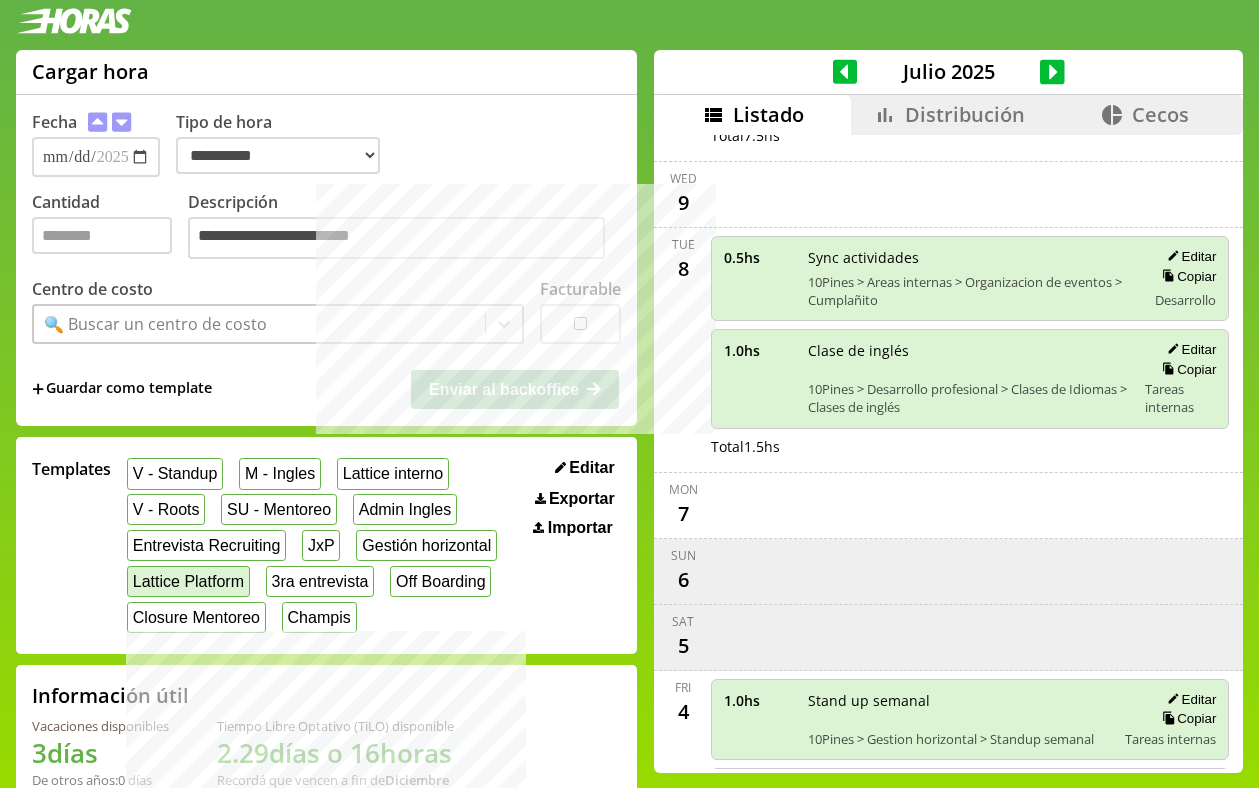 click on "Lattice Platform" at bounding box center (188, 581) 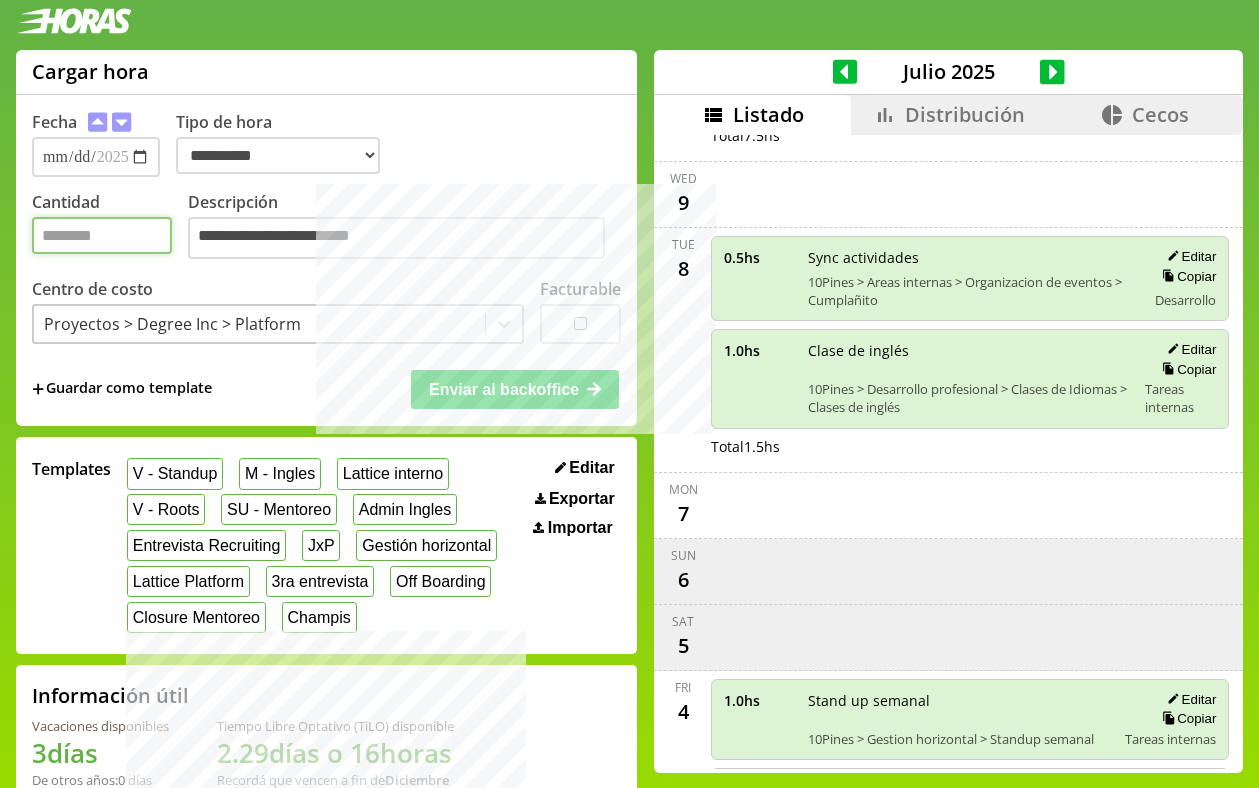 drag, startPoint x: 82, startPoint y: 242, endPoint x: -9, endPoint y: 242, distance: 91 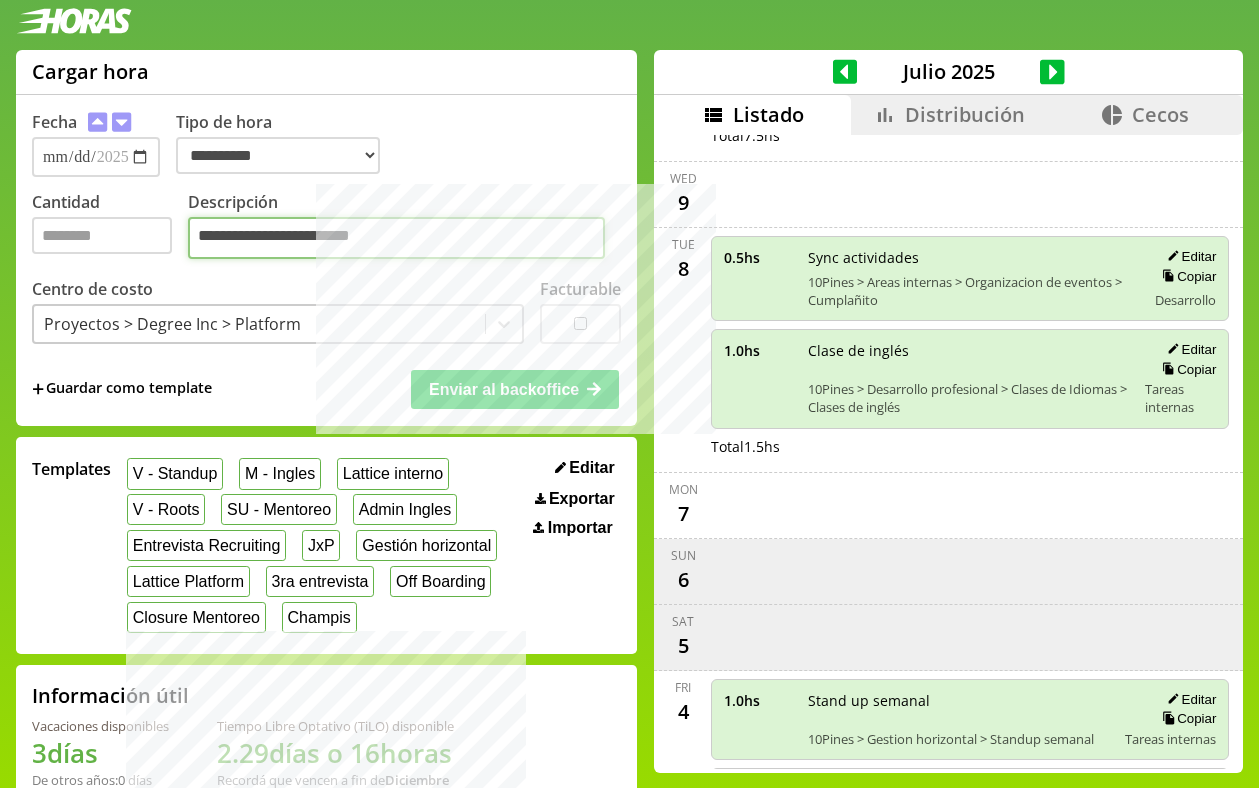 click on "**********" at bounding box center [396, 238] 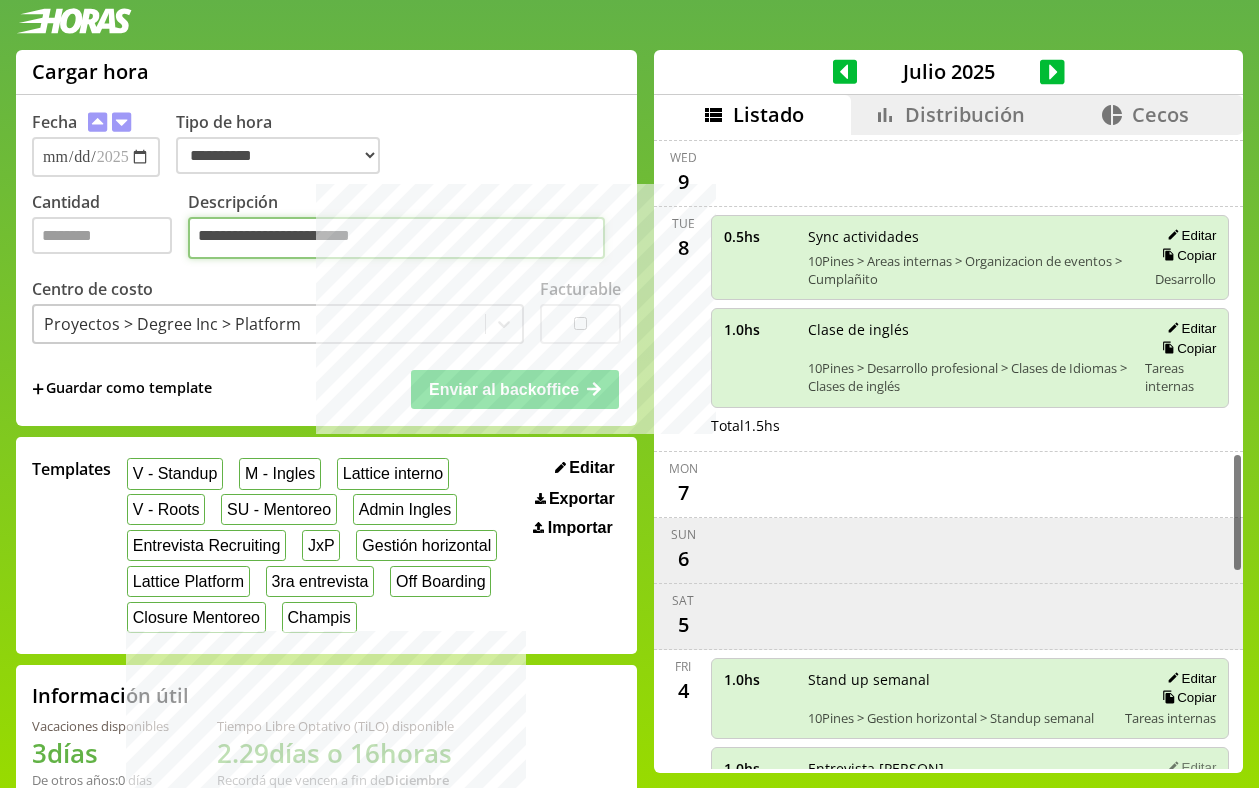 scroll, scrollTop: 1679, scrollLeft: 0, axis: vertical 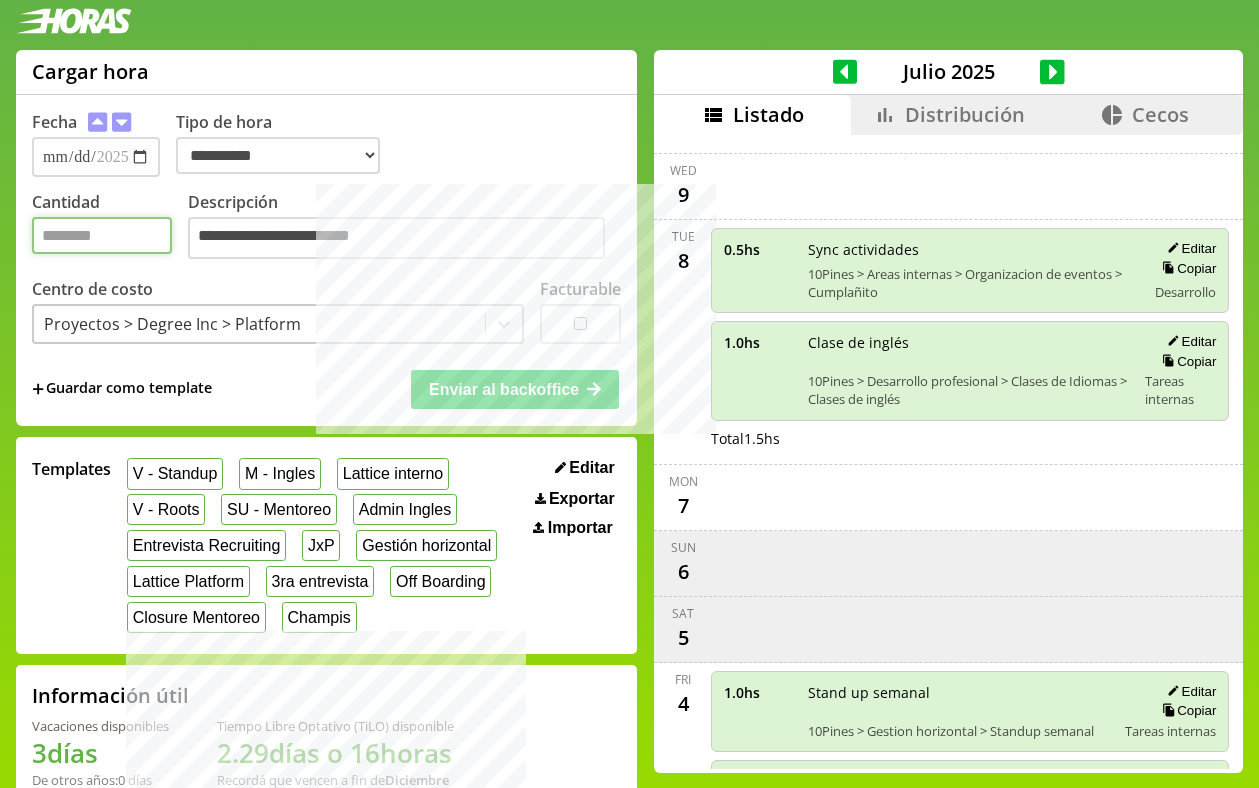 drag, startPoint x: 107, startPoint y: 242, endPoint x: -9, endPoint y: 242, distance: 116 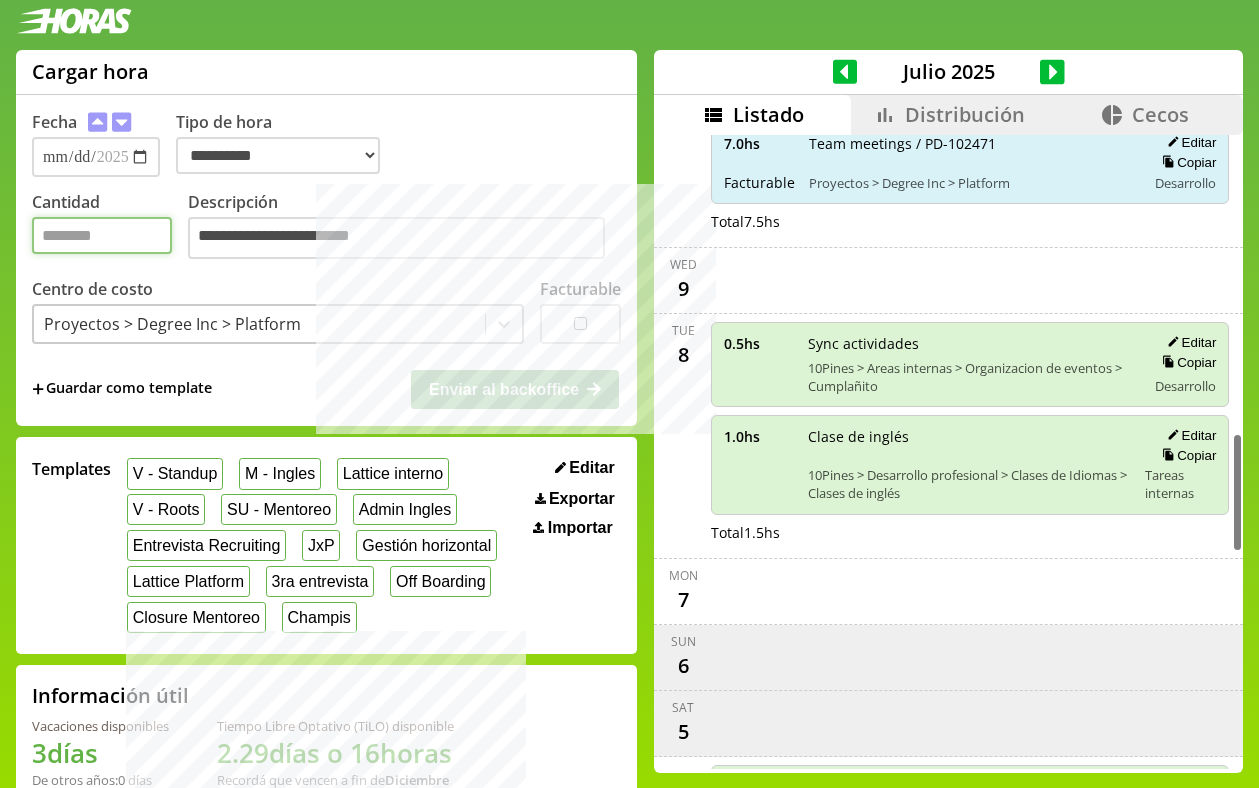 scroll, scrollTop: 1580, scrollLeft: 0, axis: vertical 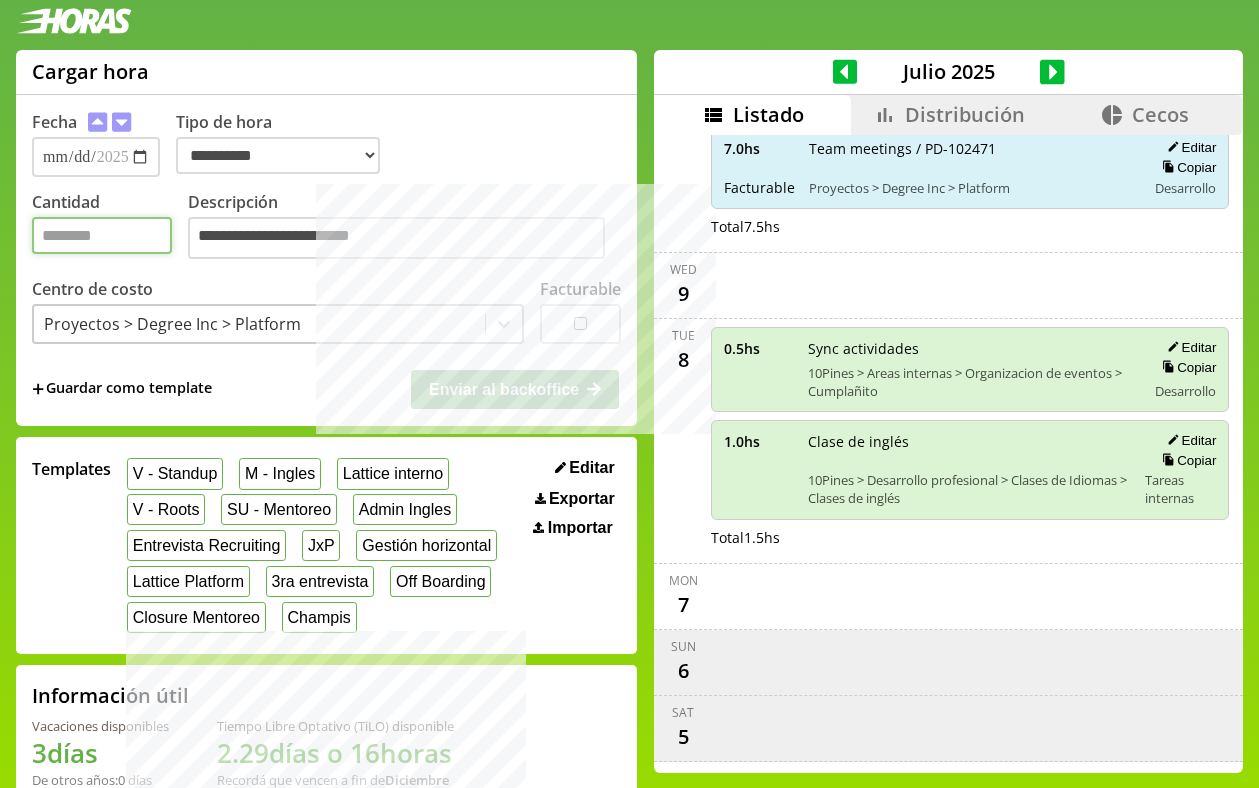 click on "Cantidad" at bounding box center [102, 235] 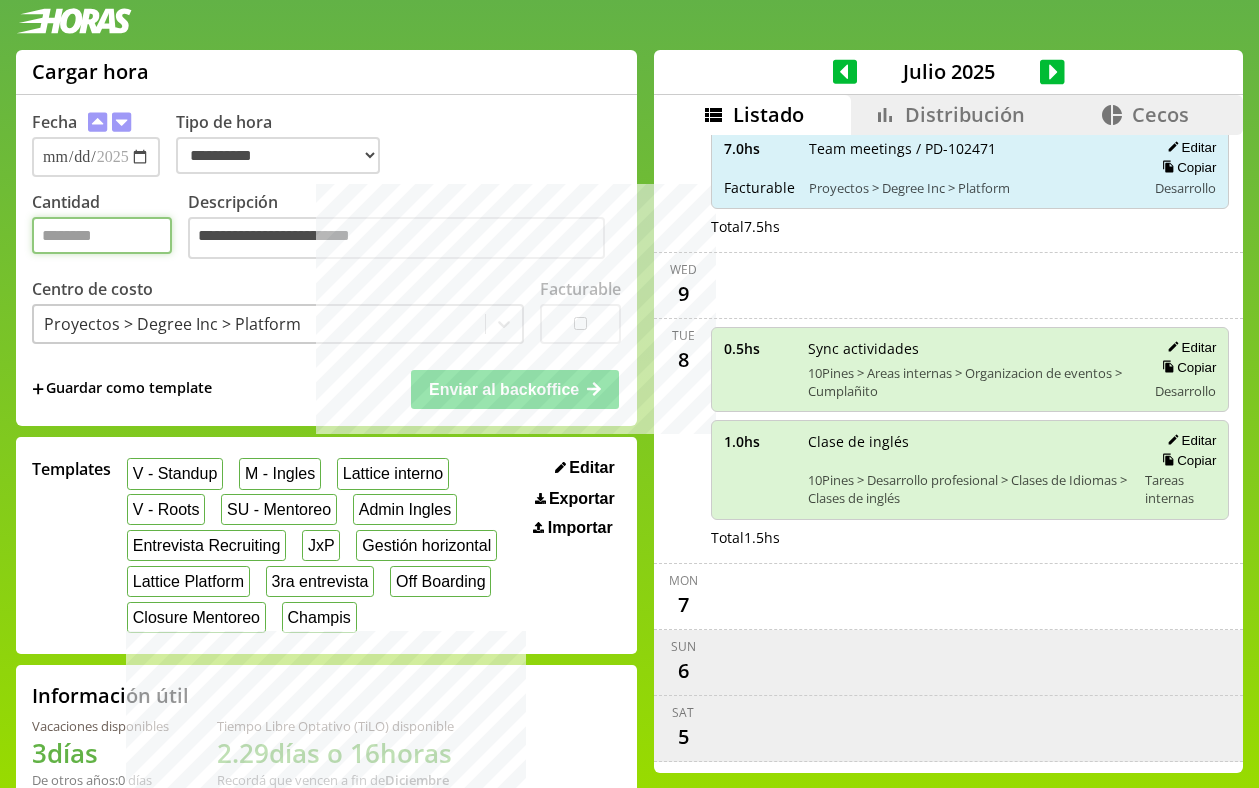 type on "*" 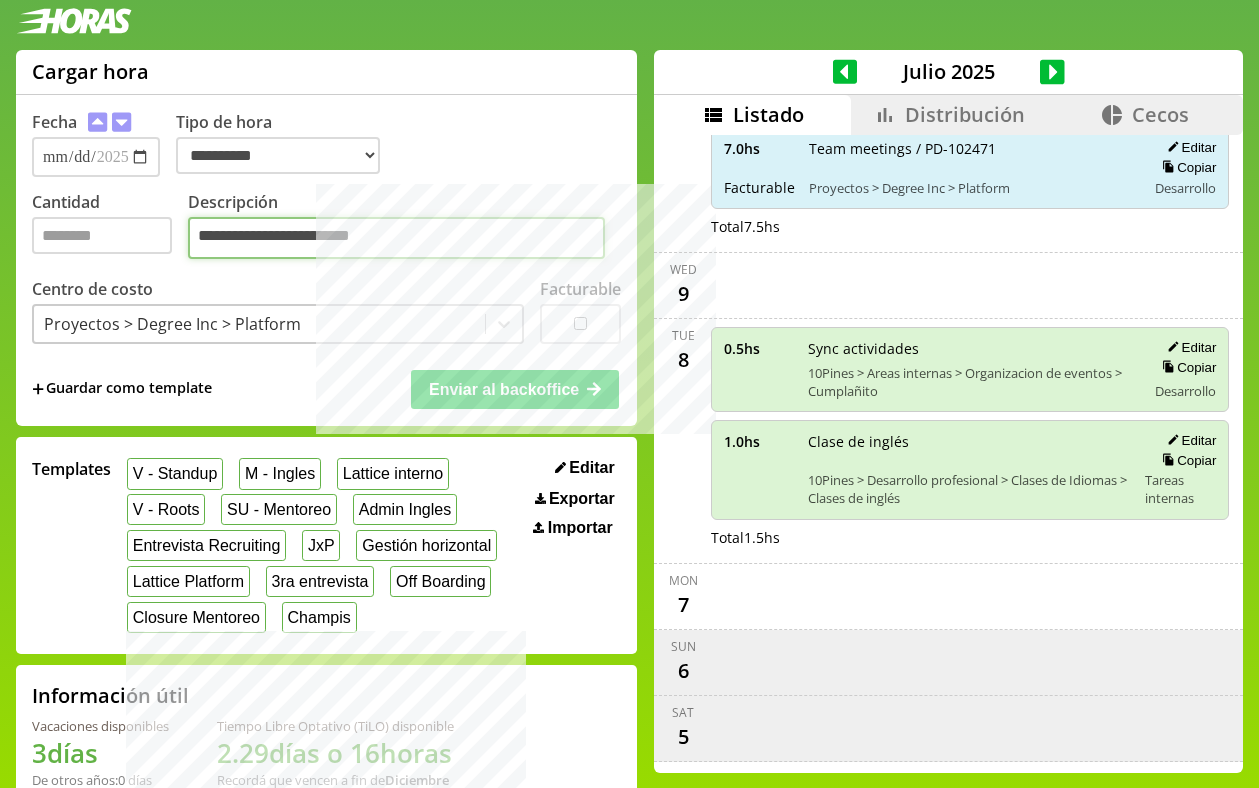 click on "**********" at bounding box center [396, 238] 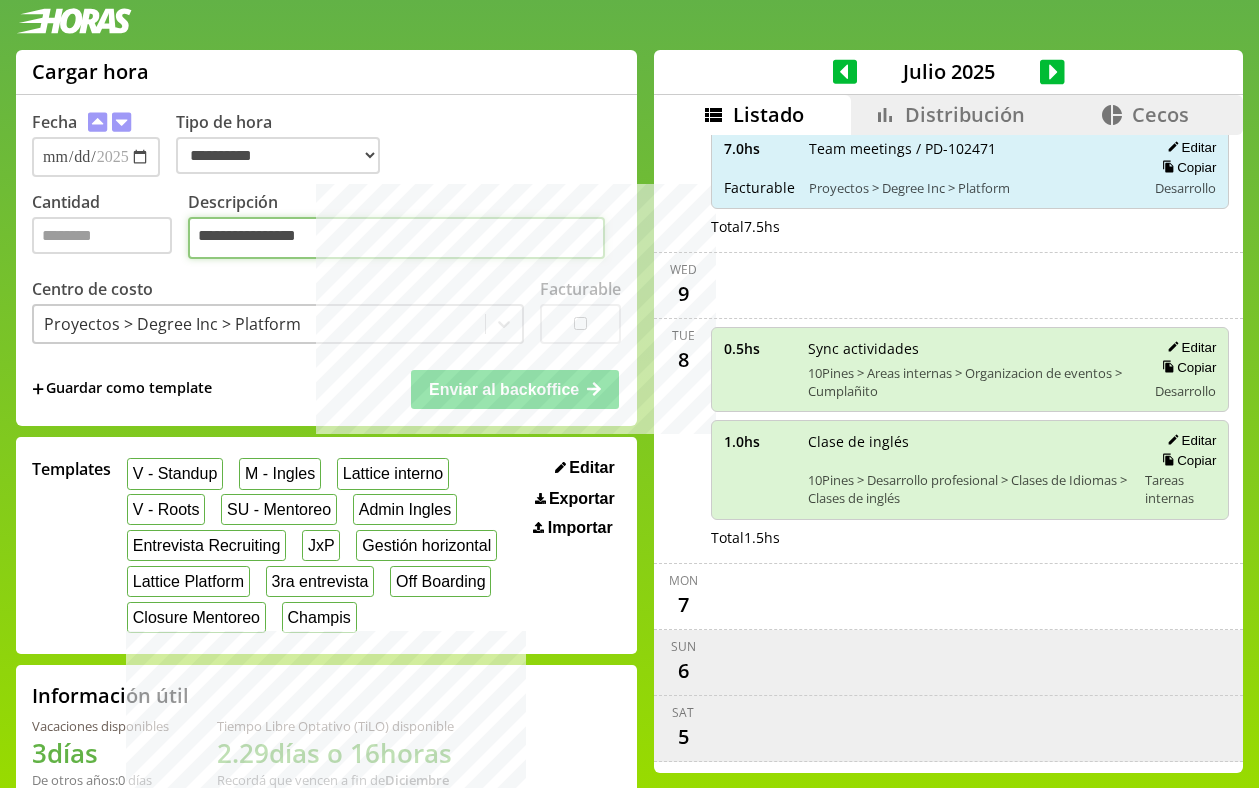 paste on "**********" 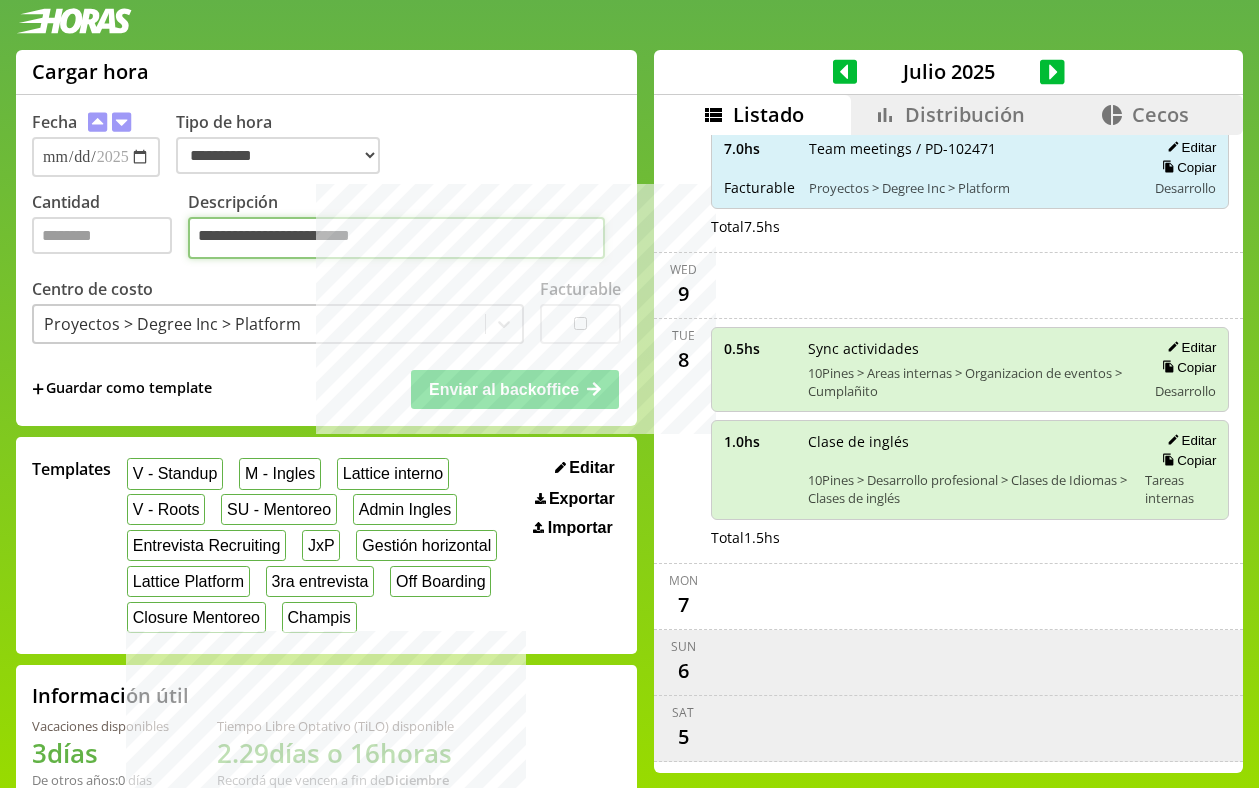 type on "**********" 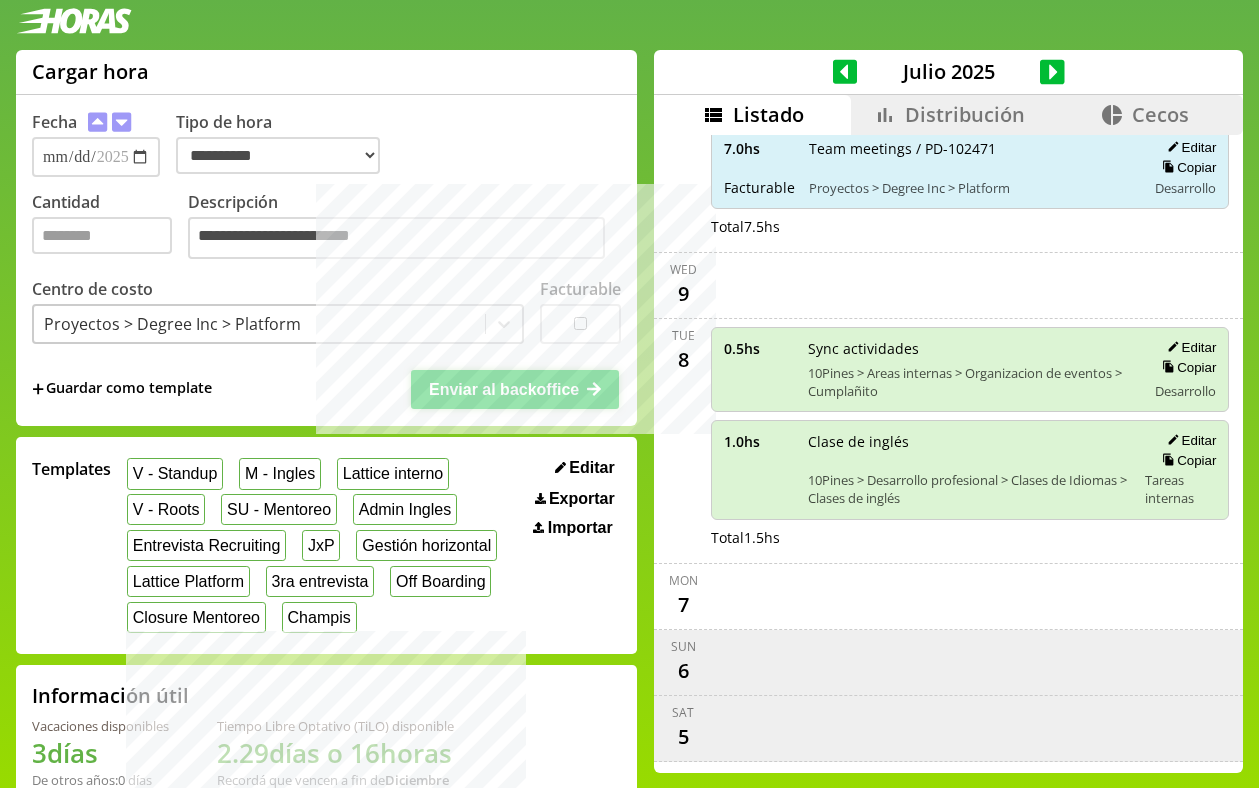 click on "Enviar al backoffice" at bounding box center (504, 389) 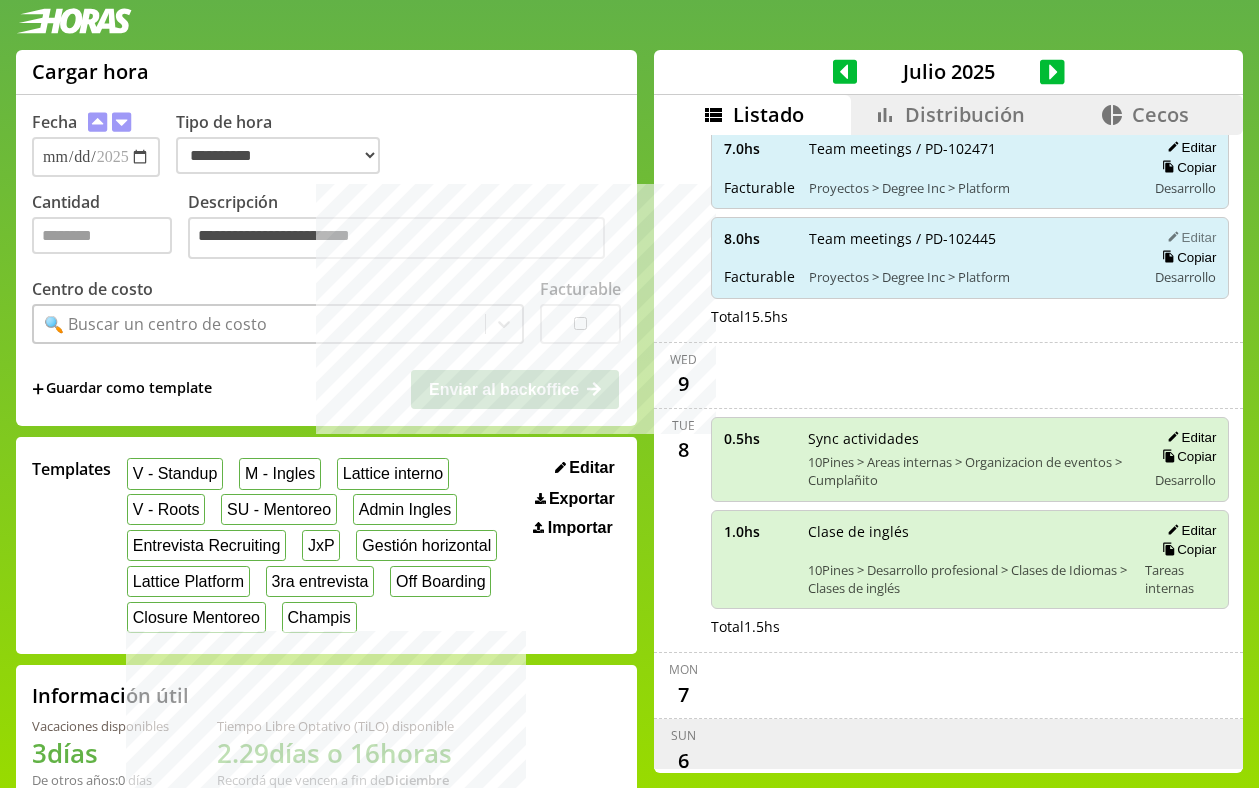 click 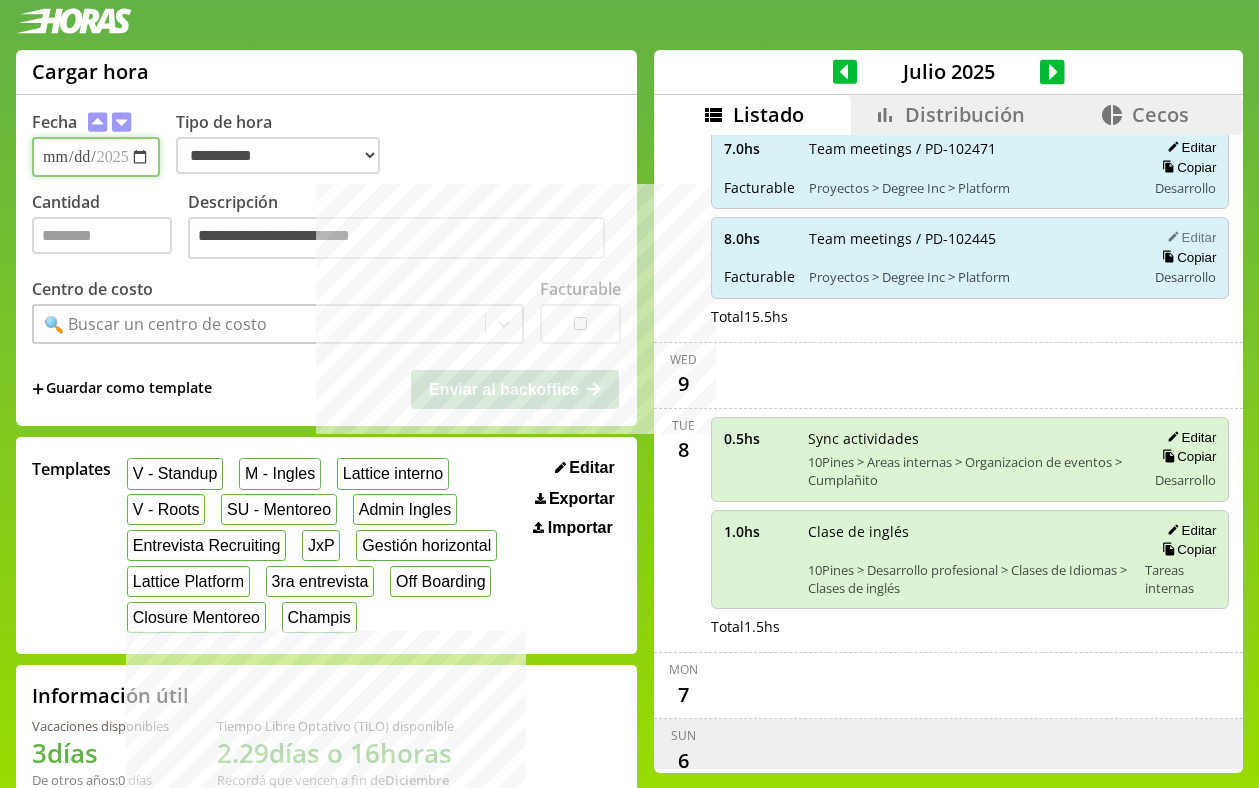 type on "*" 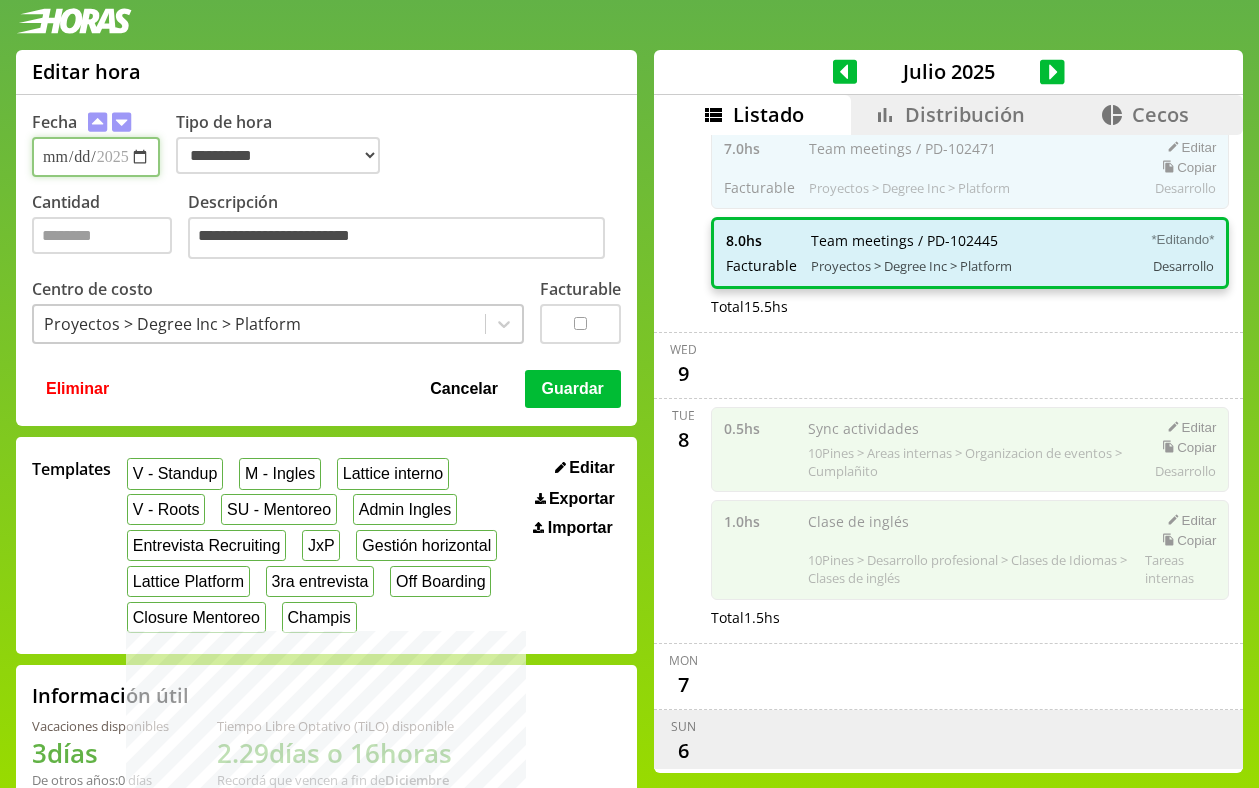 click on "**********" at bounding box center (96, 157) 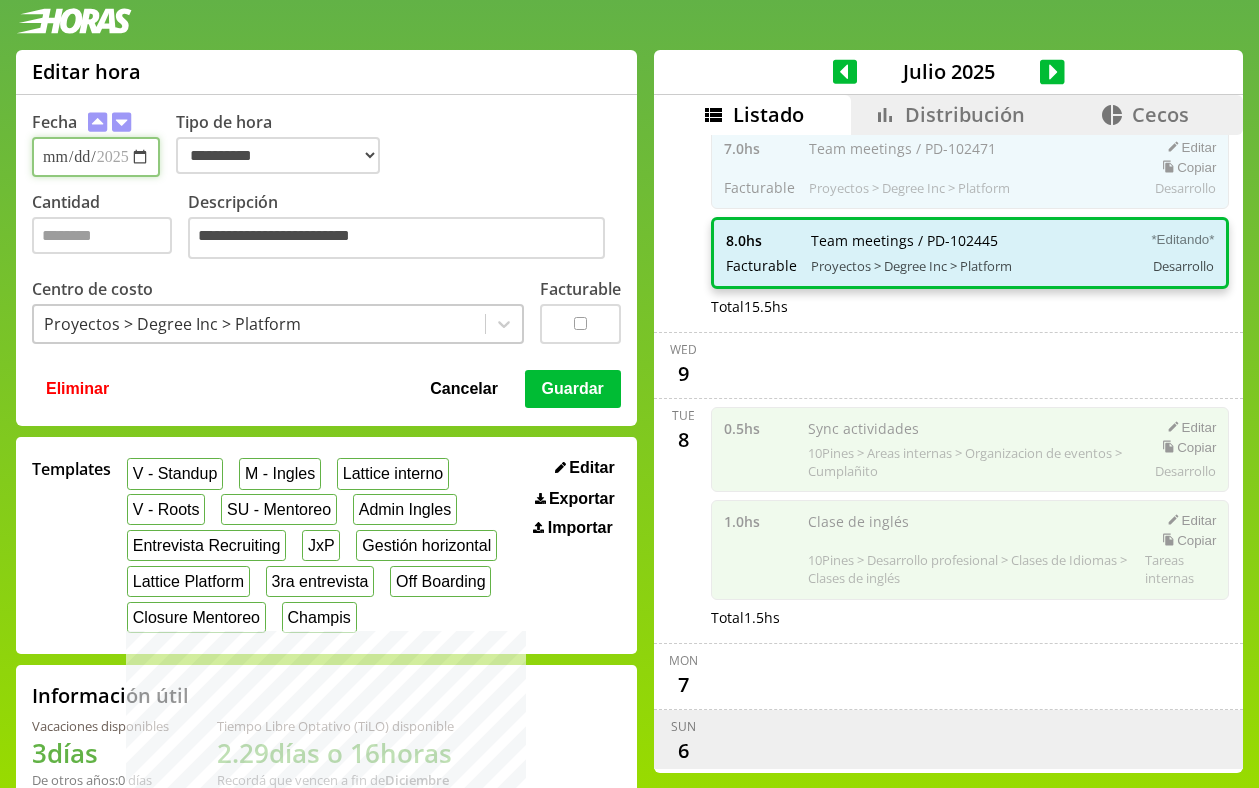 type on "**********" 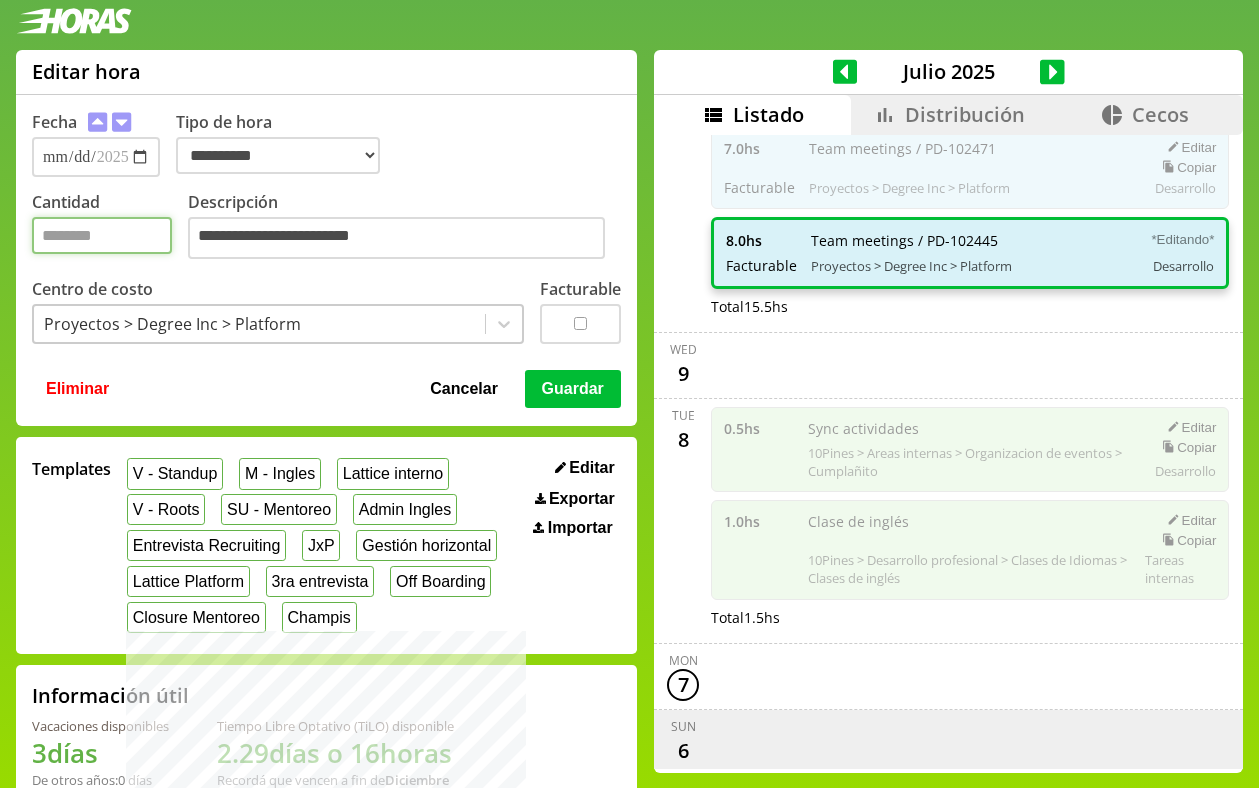 drag, startPoint x: 70, startPoint y: 238, endPoint x: -9, endPoint y: 238, distance: 79 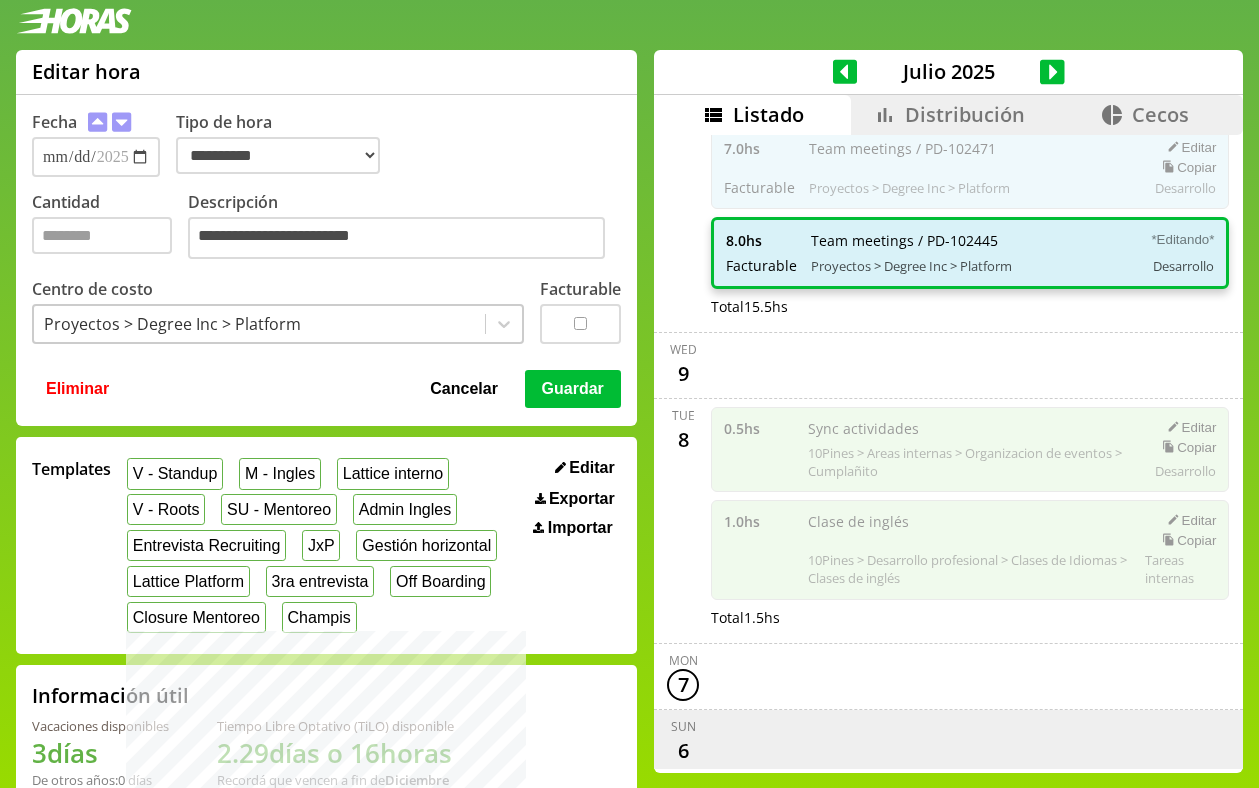 click on "Guardar" at bounding box center (573, 389) 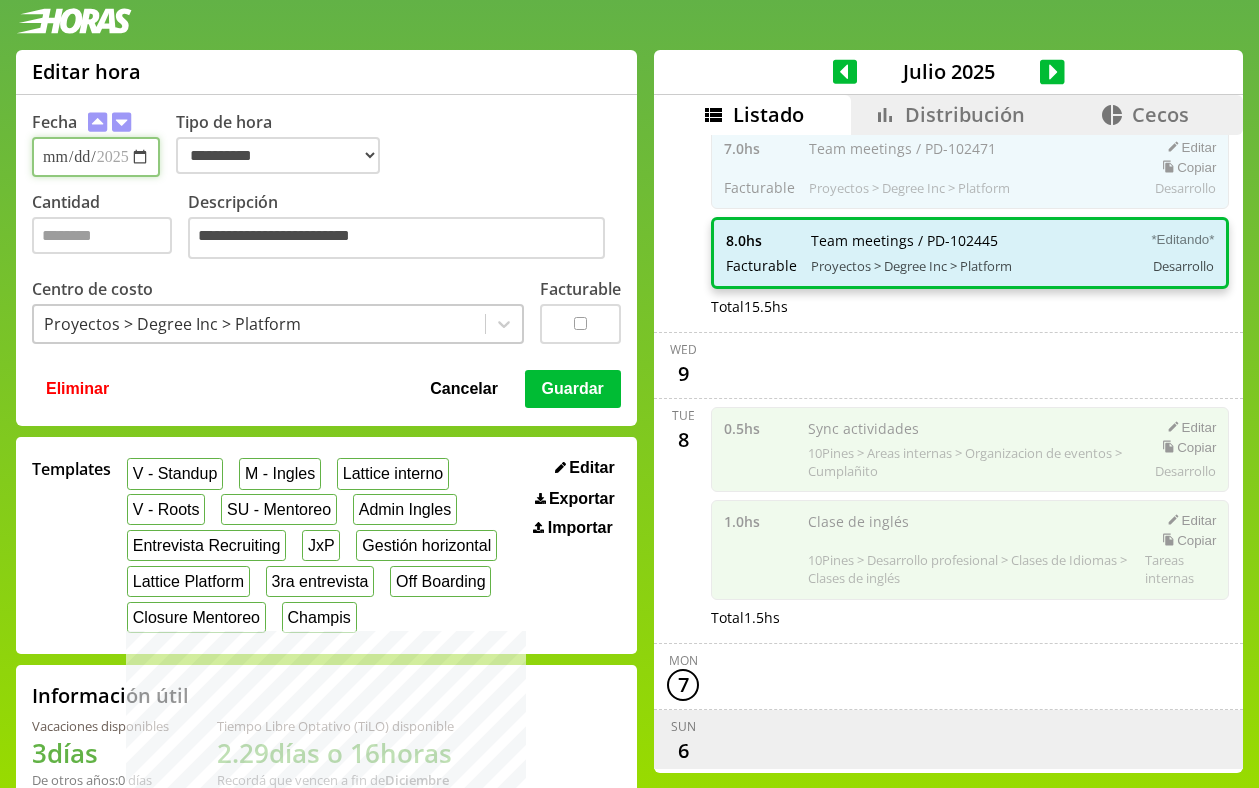 type 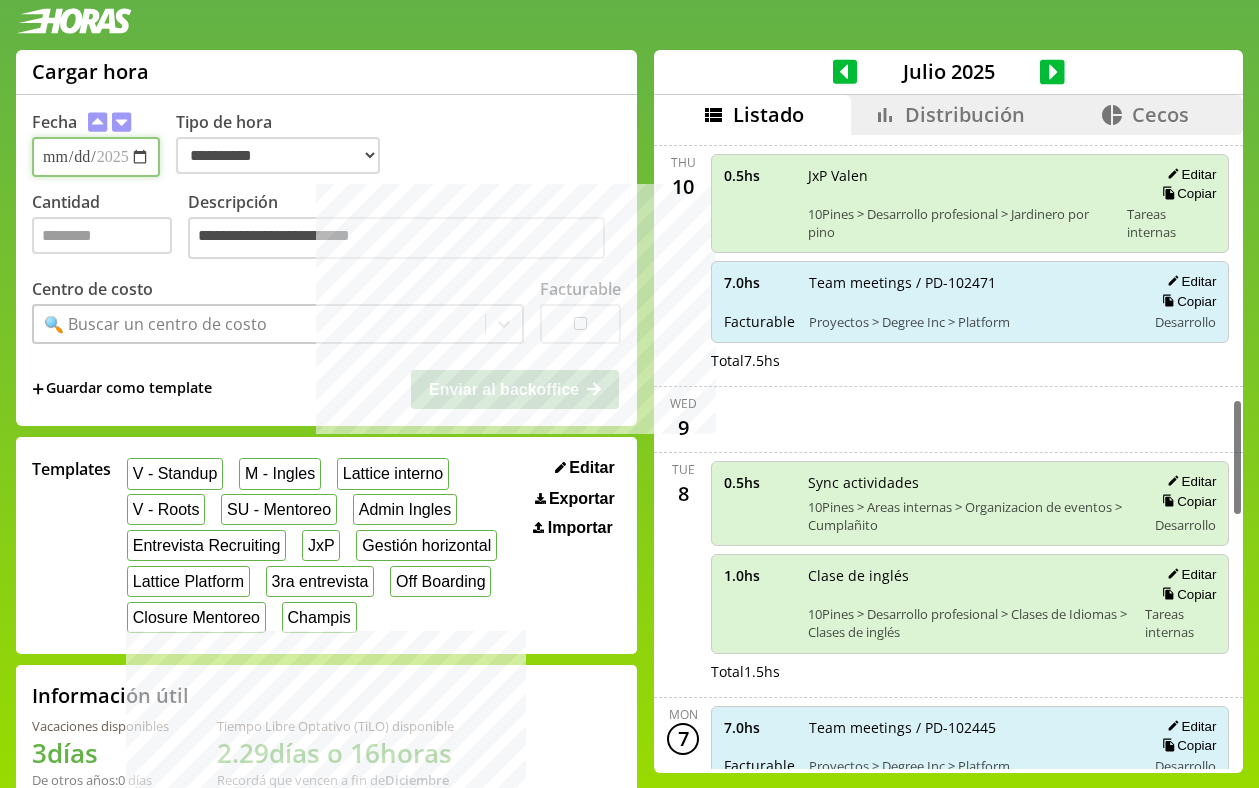 scroll, scrollTop: 1431, scrollLeft: 0, axis: vertical 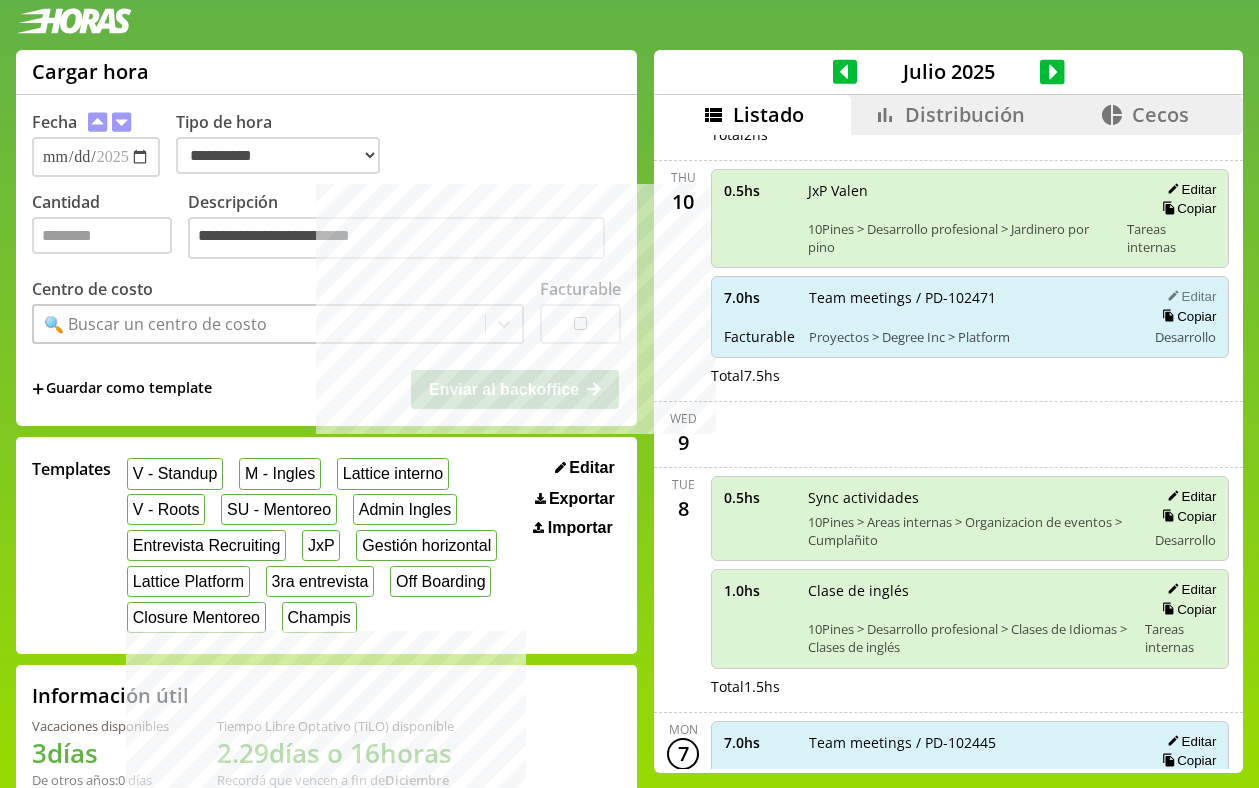 click 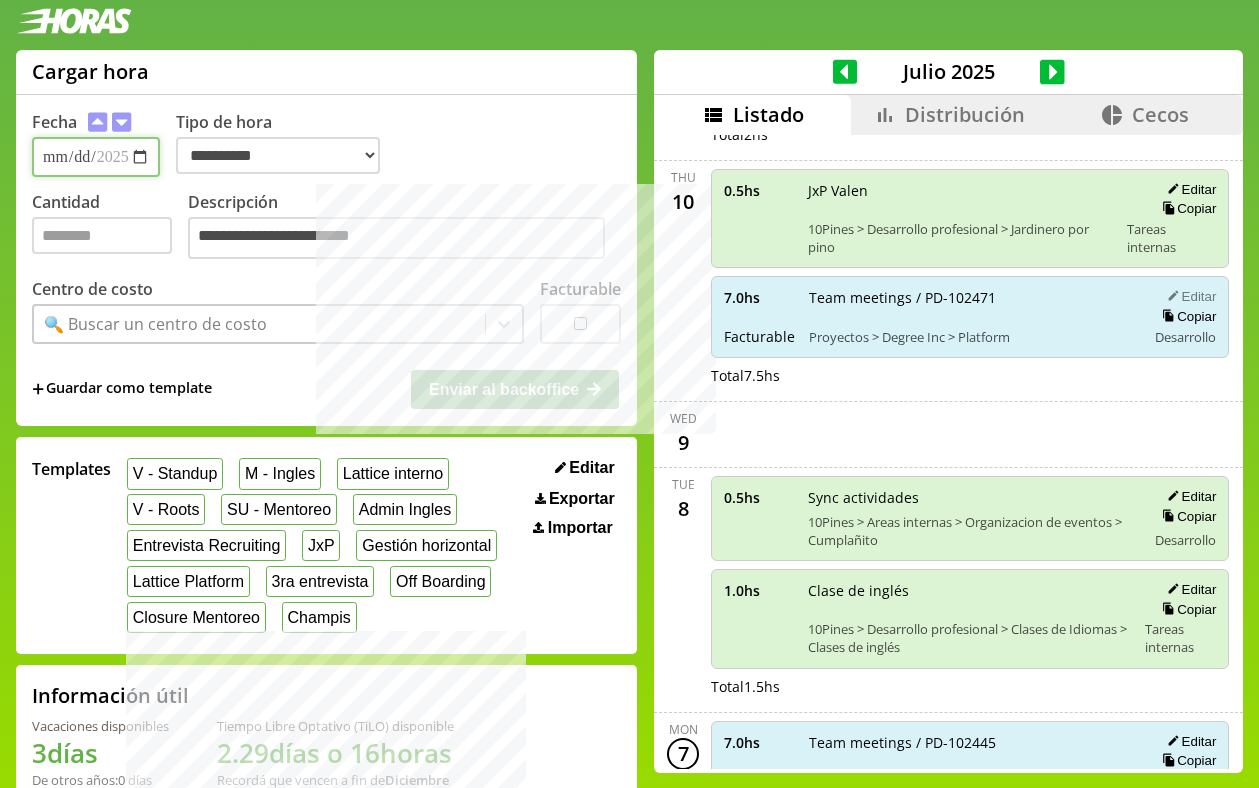 type on "**********" 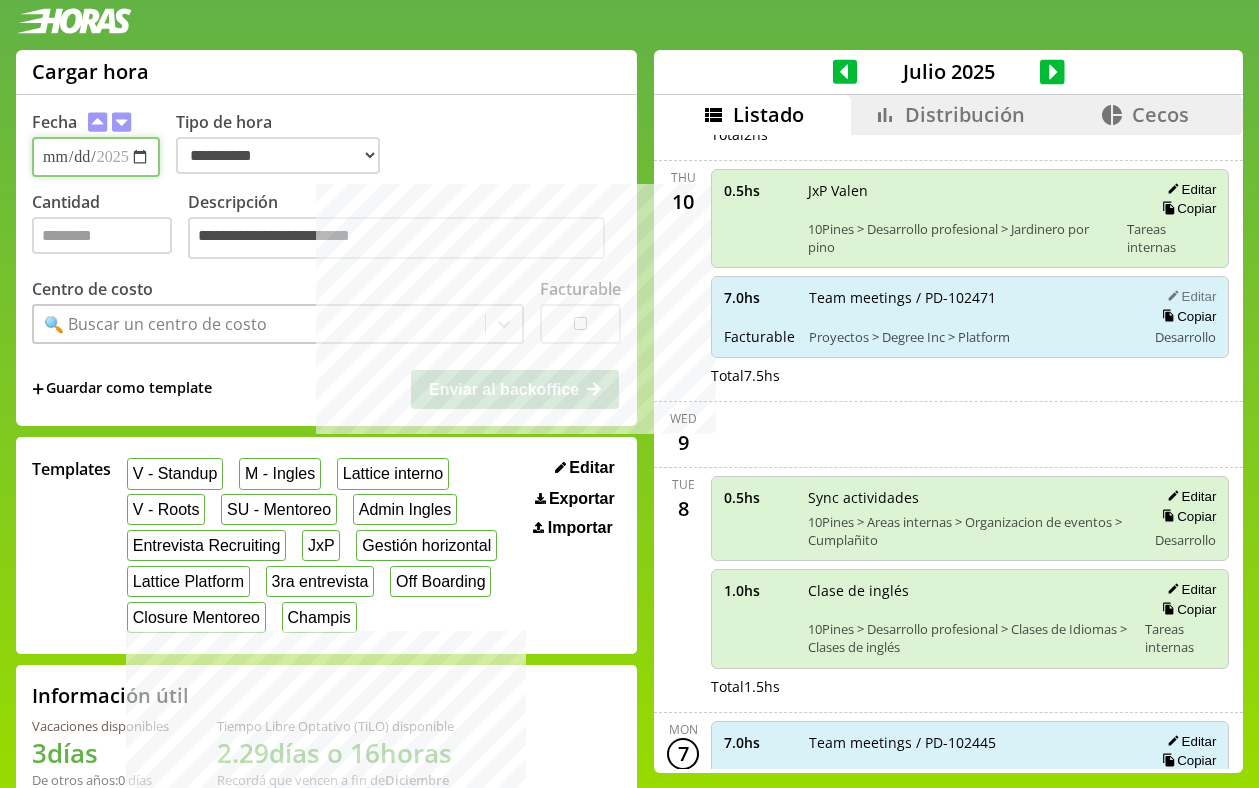 type on "*" 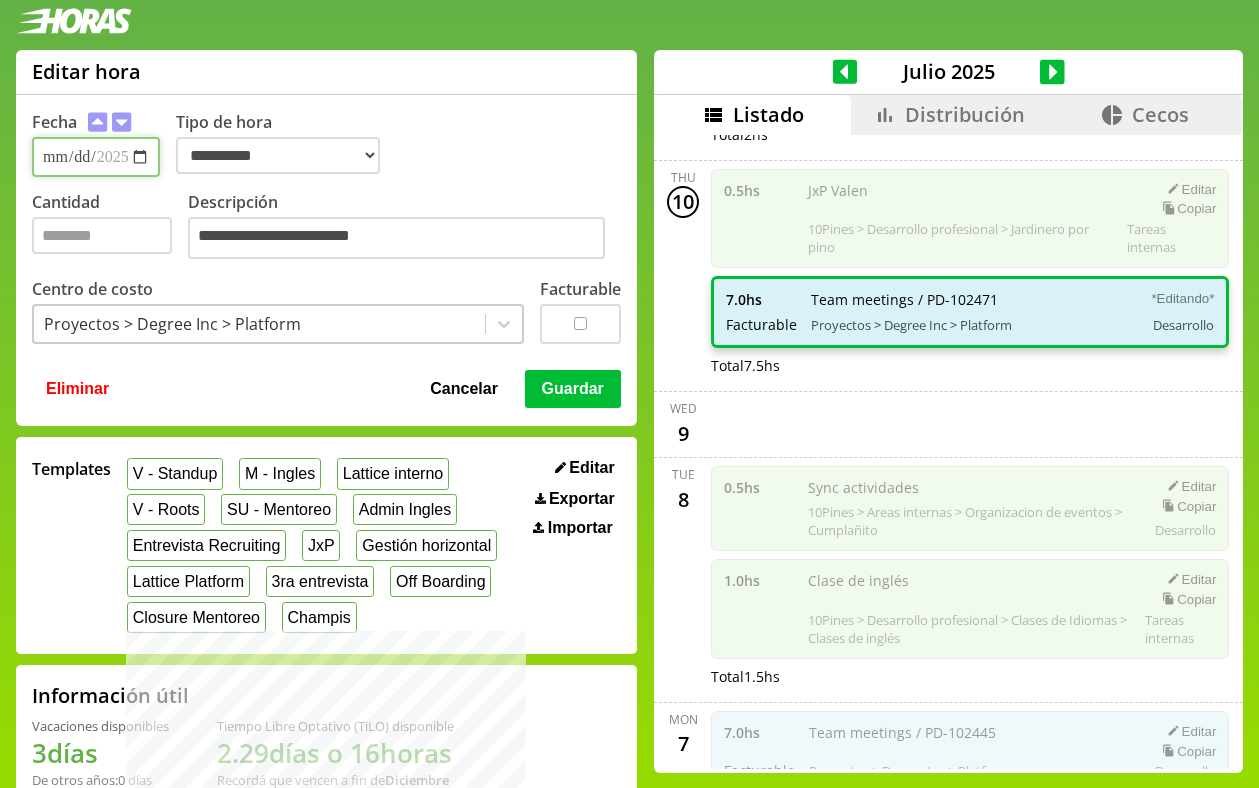 click on "**********" at bounding box center (96, 157) 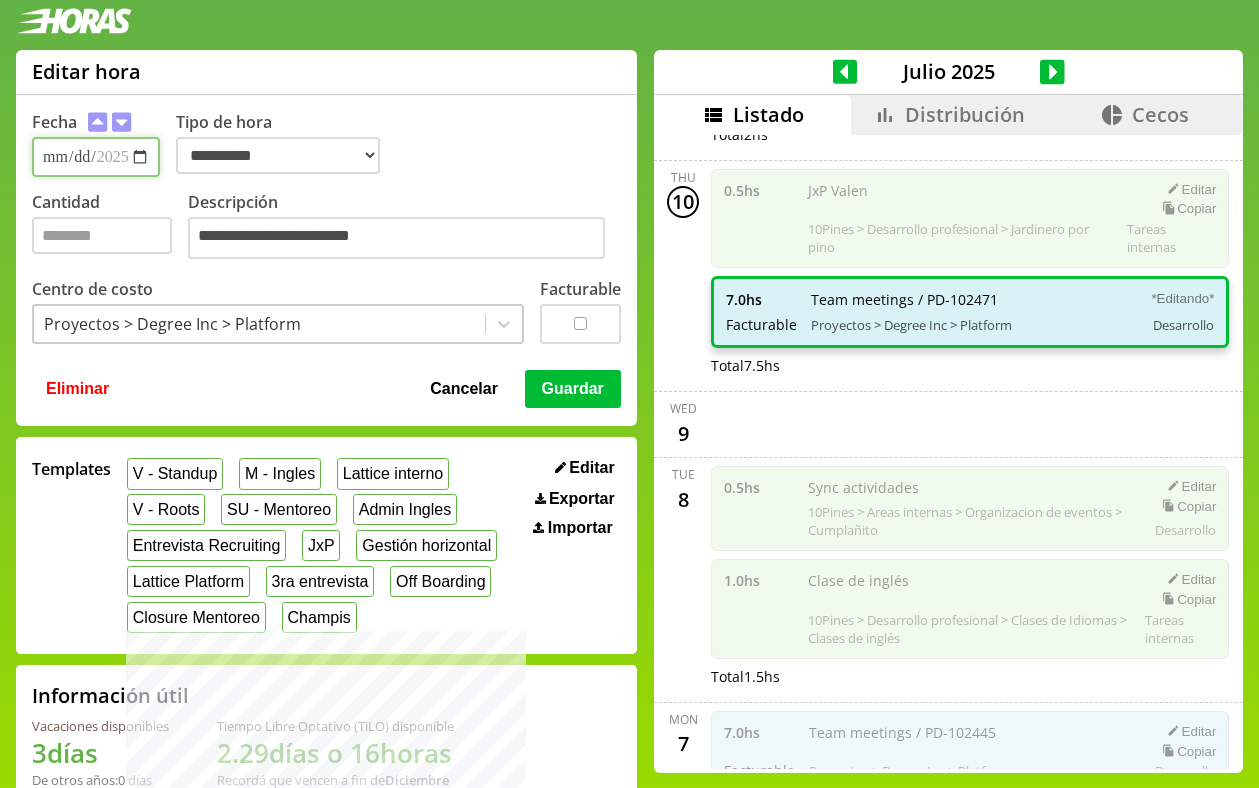 type on "**********" 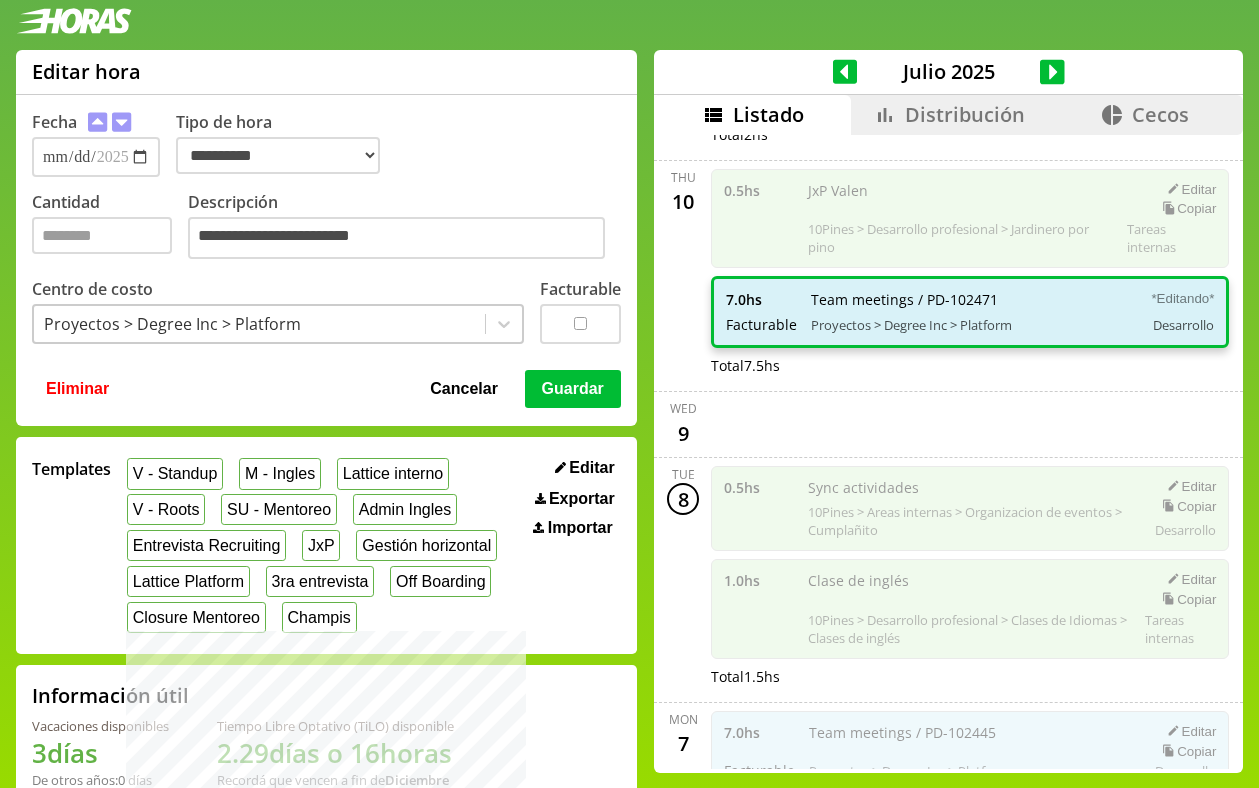 click on "Guardar" at bounding box center [573, 389] 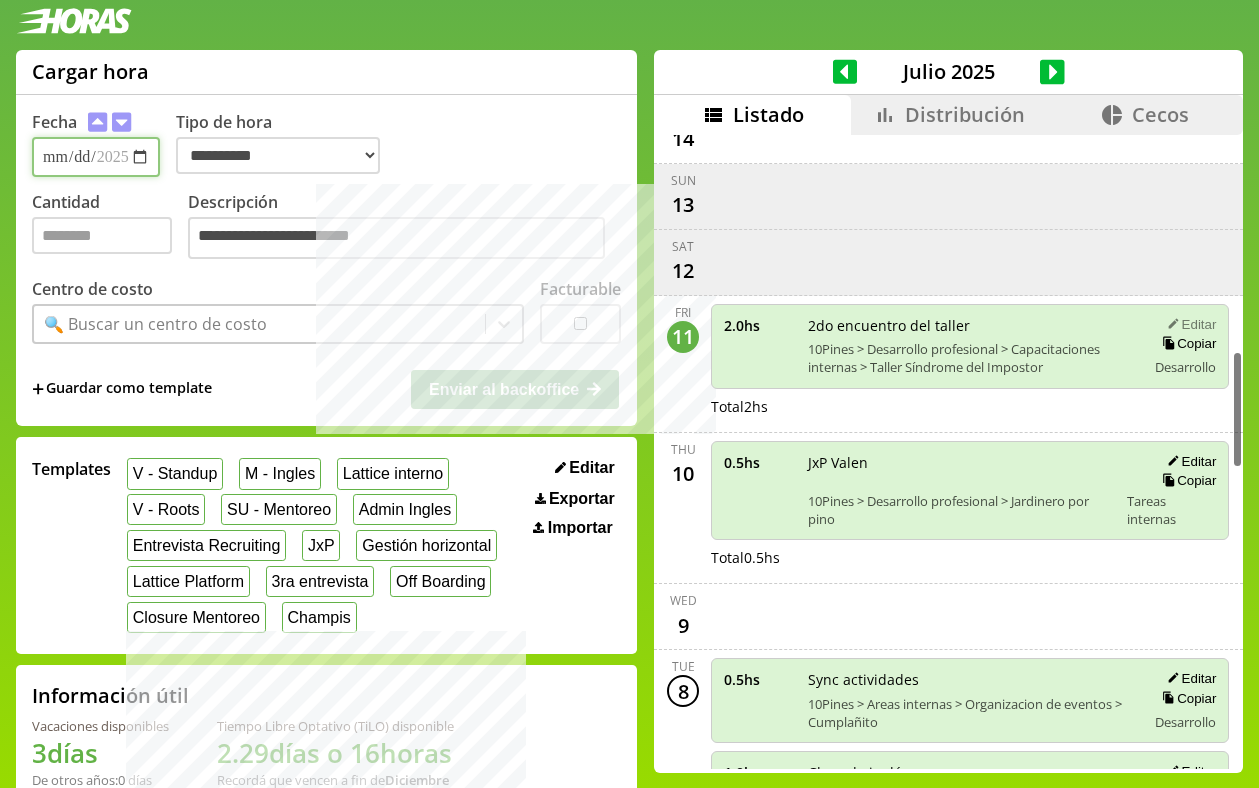 scroll, scrollTop: 1142, scrollLeft: 0, axis: vertical 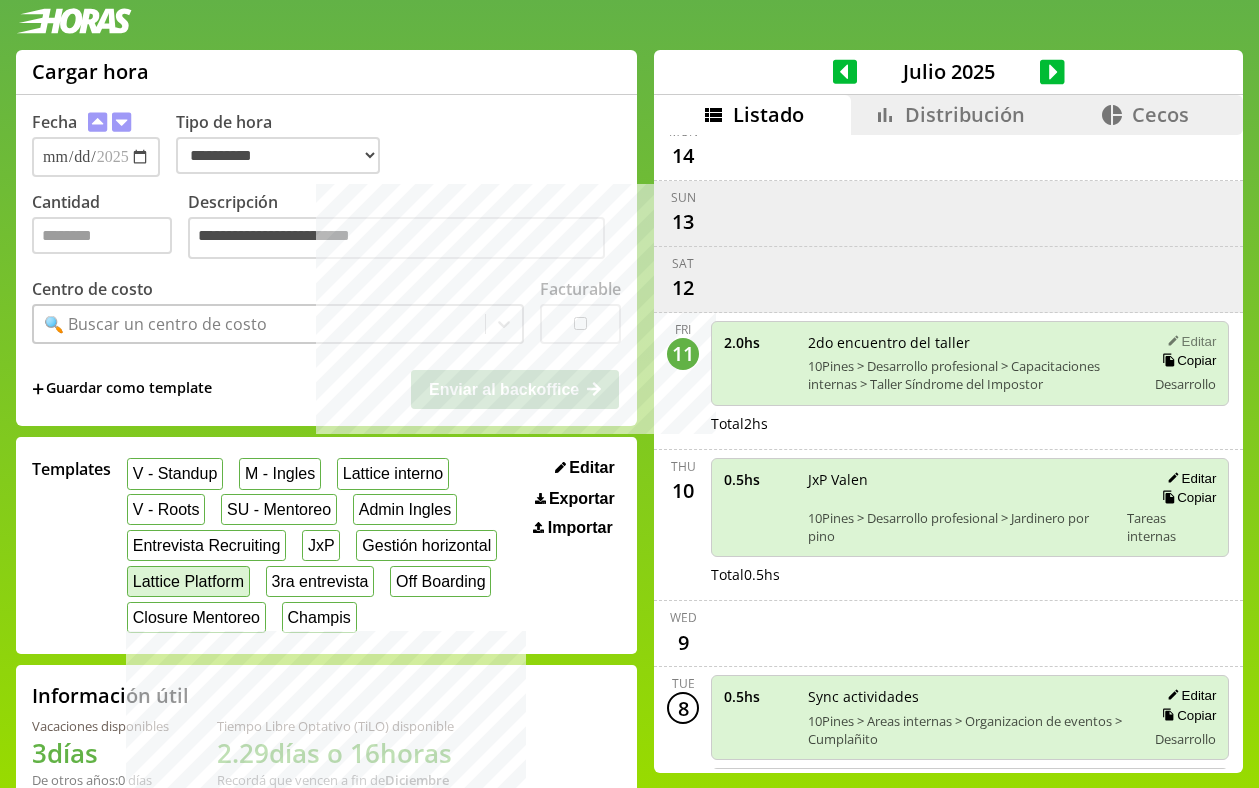 click on "Lattice Platform" at bounding box center (188, 581) 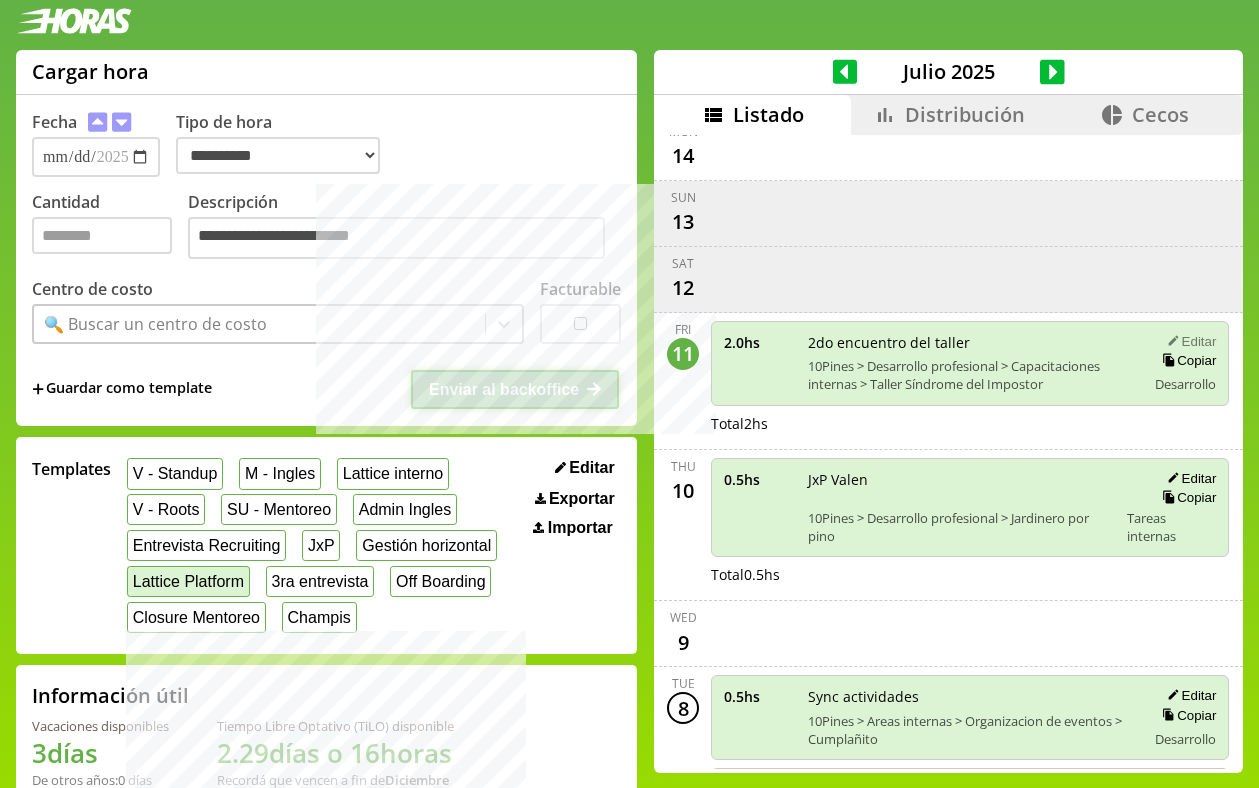 type on "*" 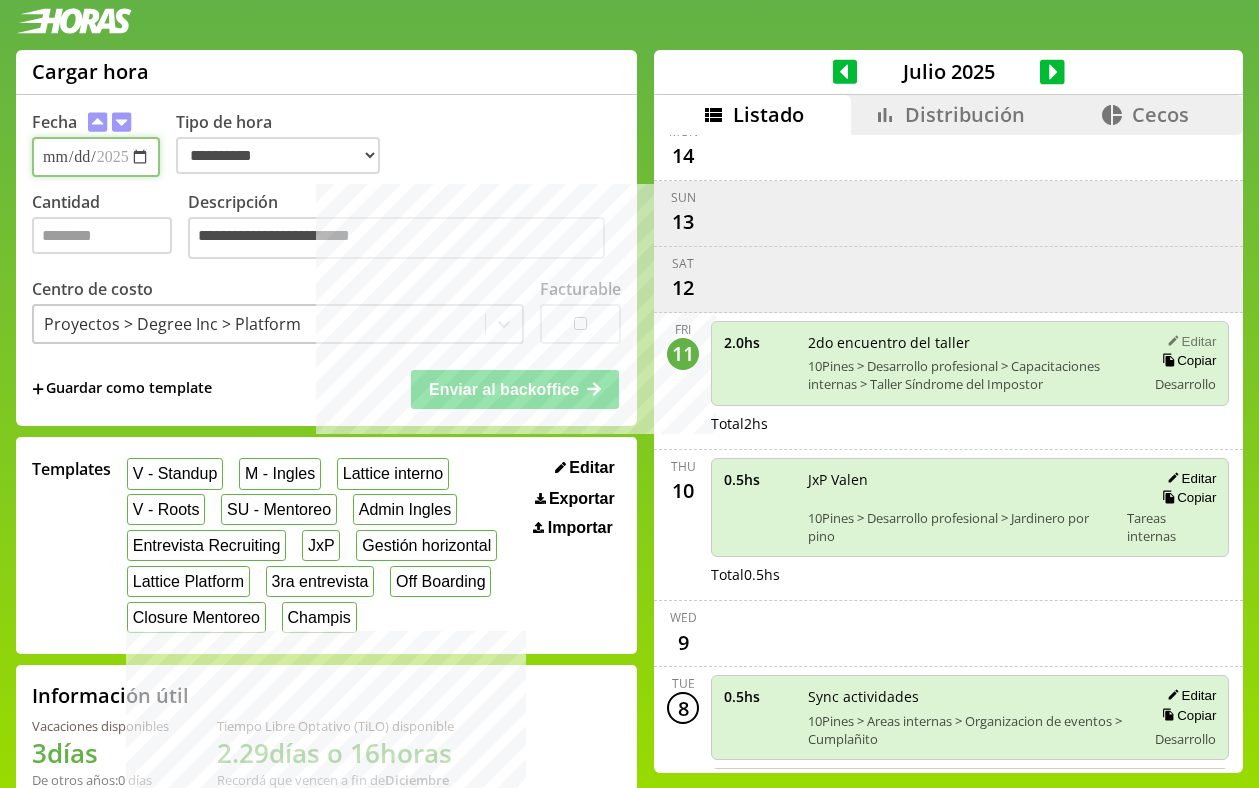 click on "**********" at bounding box center (96, 157) 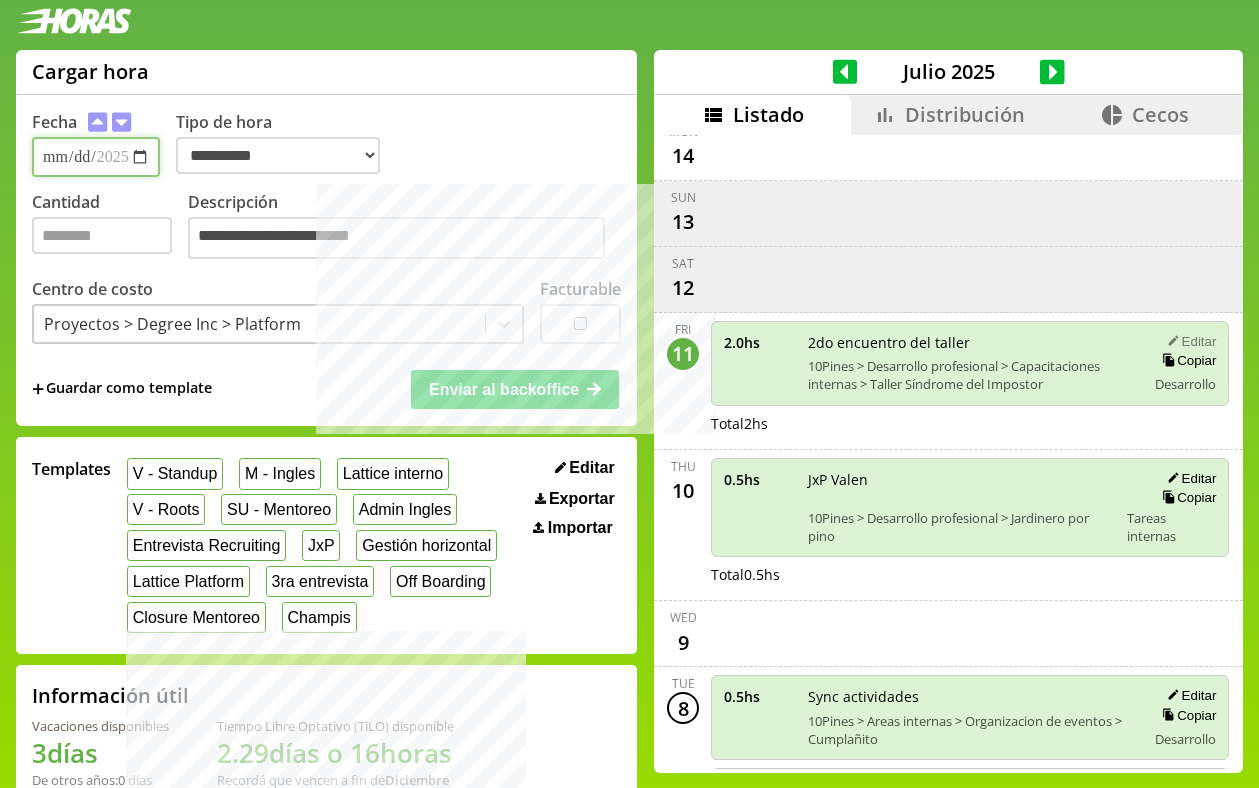 type on "**********" 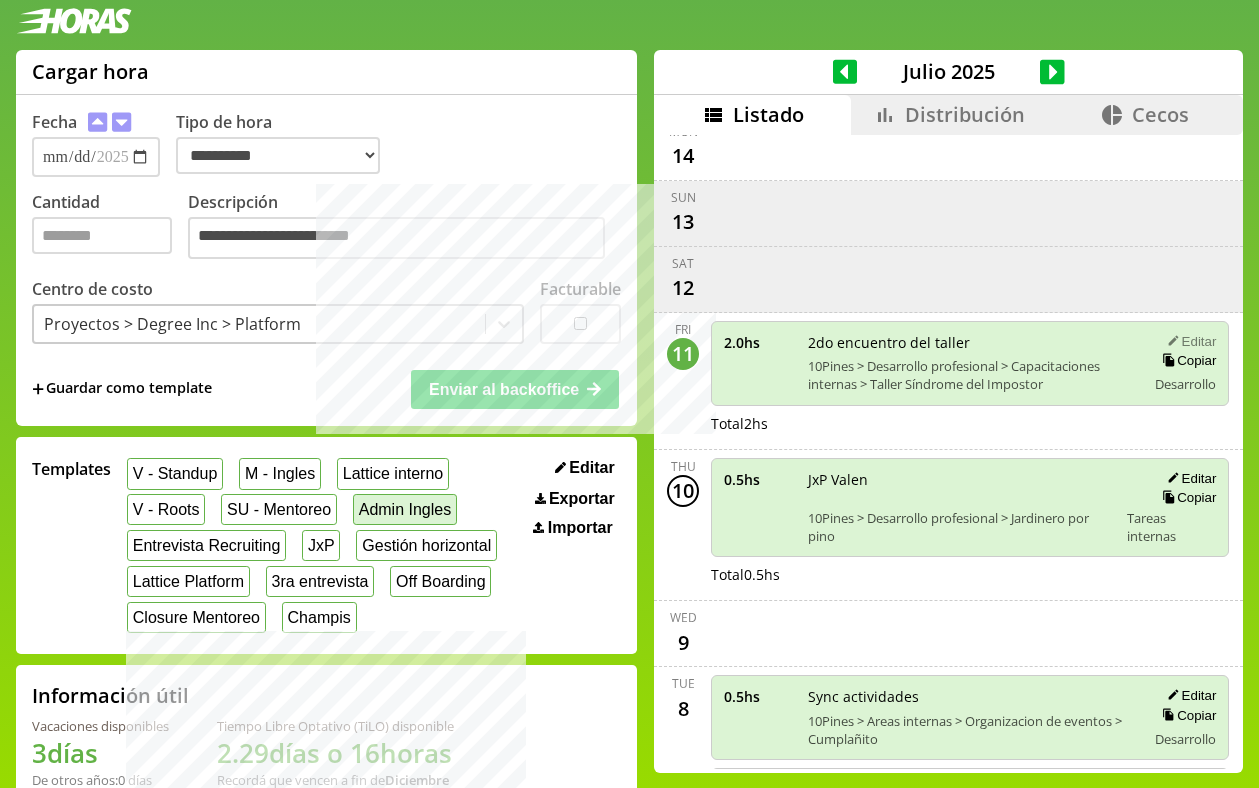 click on "Admin Ingles" at bounding box center (405, 509) 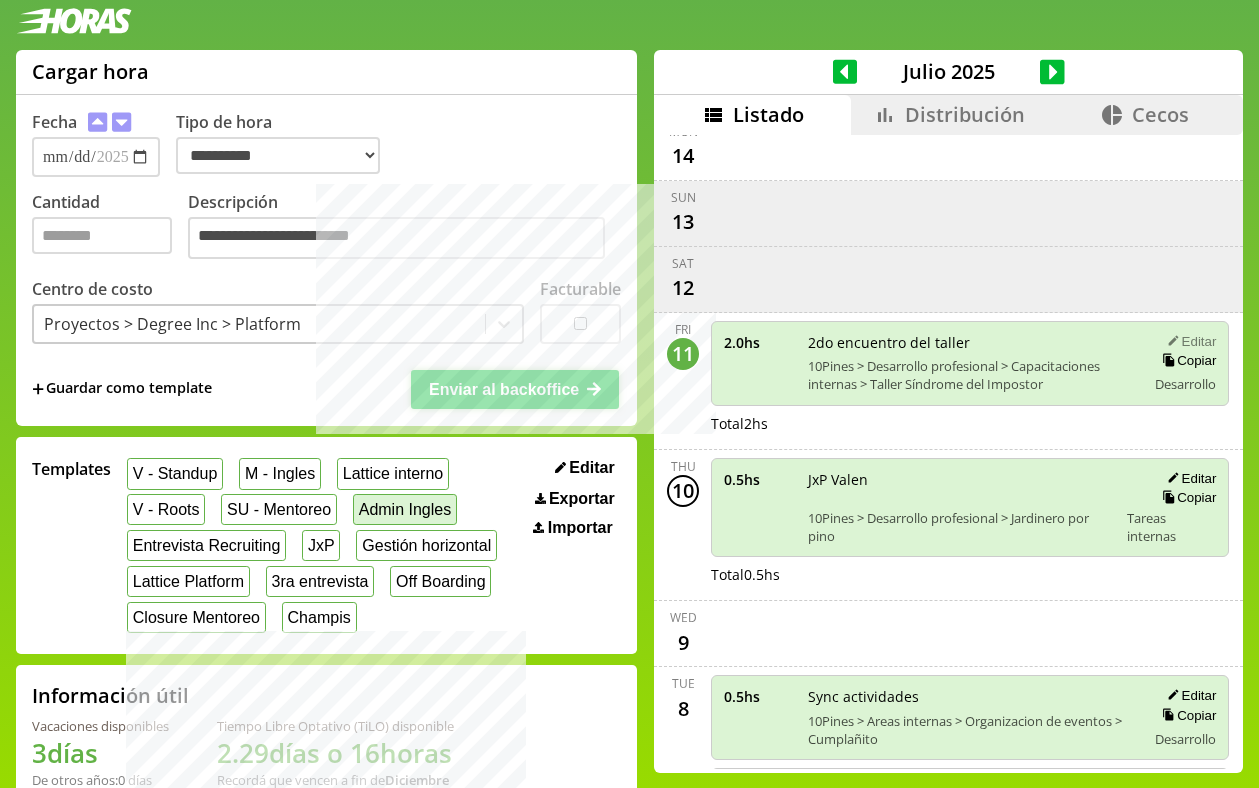 select on "**********" 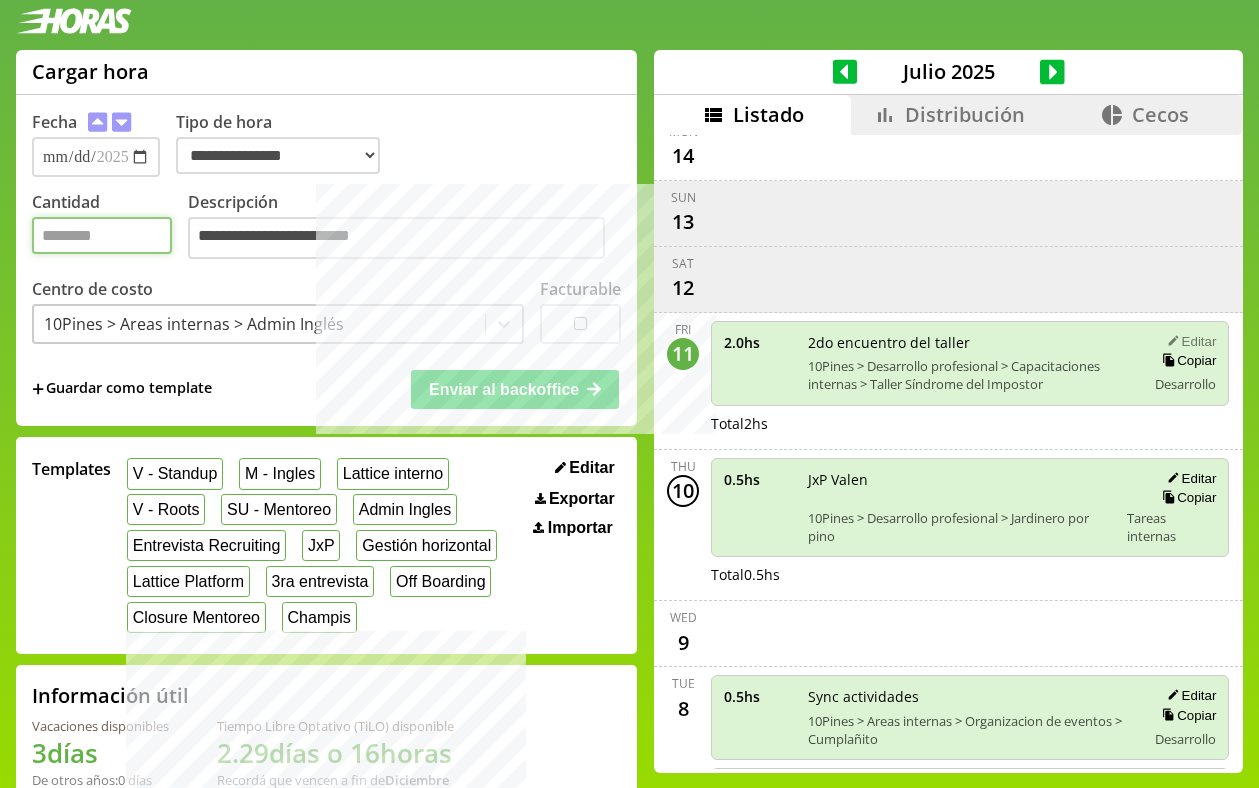 drag, startPoint x: 110, startPoint y: 238, endPoint x: -9, endPoint y: 238, distance: 119 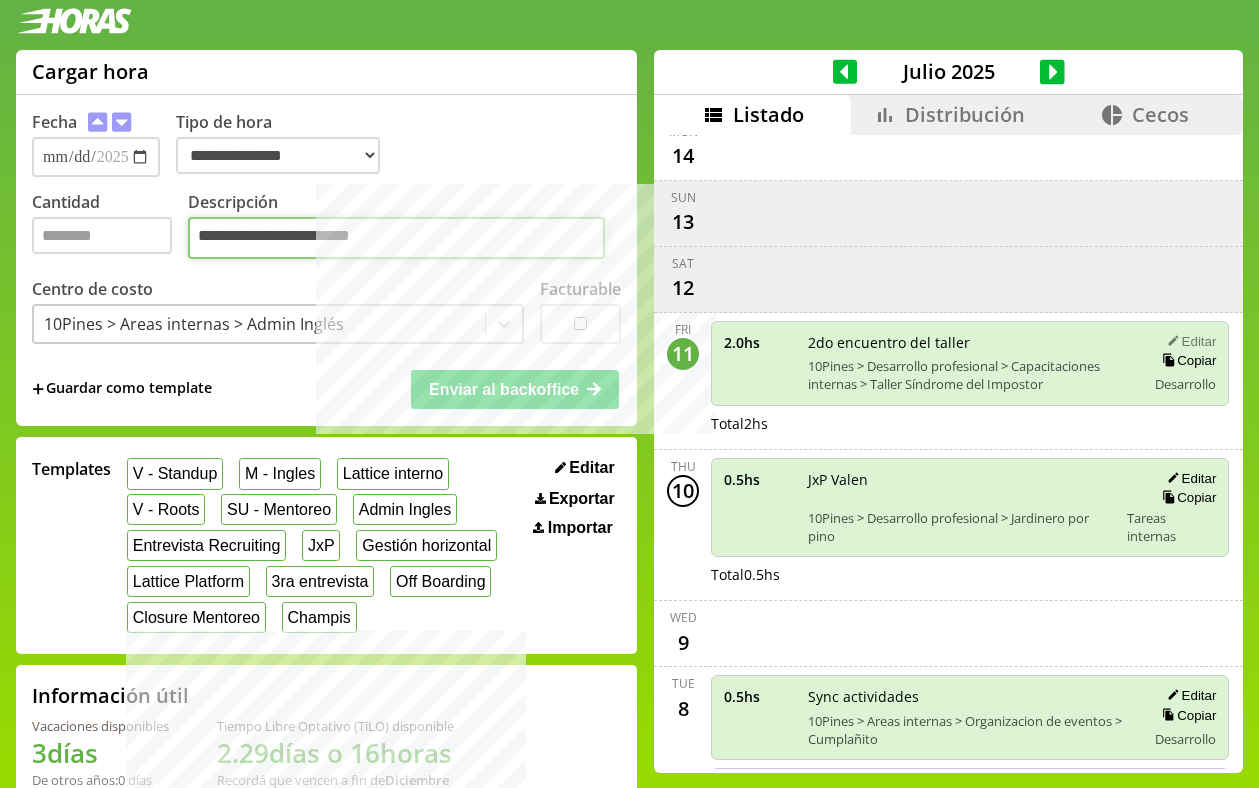 drag, startPoint x: 377, startPoint y: 237, endPoint x: 56, endPoint y: 237, distance: 321 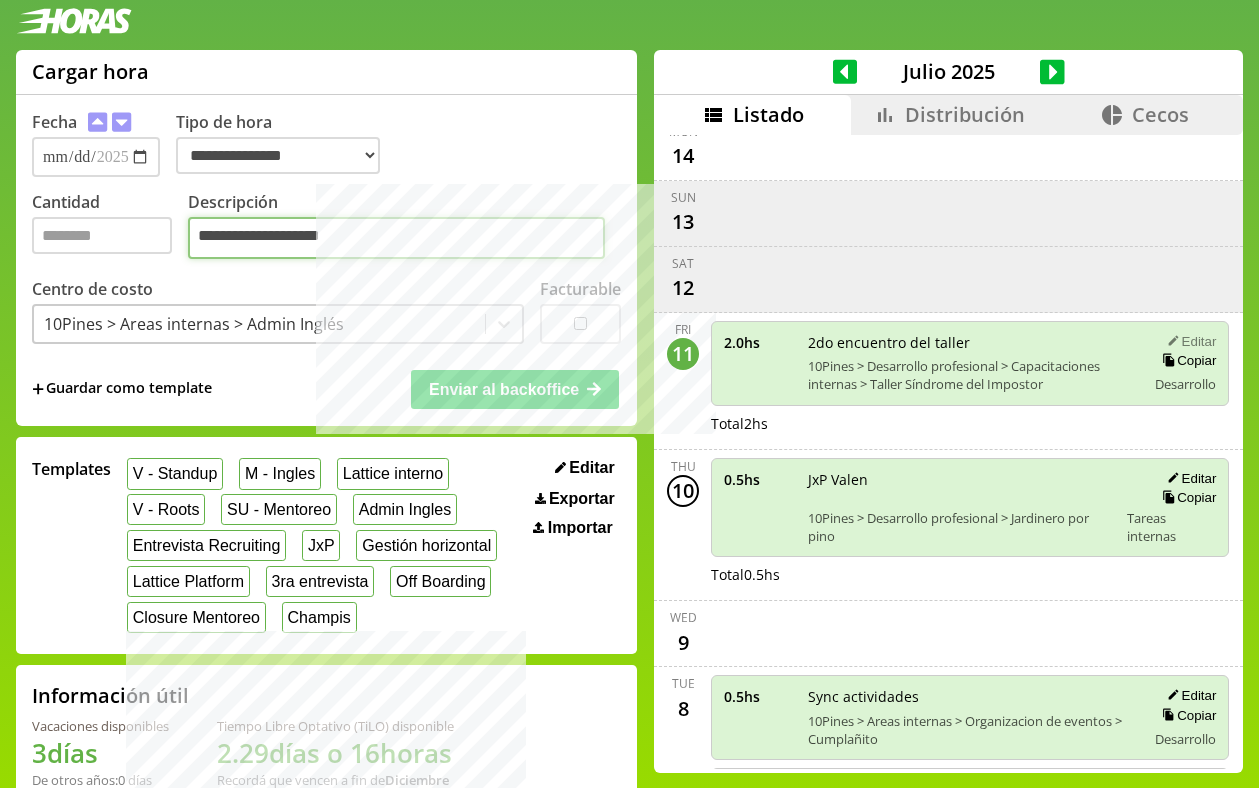 type on "**********" 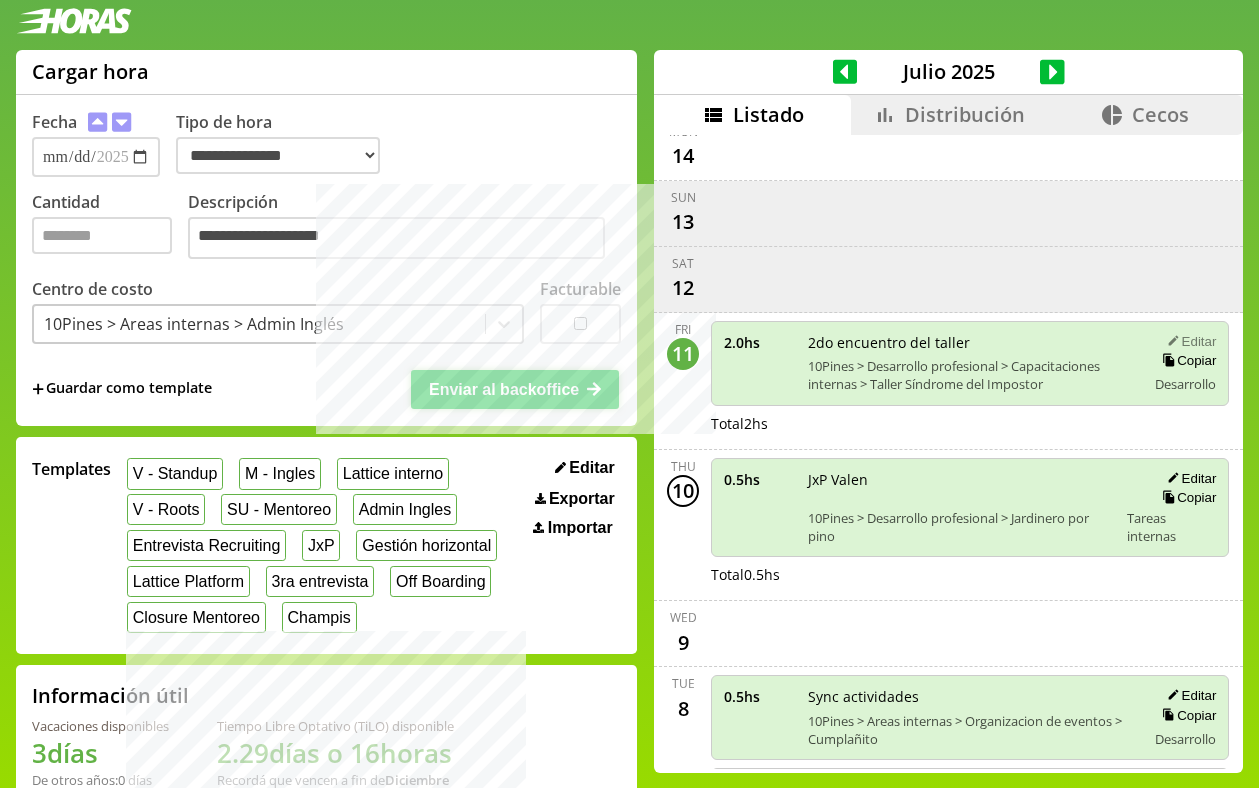 click on "Enviar al backoffice" at bounding box center [515, 389] 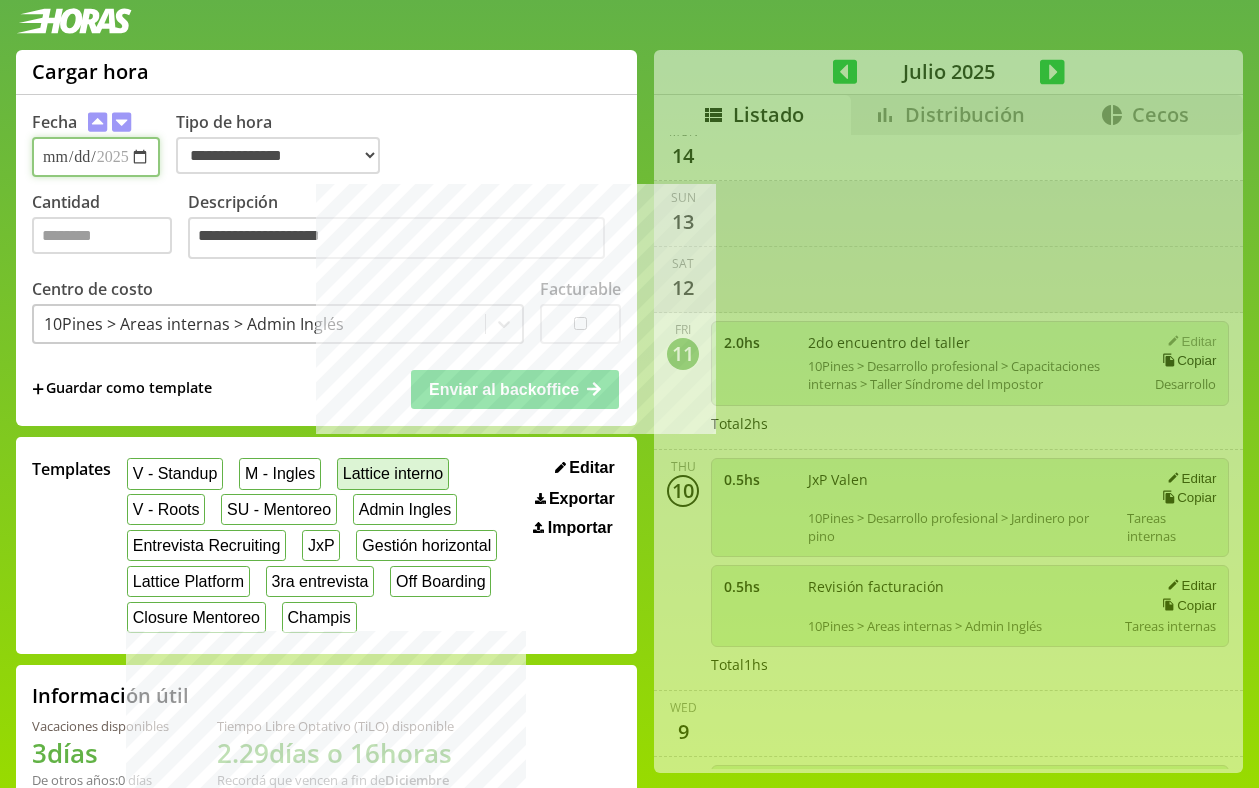 select on "**********" 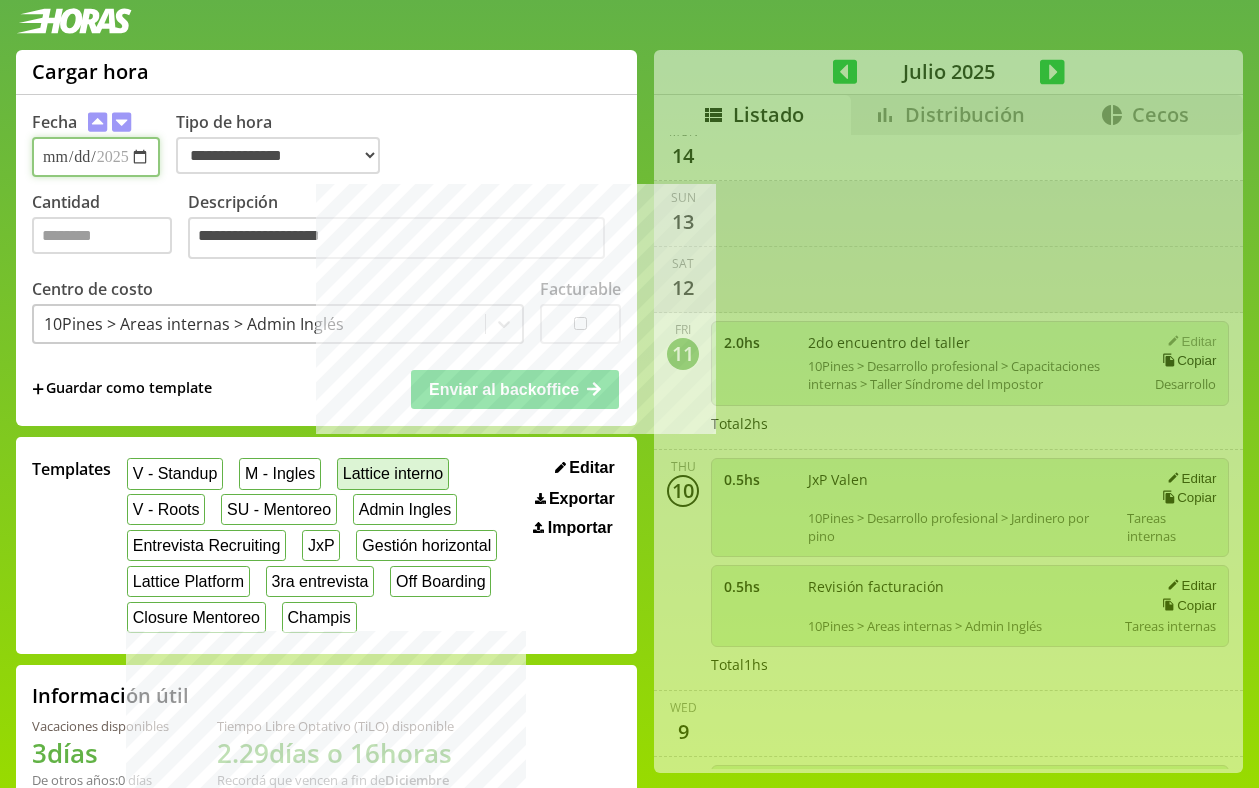 type 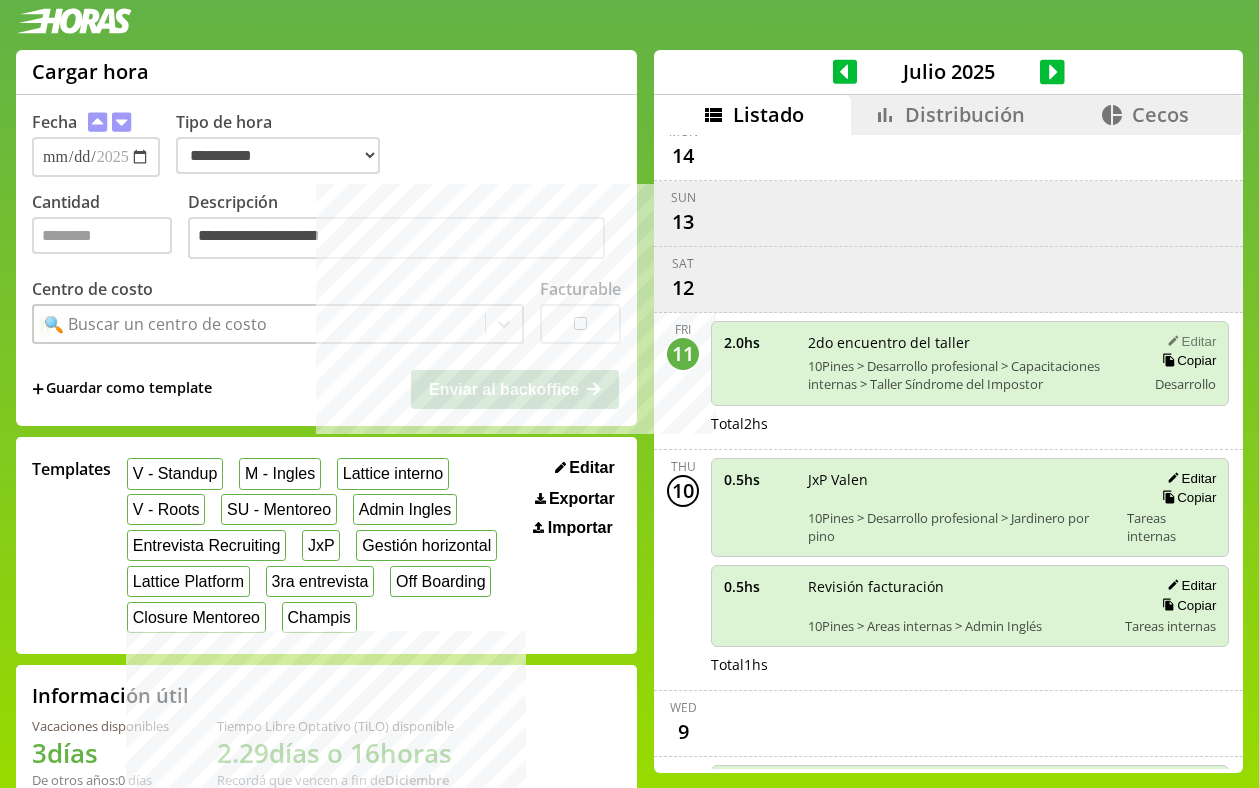 click on "🔍 Buscar un centro de costo" at bounding box center (259, 324) 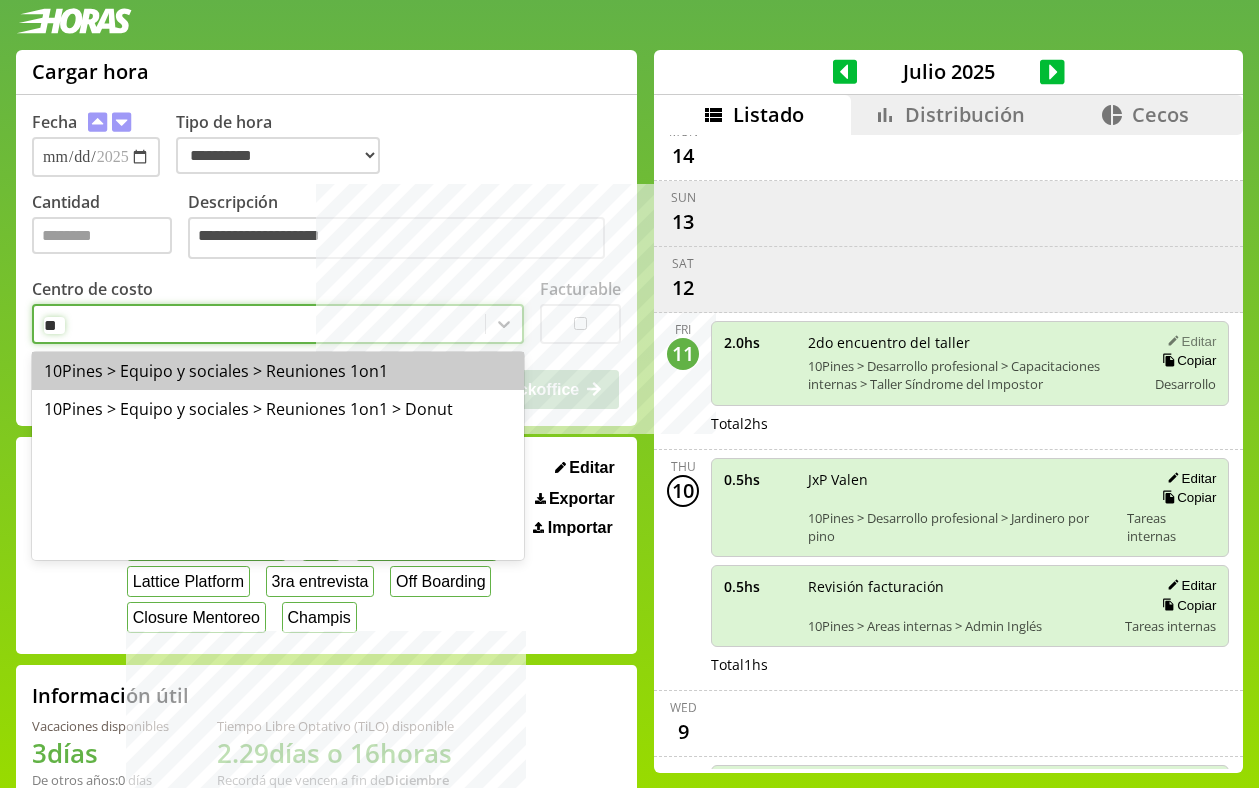 type on "***" 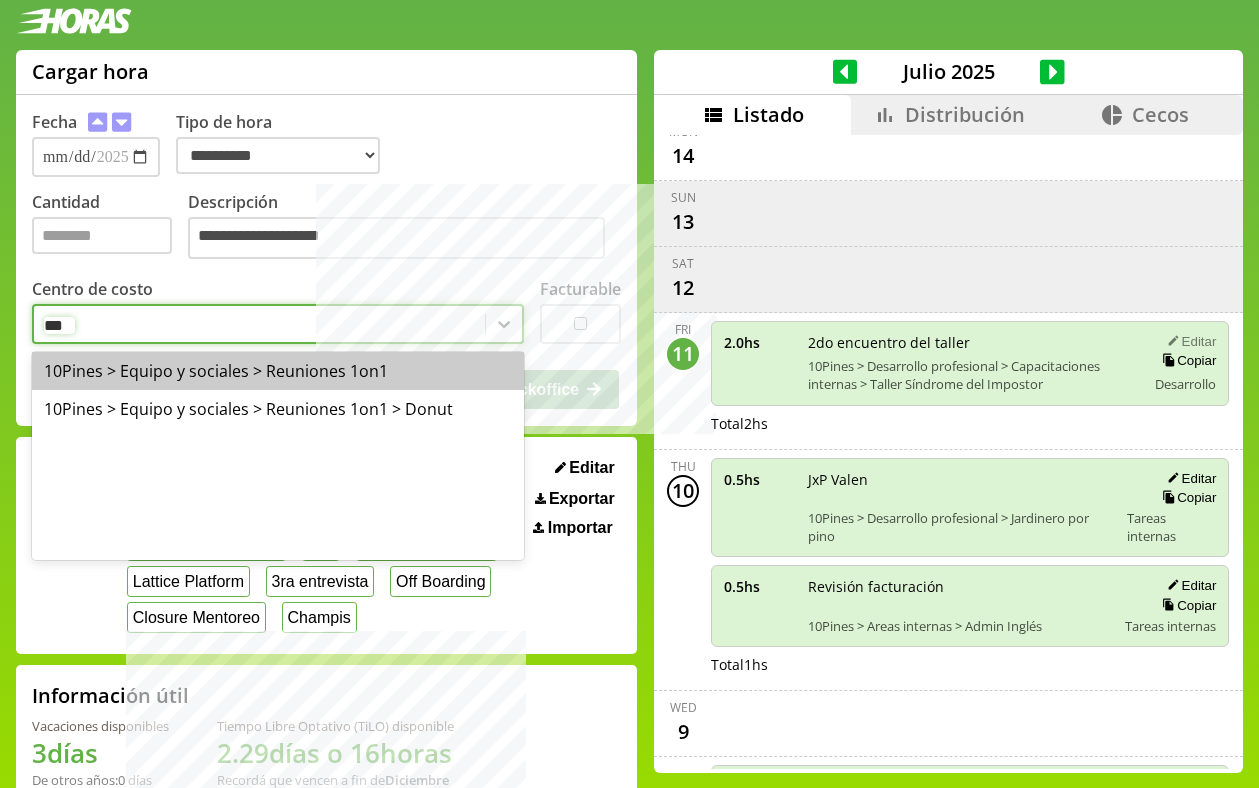 click on "10Pines > Equipo y sociales > Reuniones 1on1" at bounding box center (278, 371) 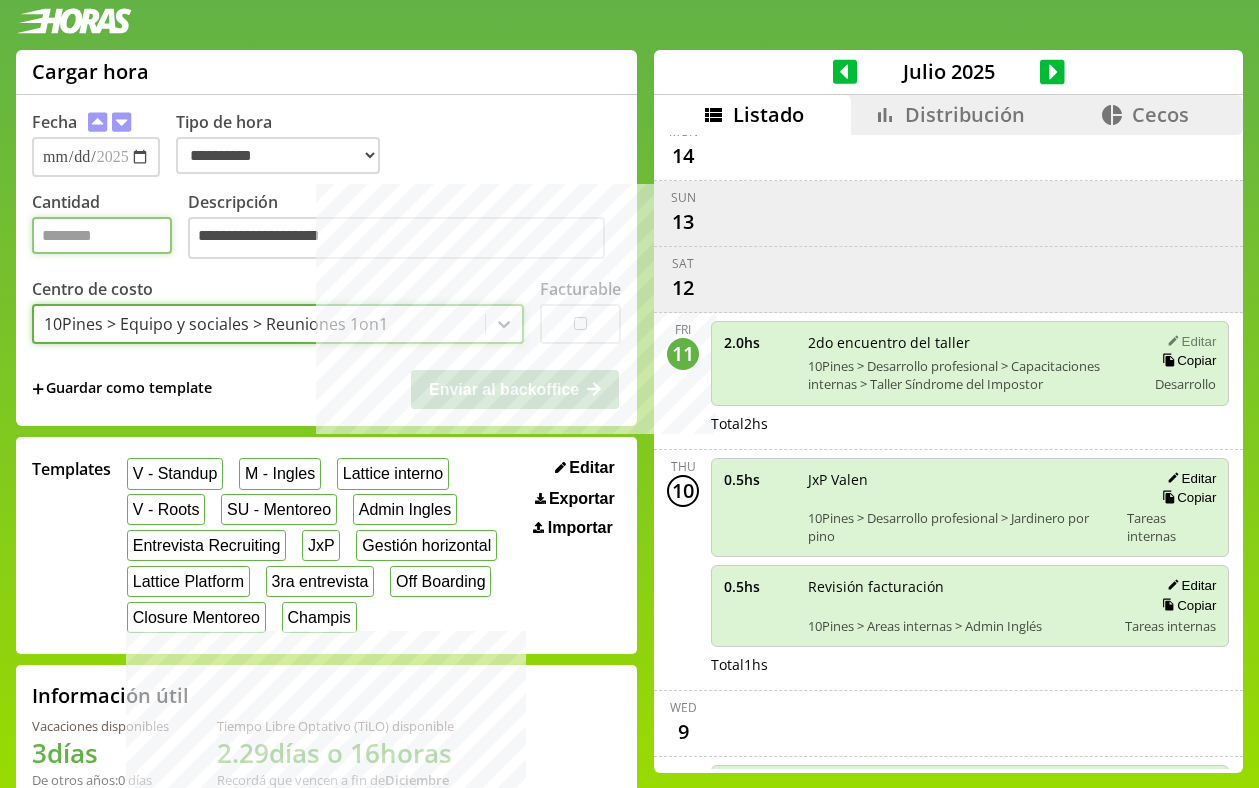 click on "Cantidad" at bounding box center [102, 235] 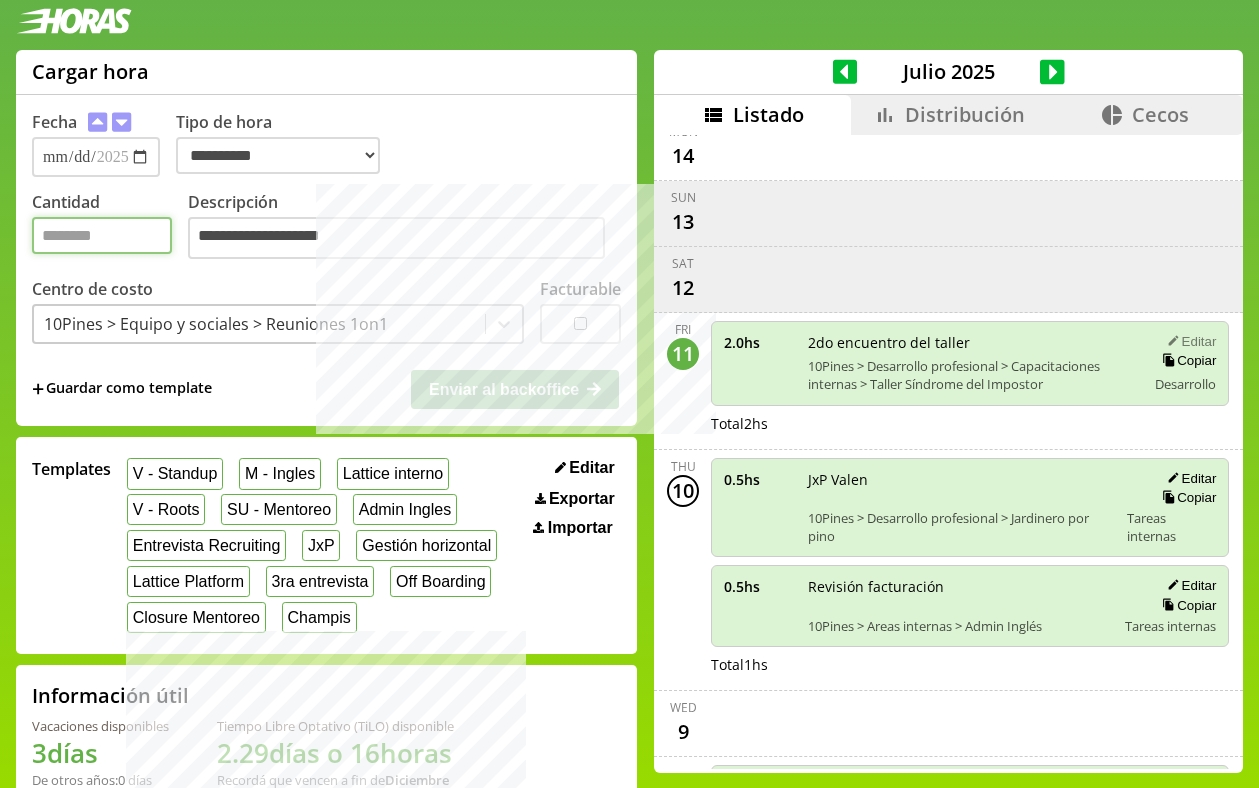 type on "*" 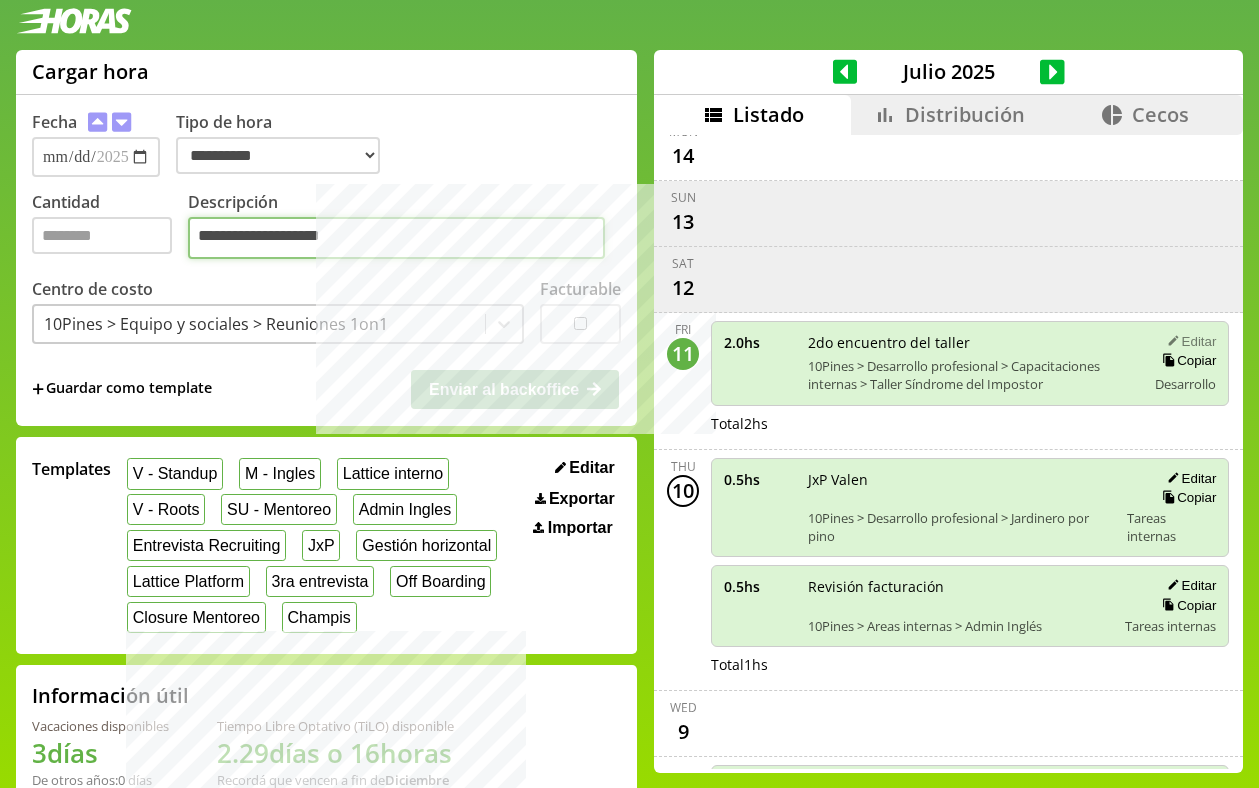 click on "**********" at bounding box center (396, 238) 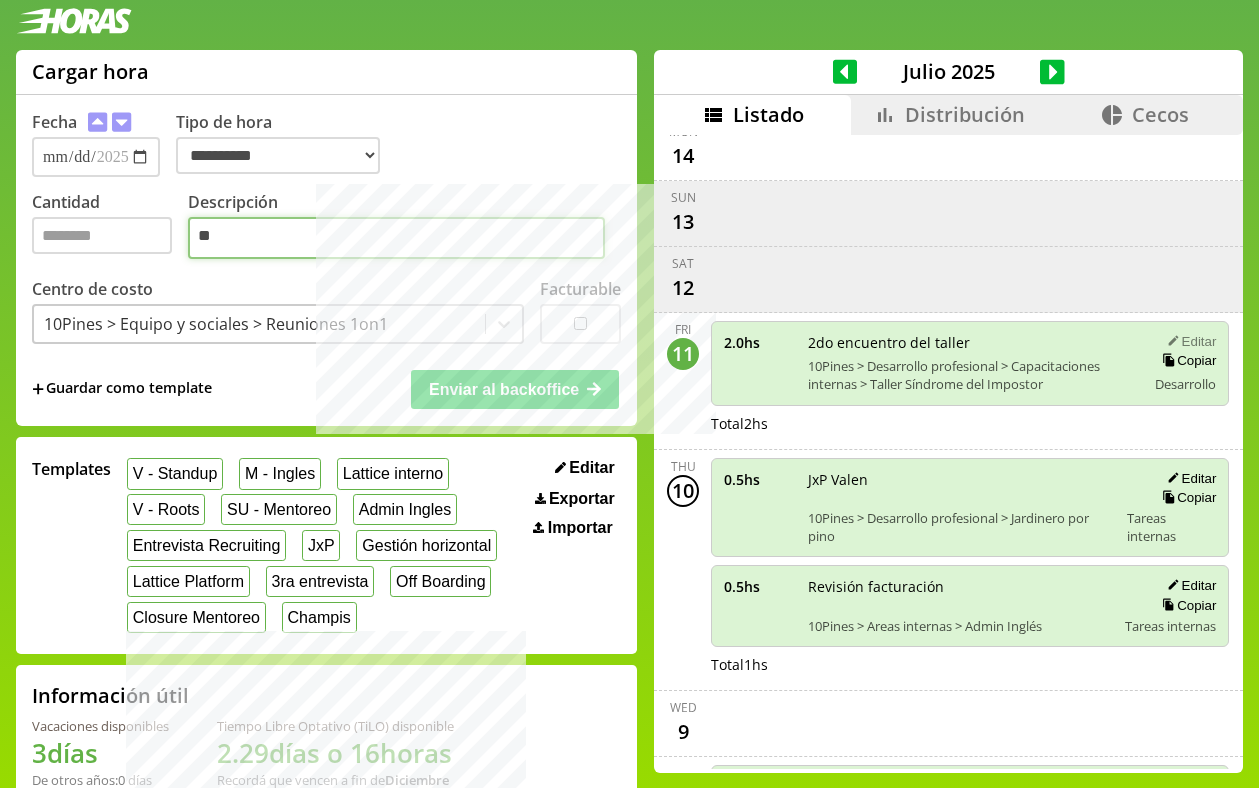 type on "*" 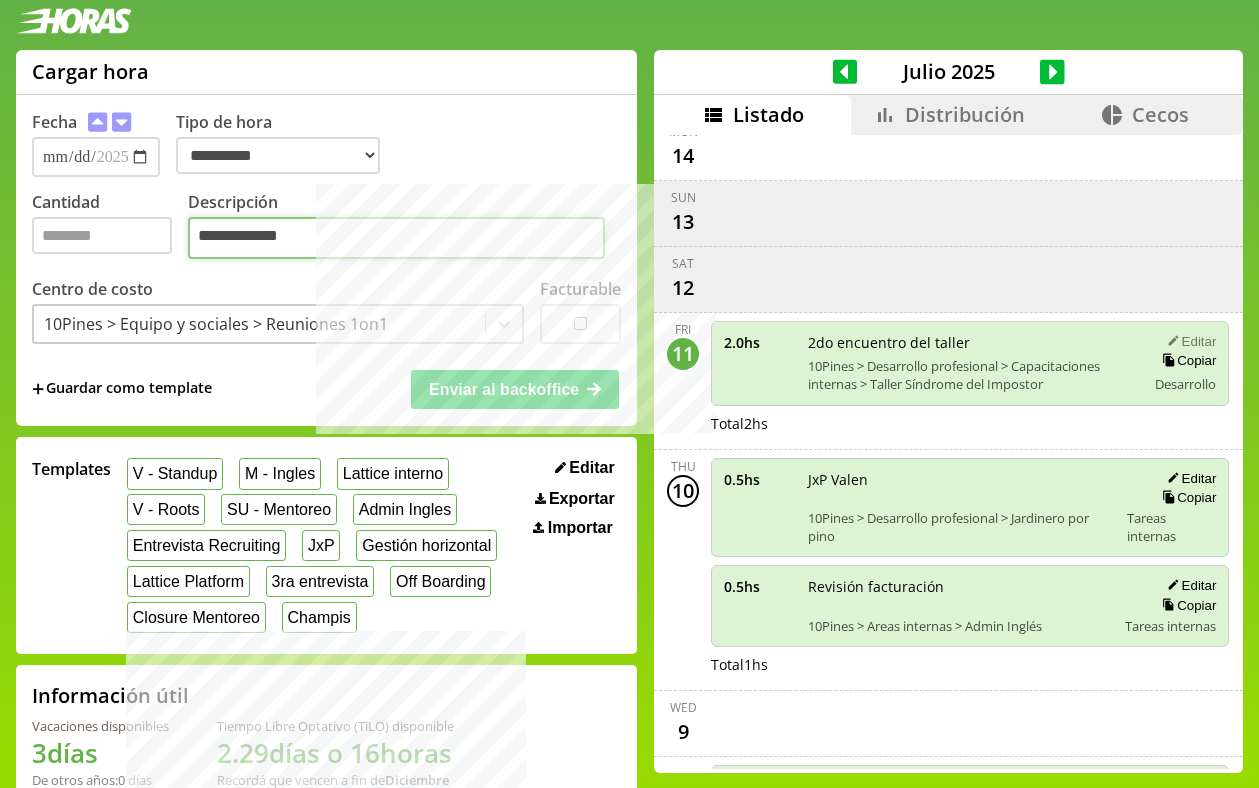 type on "**********" 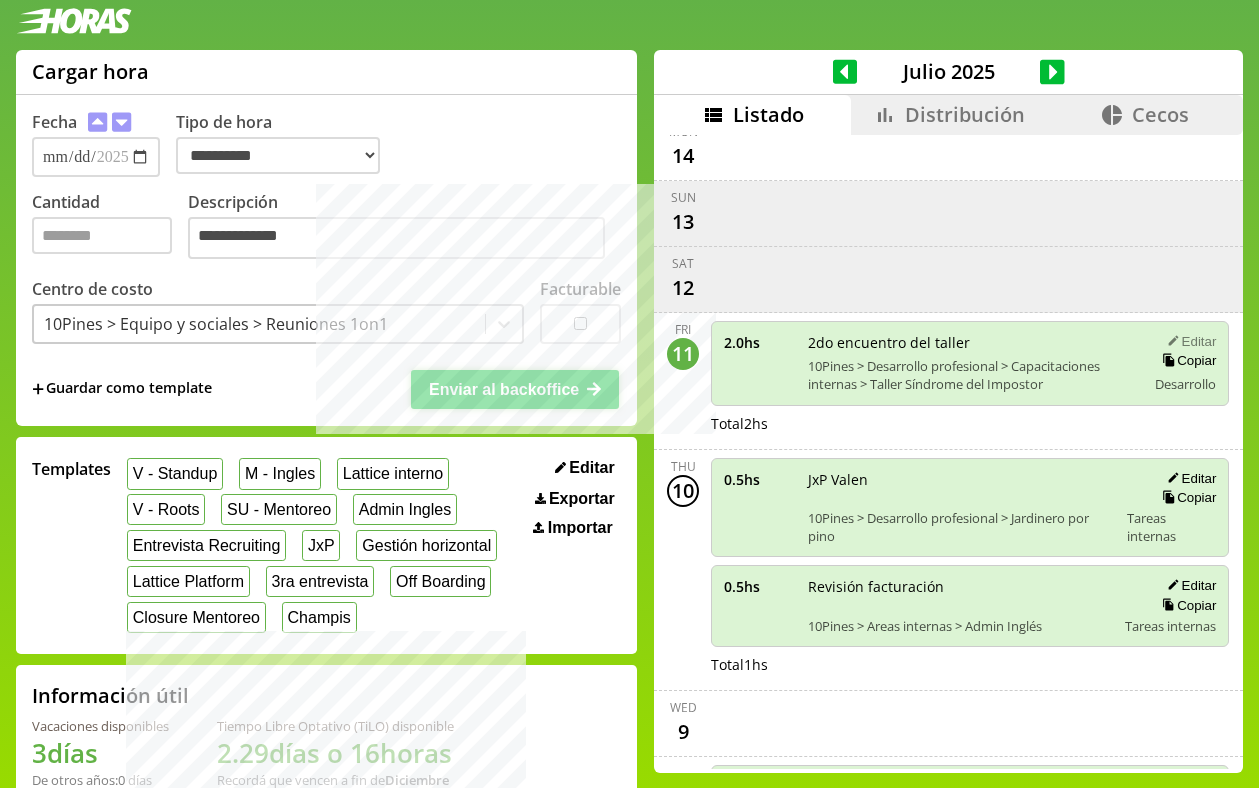 click on "Enviar al backoffice" at bounding box center [504, 389] 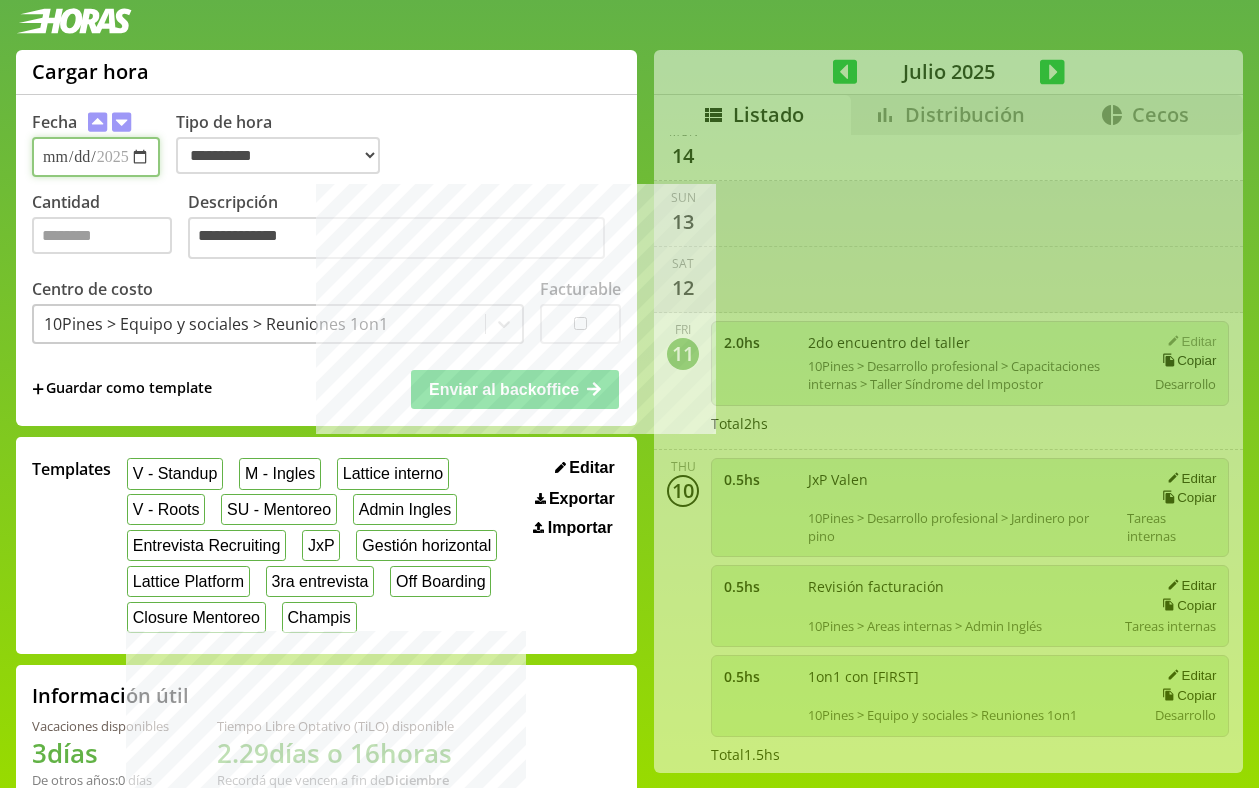 type 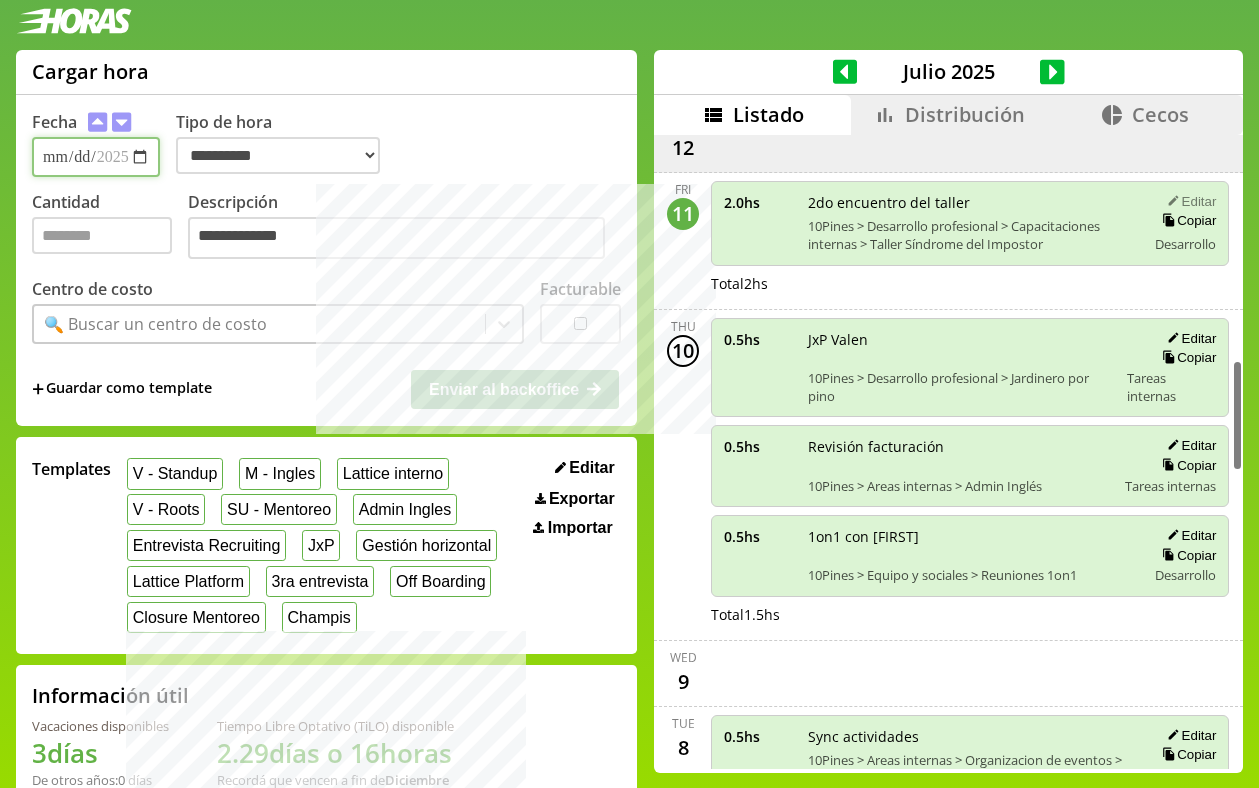 scroll, scrollTop: 1254, scrollLeft: 0, axis: vertical 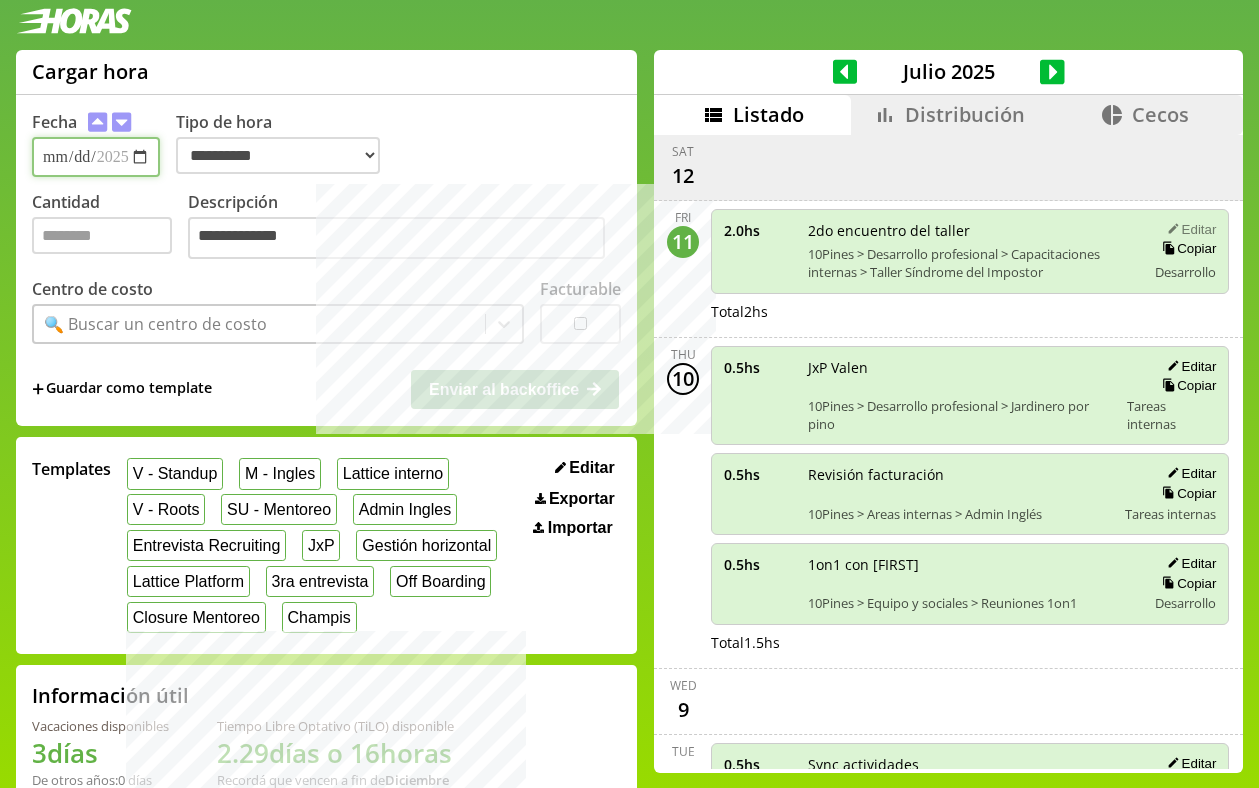 click on "**********" at bounding box center [96, 157] 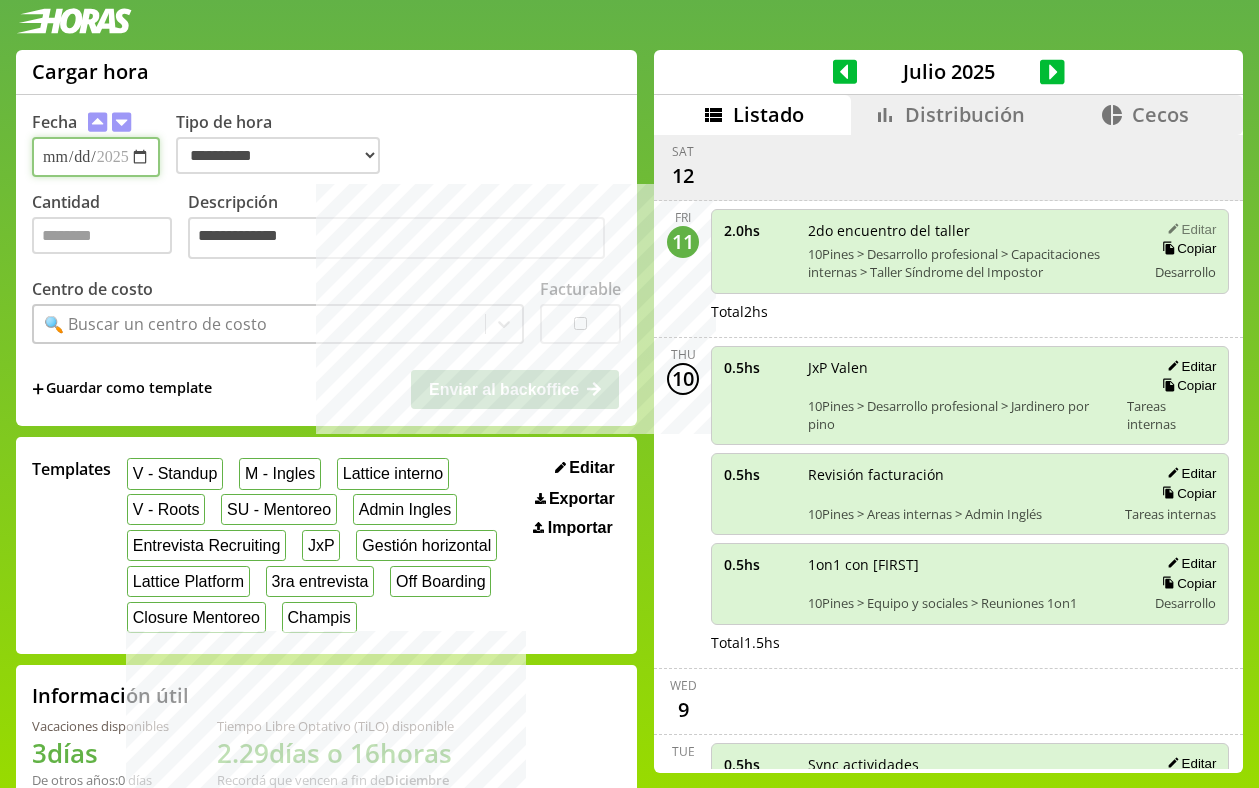 type on "**********" 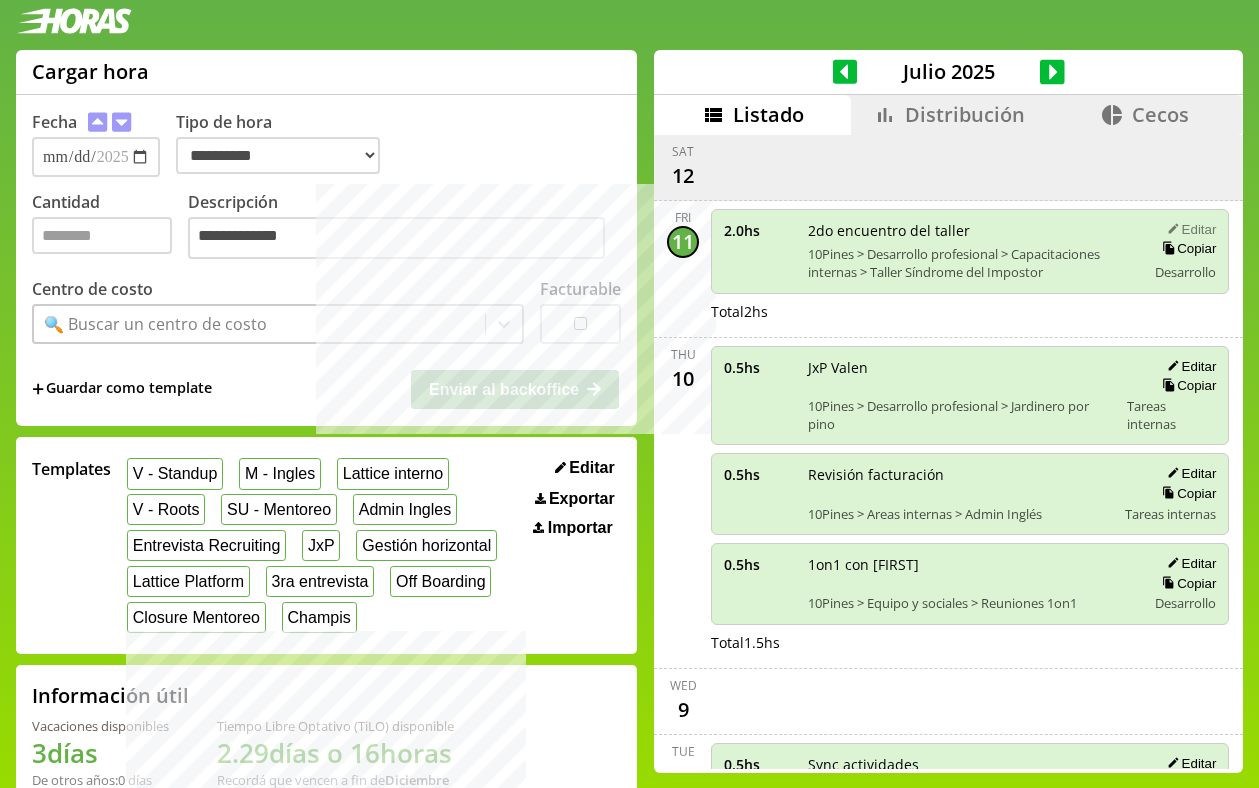 click on "**********" at bounding box center [326, 260] 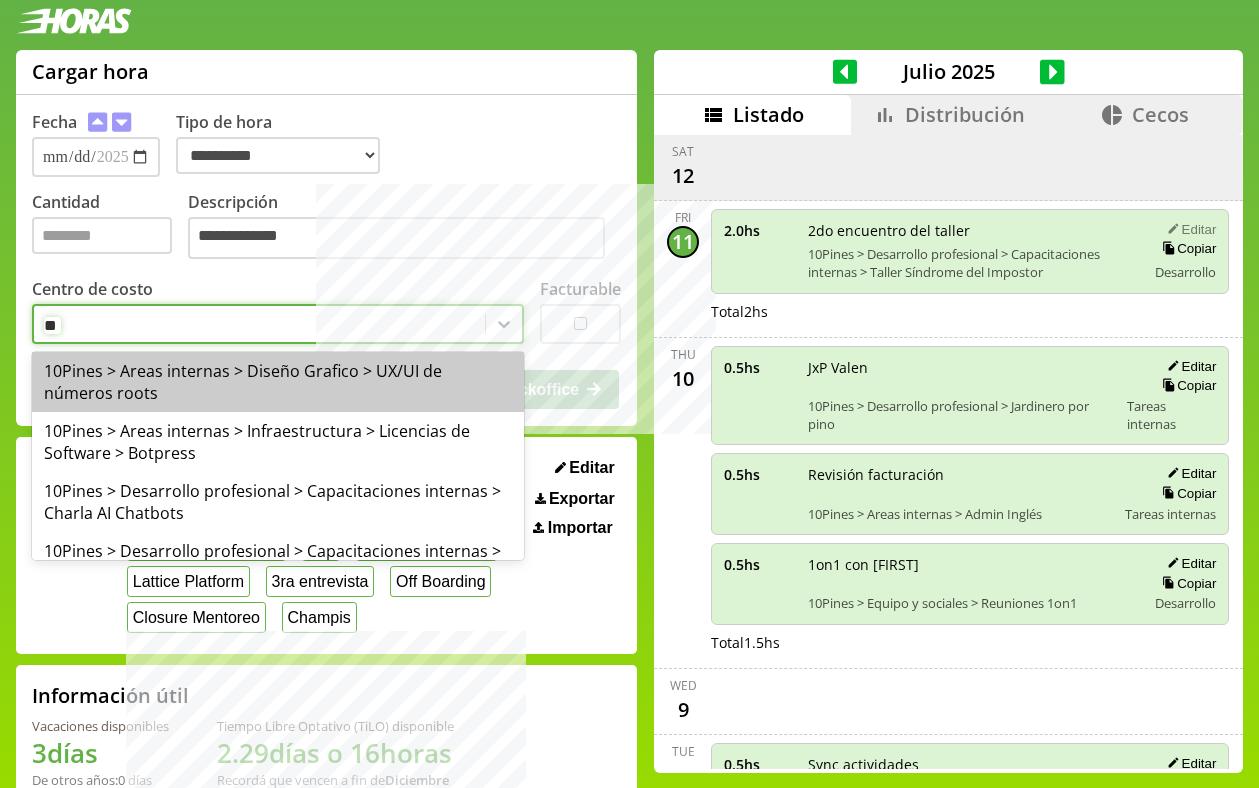 type on "***" 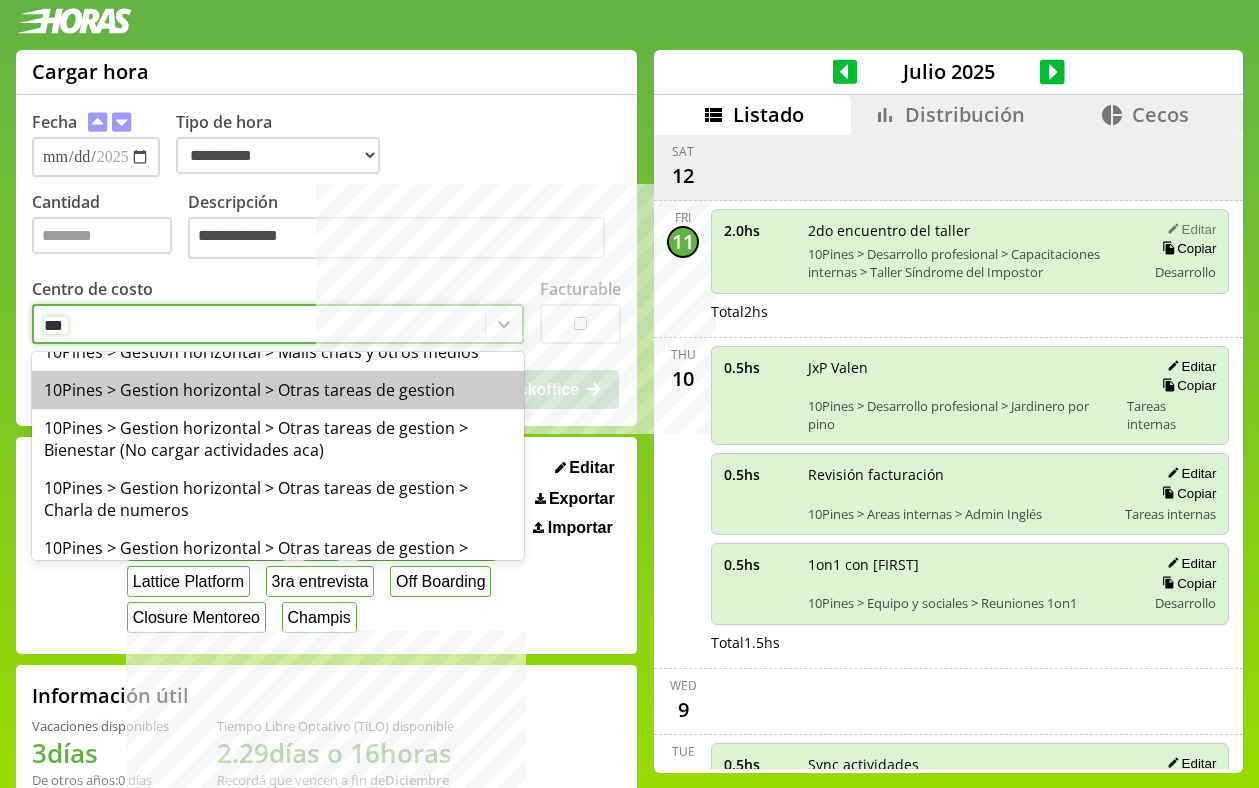 scroll, scrollTop: 0, scrollLeft: 0, axis: both 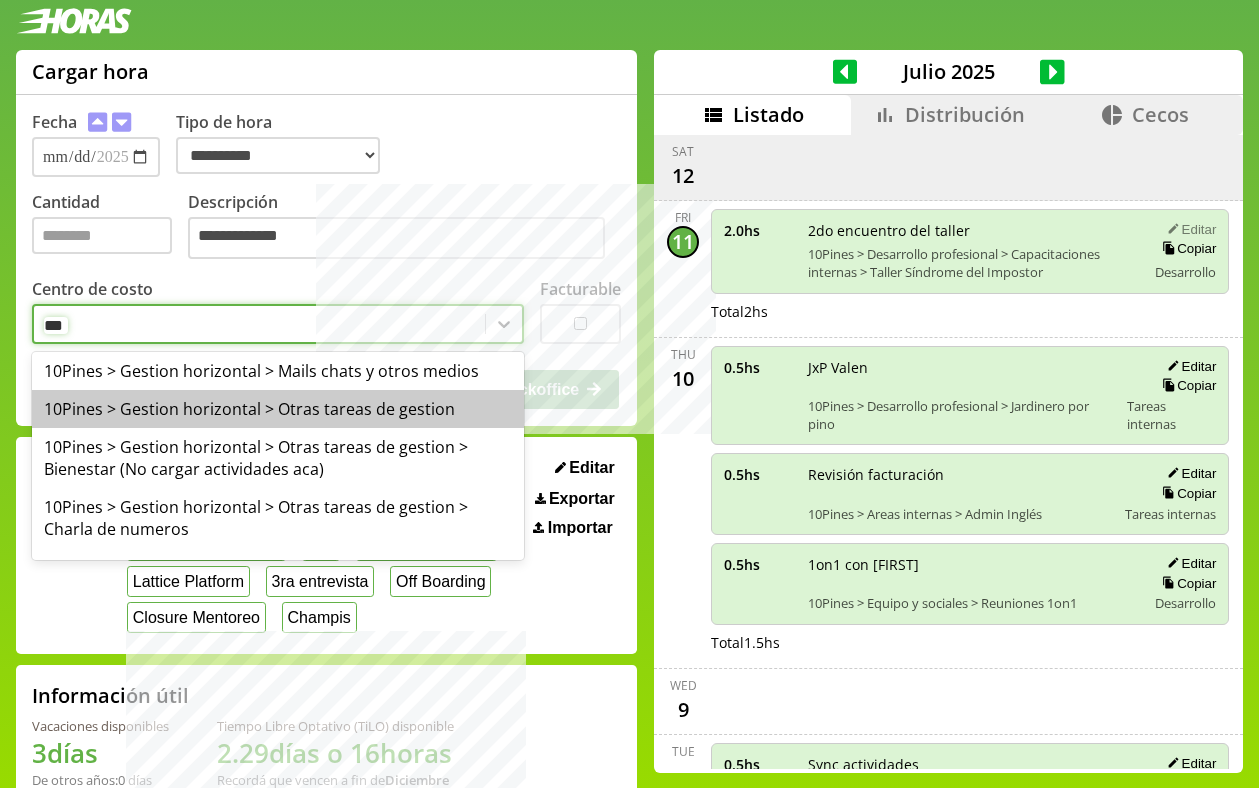 click on "10Pines > Gestion horizontal > Otras tareas de gestion" at bounding box center (278, 409) 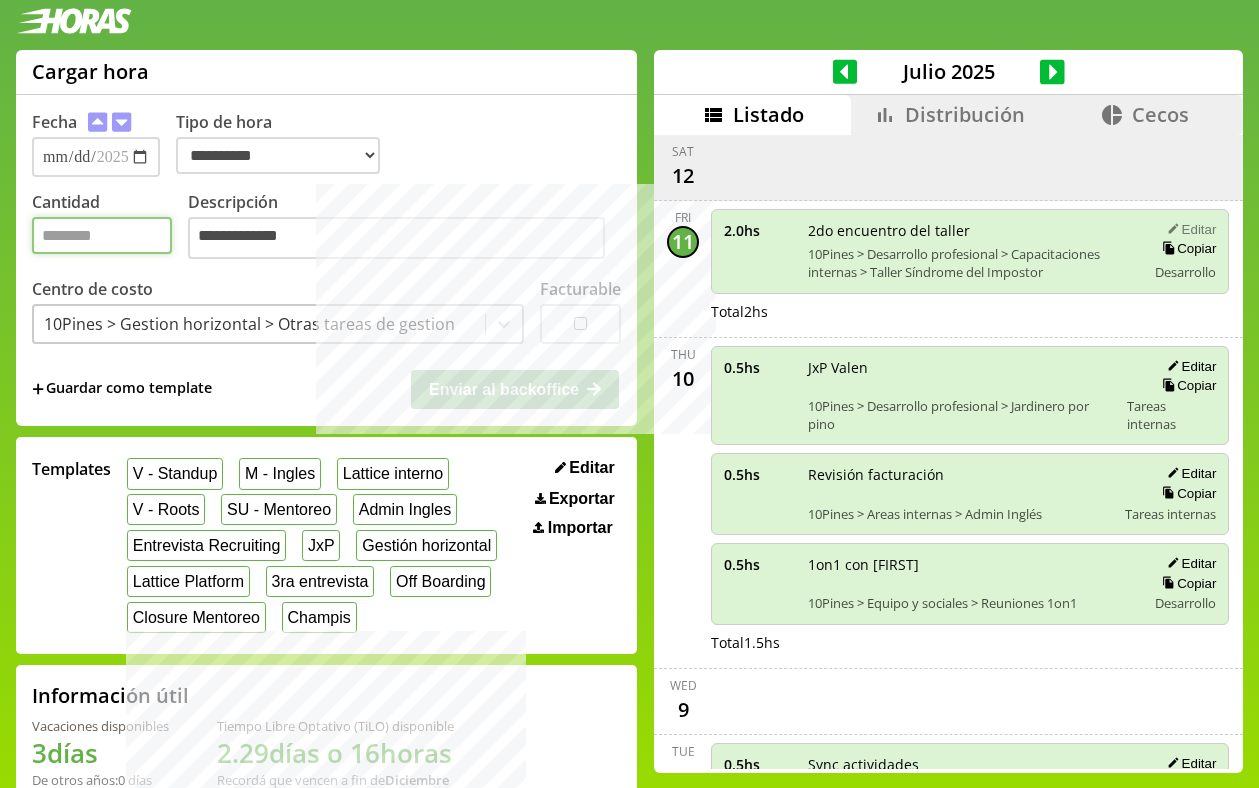 click on "Cantidad" at bounding box center [102, 235] 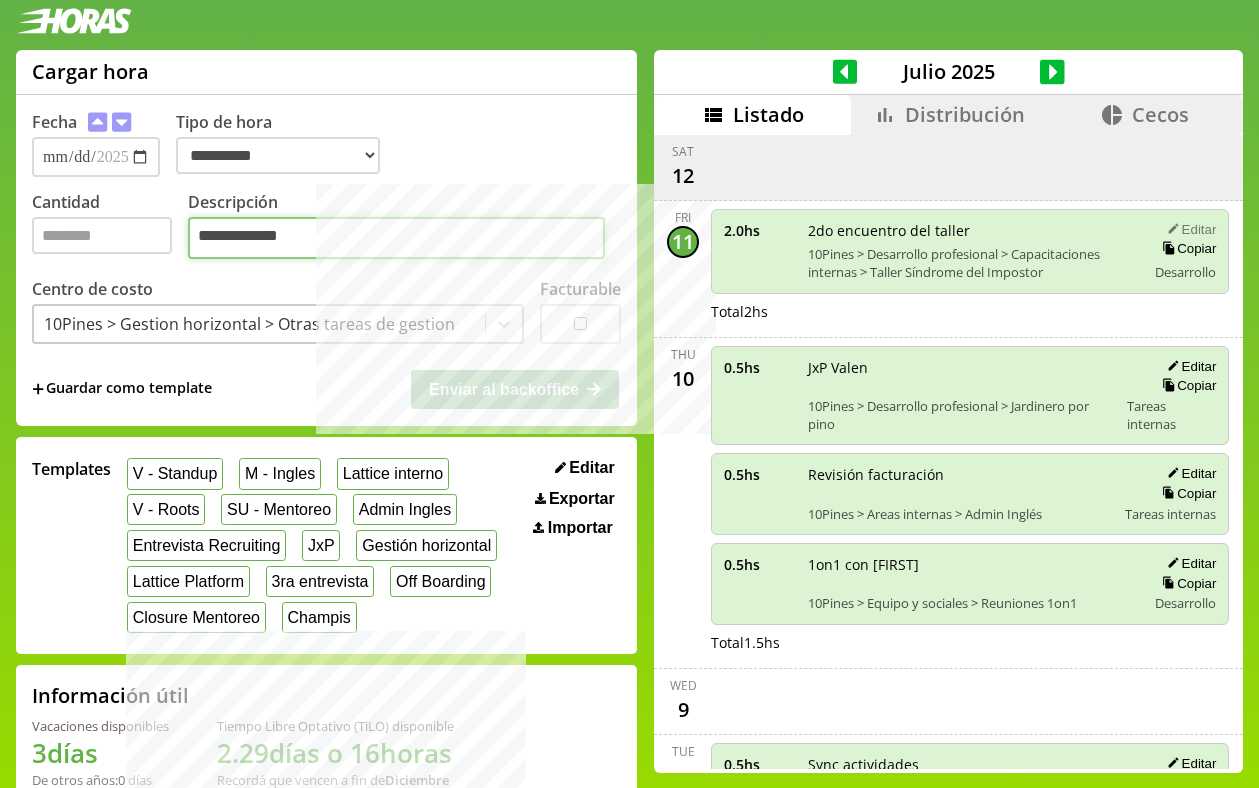 click on "**********" at bounding box center [396, 238] 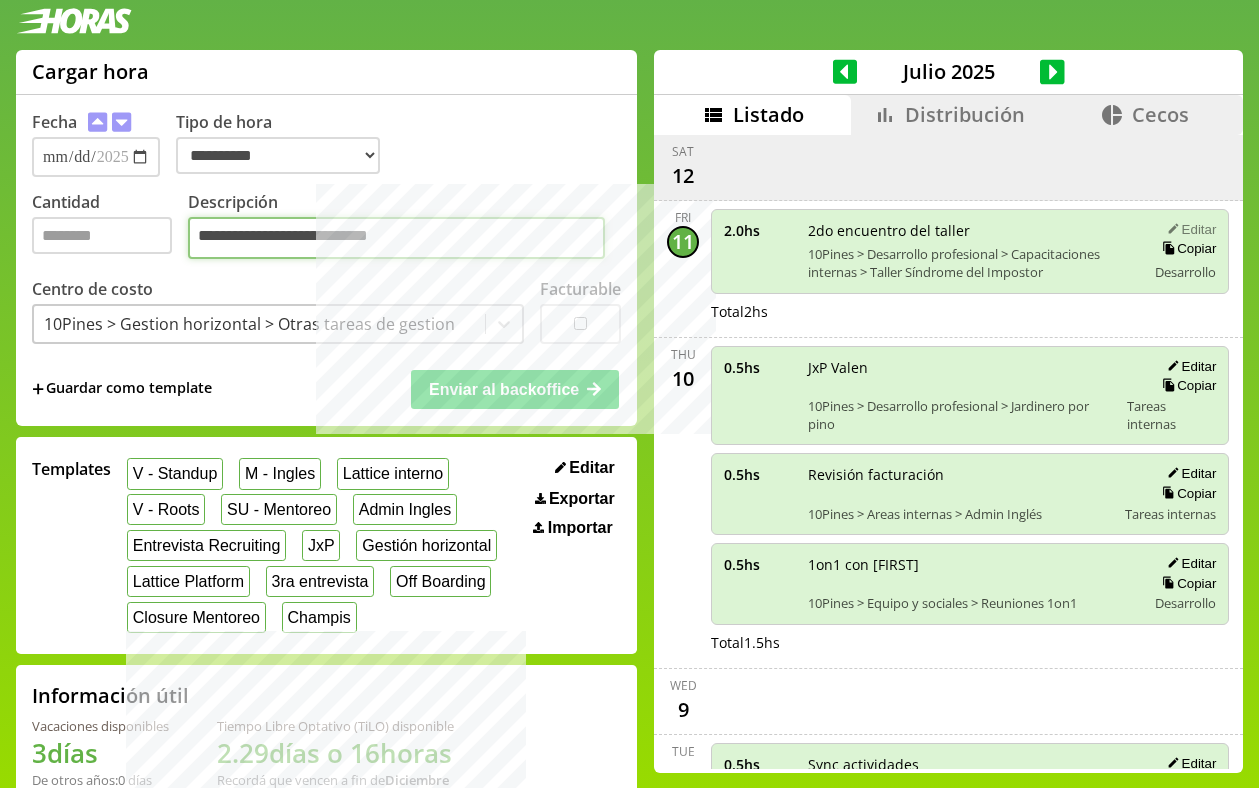 type on "**********" 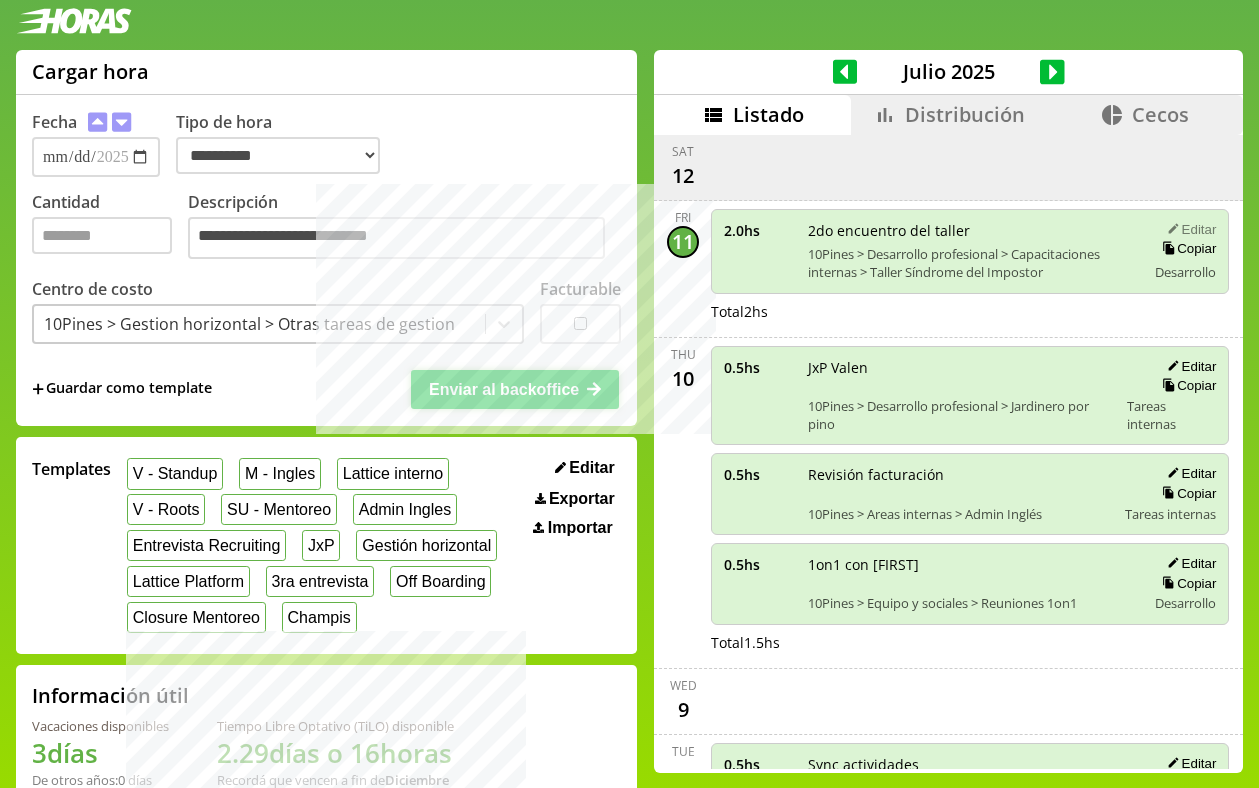 click on "Enviar al backoffice" at bounding box center (504, 389) 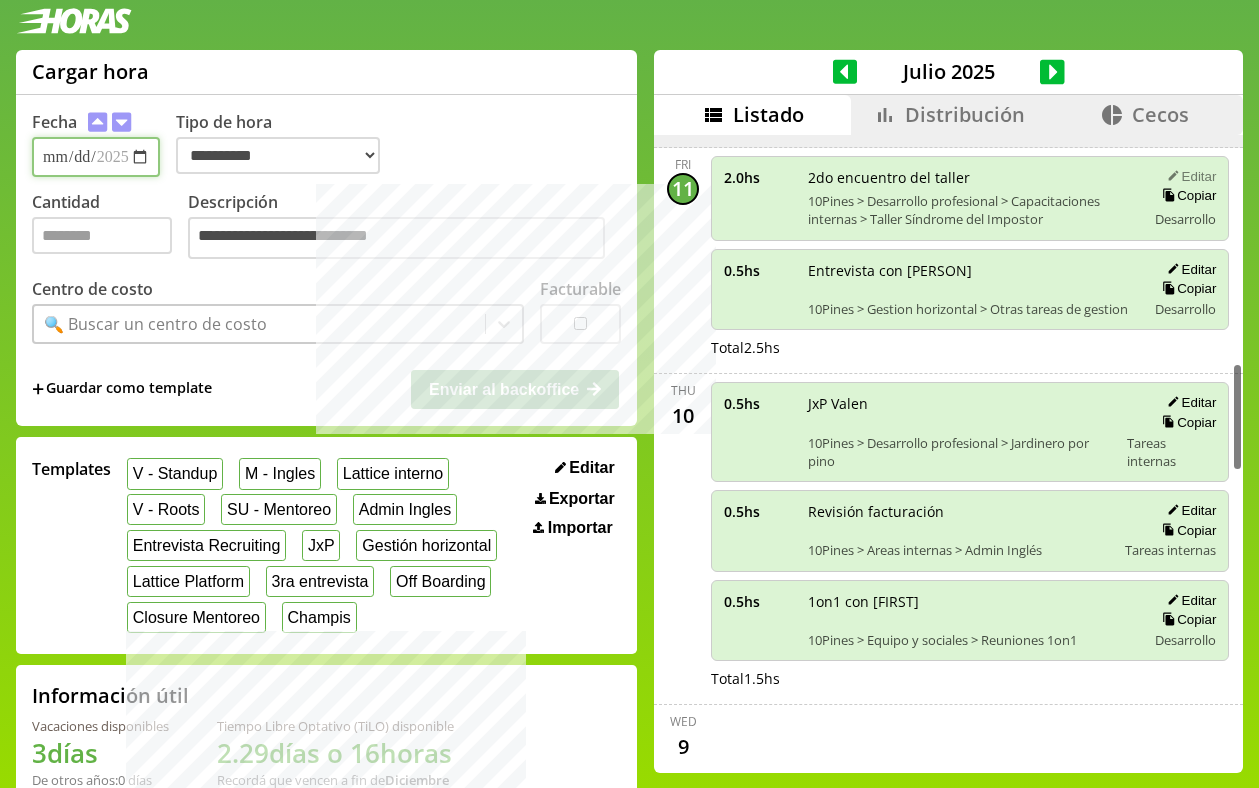 scroll, scrollTop: 1303, scrollLeft: 0, axis: vertical 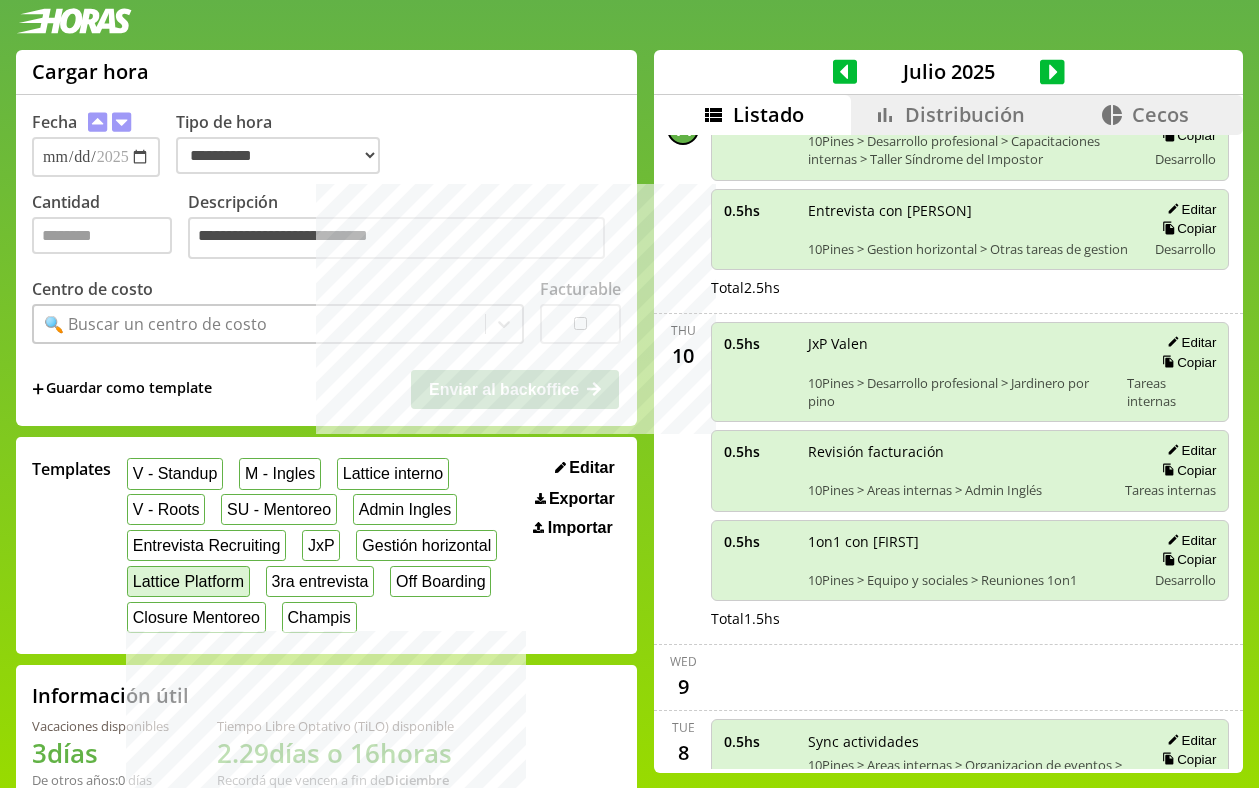 click on "Lattice Platform" at bounding box center [188, 581] 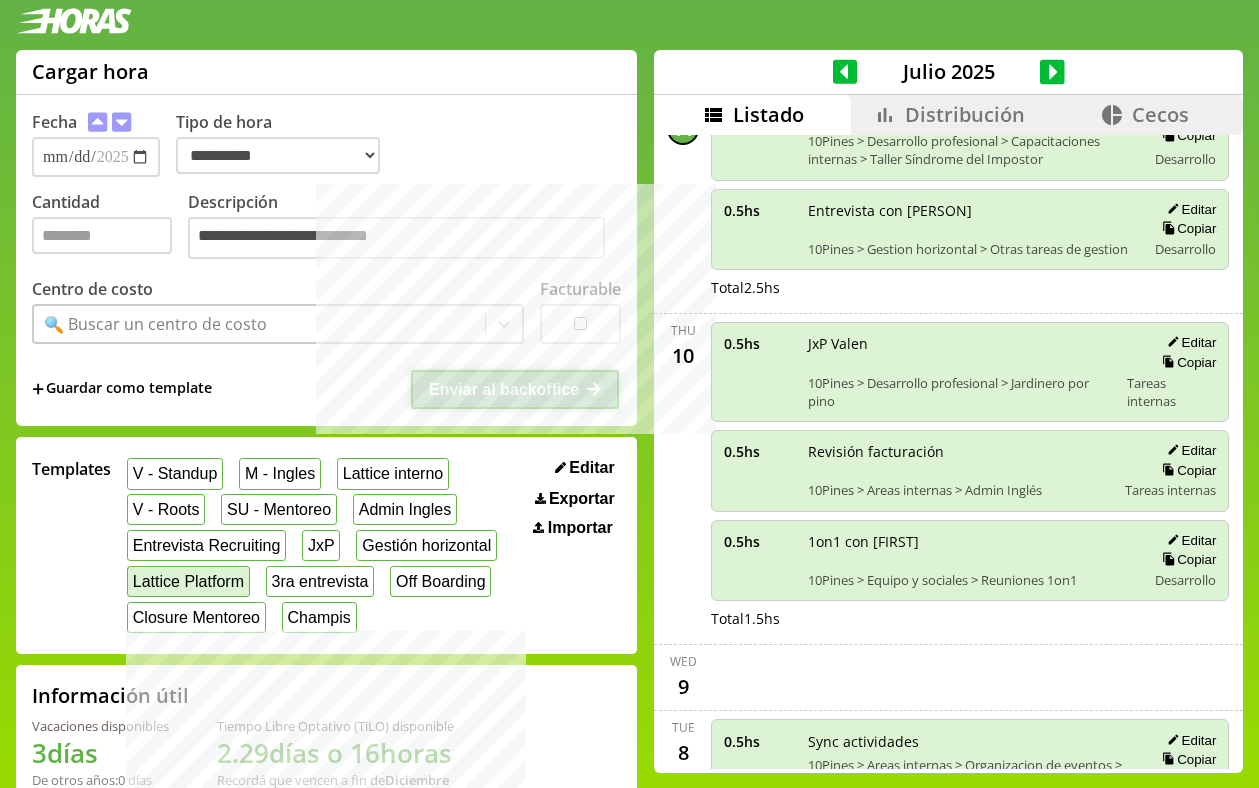 type on "*" 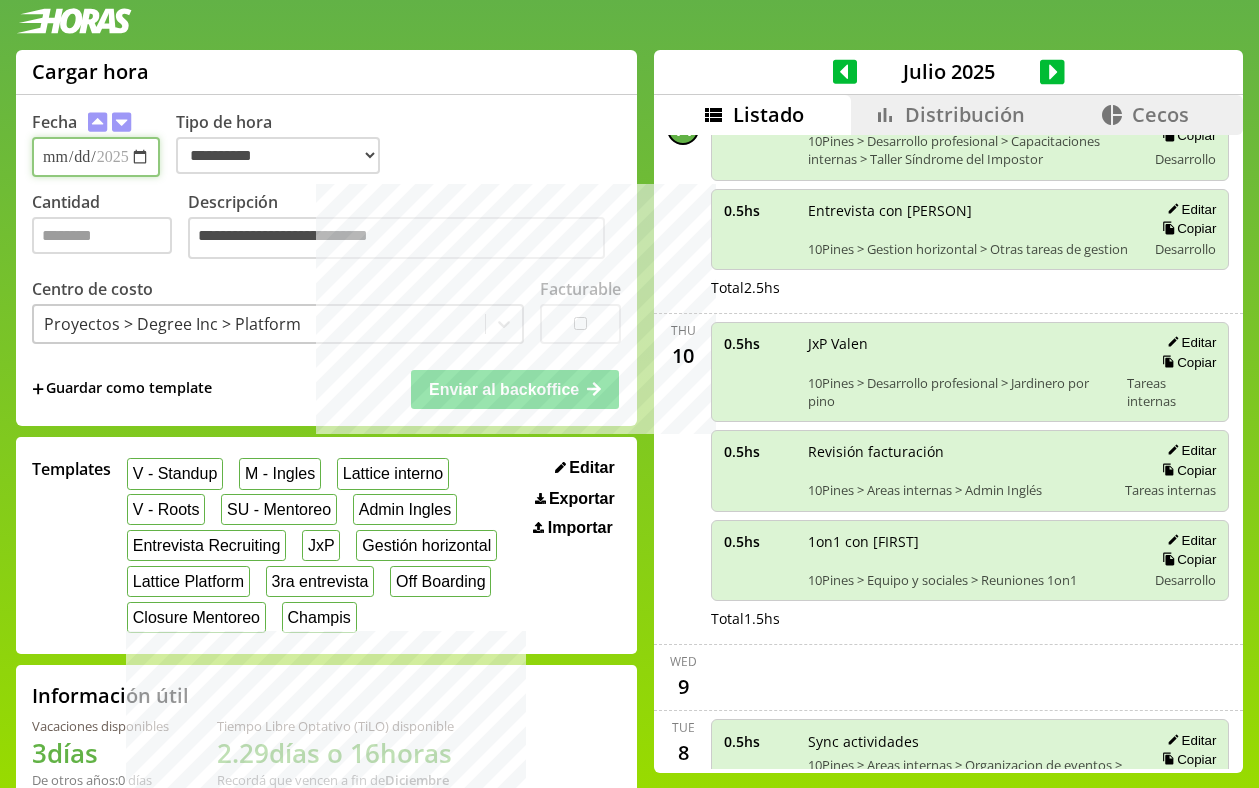 click on "**********" at bounding box center (96, 157) 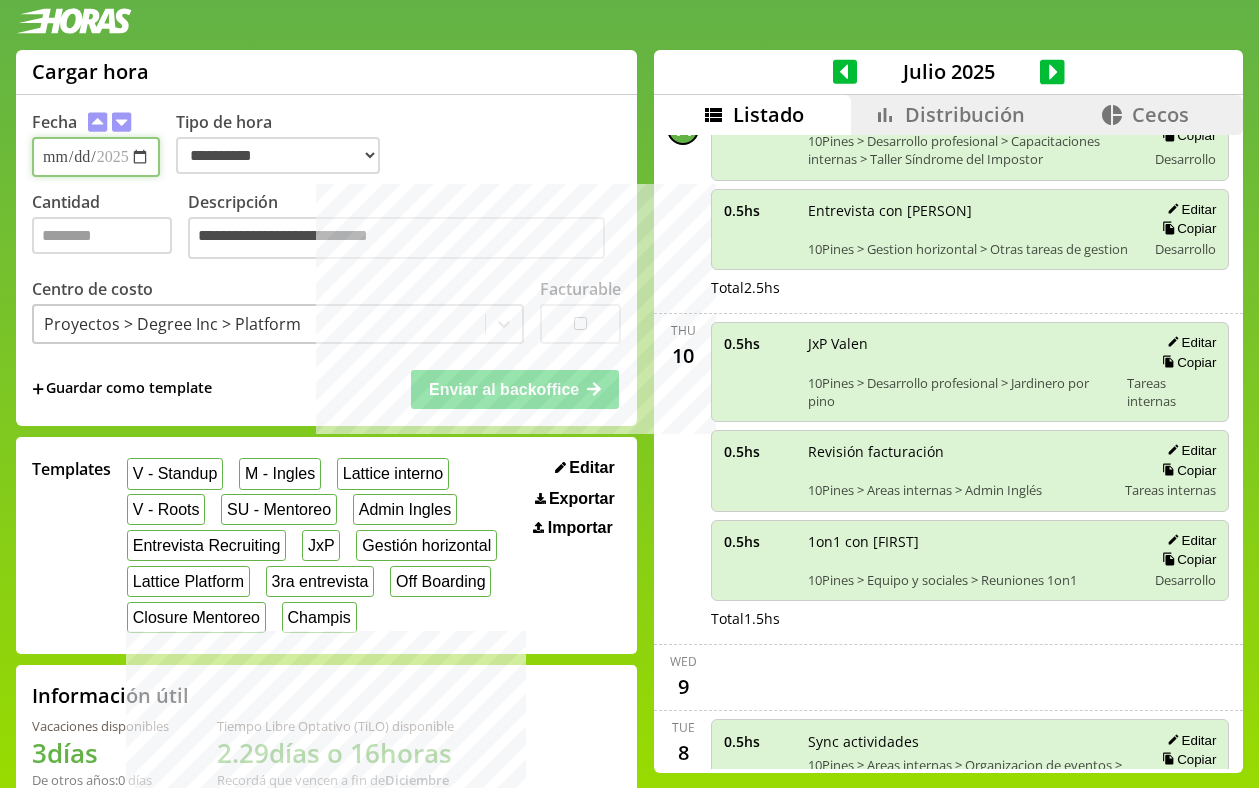 type on "**********" 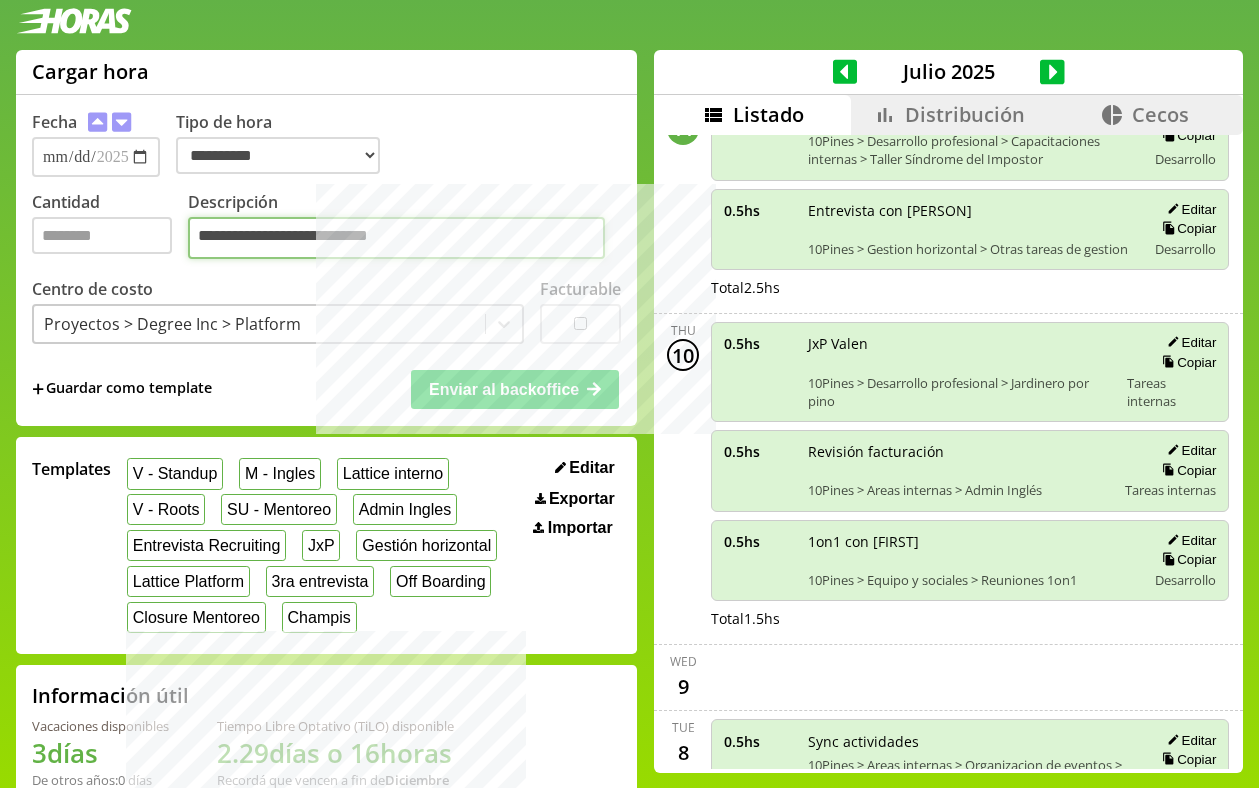 click on "**********" at bounding box center [396, 238] 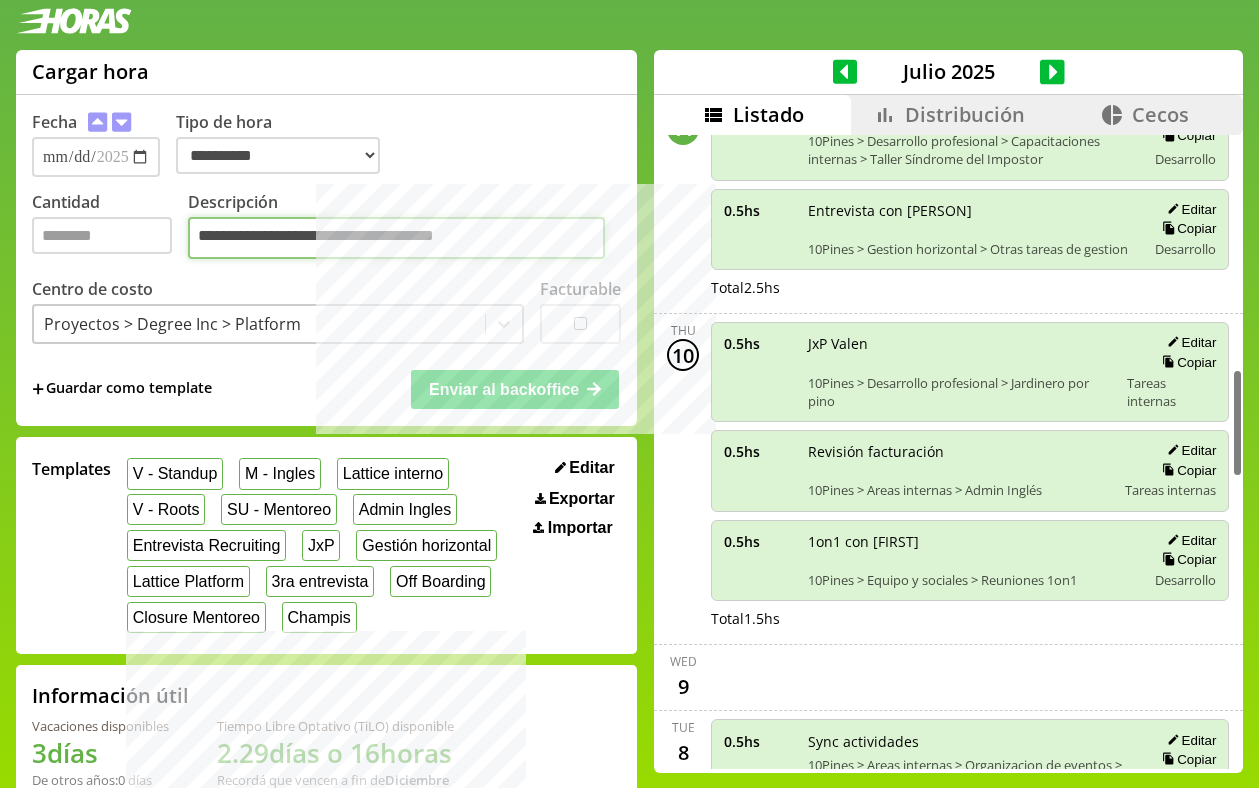type on "**********" 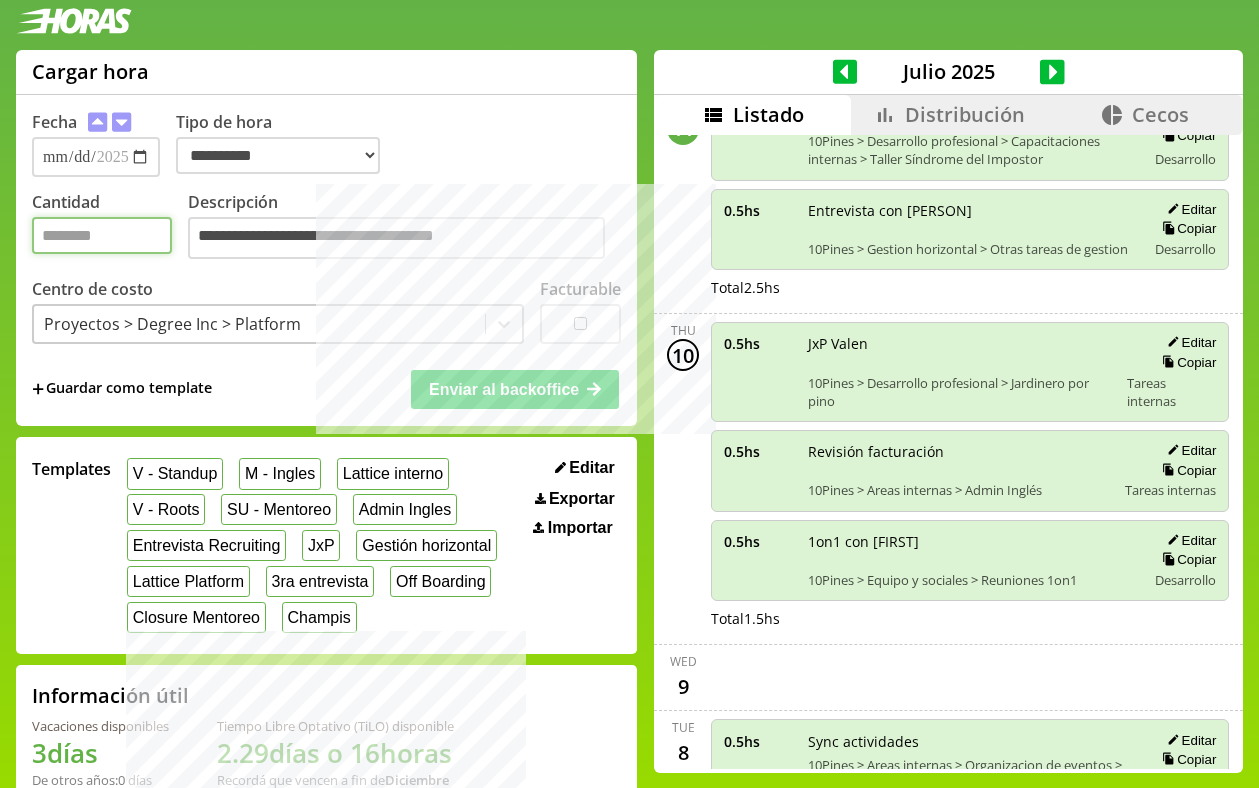drag, startPoint x: 109, startPoint y: 244, endPoint x: -9, endPoint y: 242, distance: 118.016945 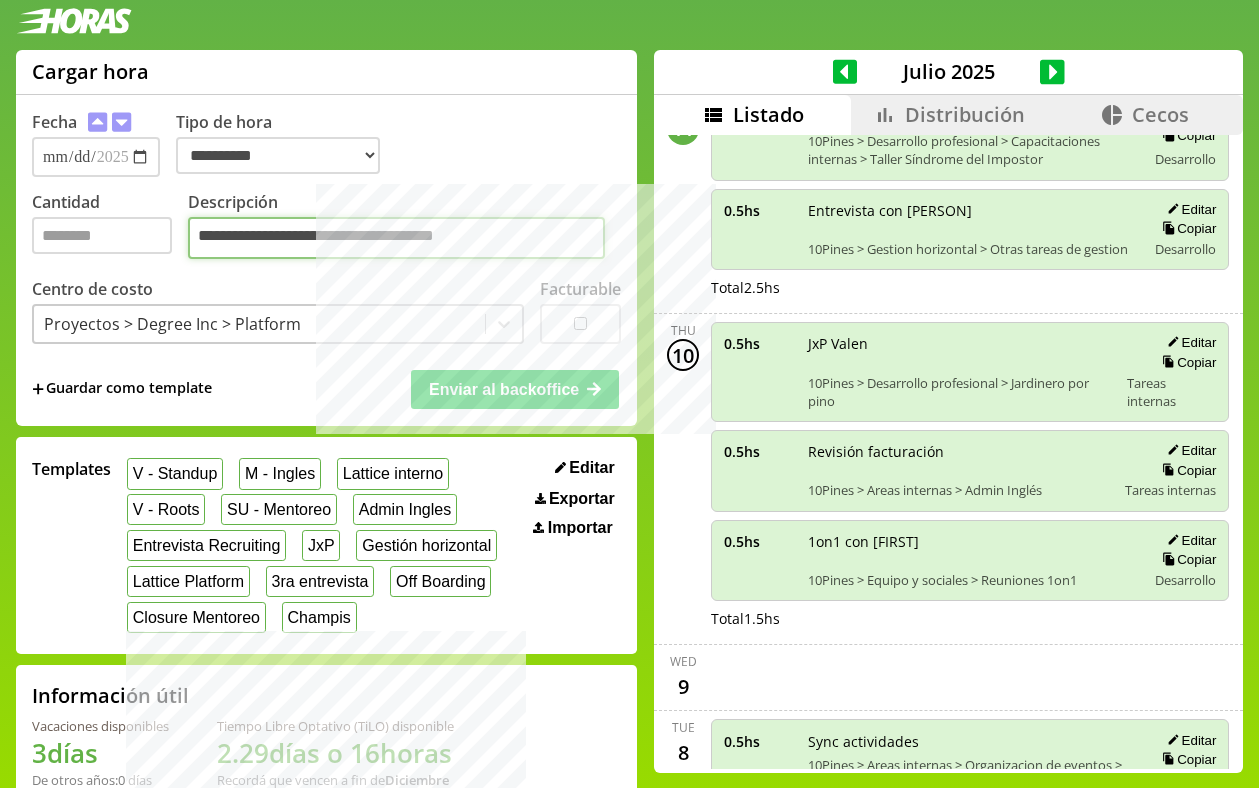 click on "**********" at bounding box center (396, 238) 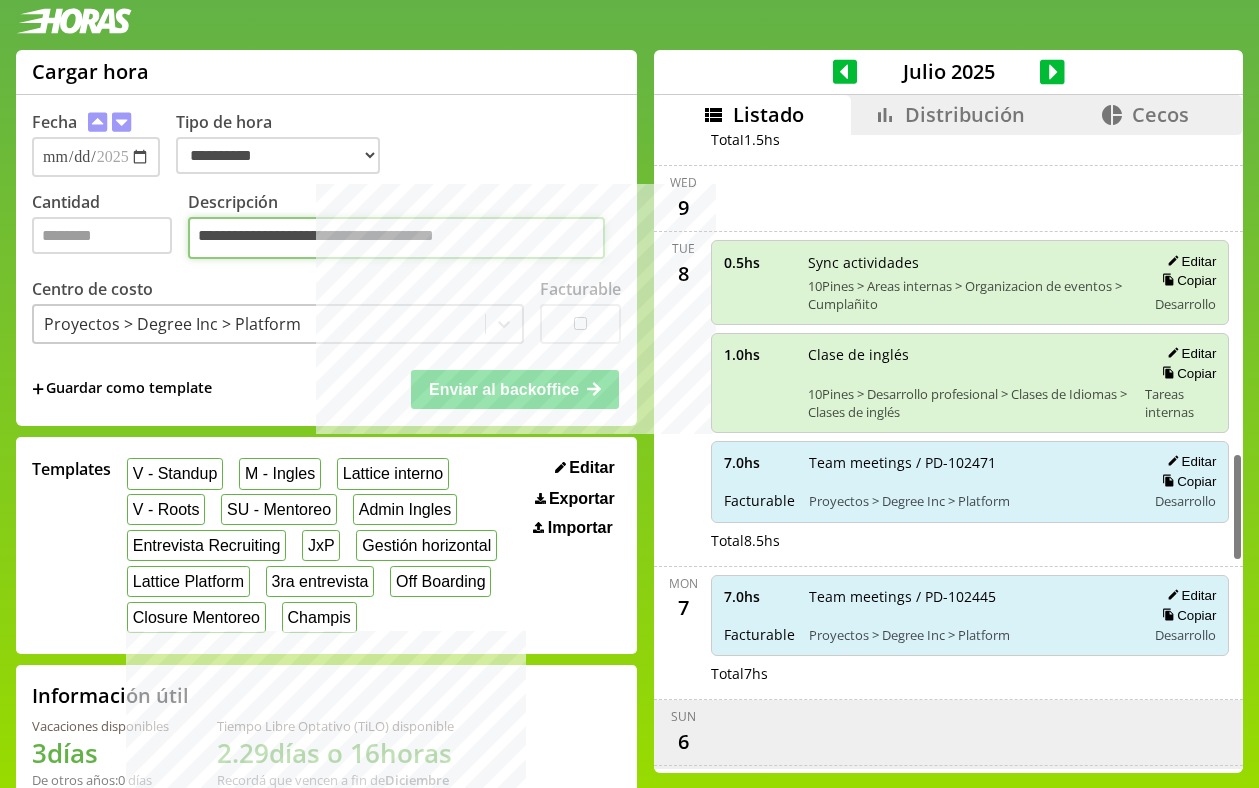 scroll, scrollTop: 1838, scrollLeft: 0, axis: vertical 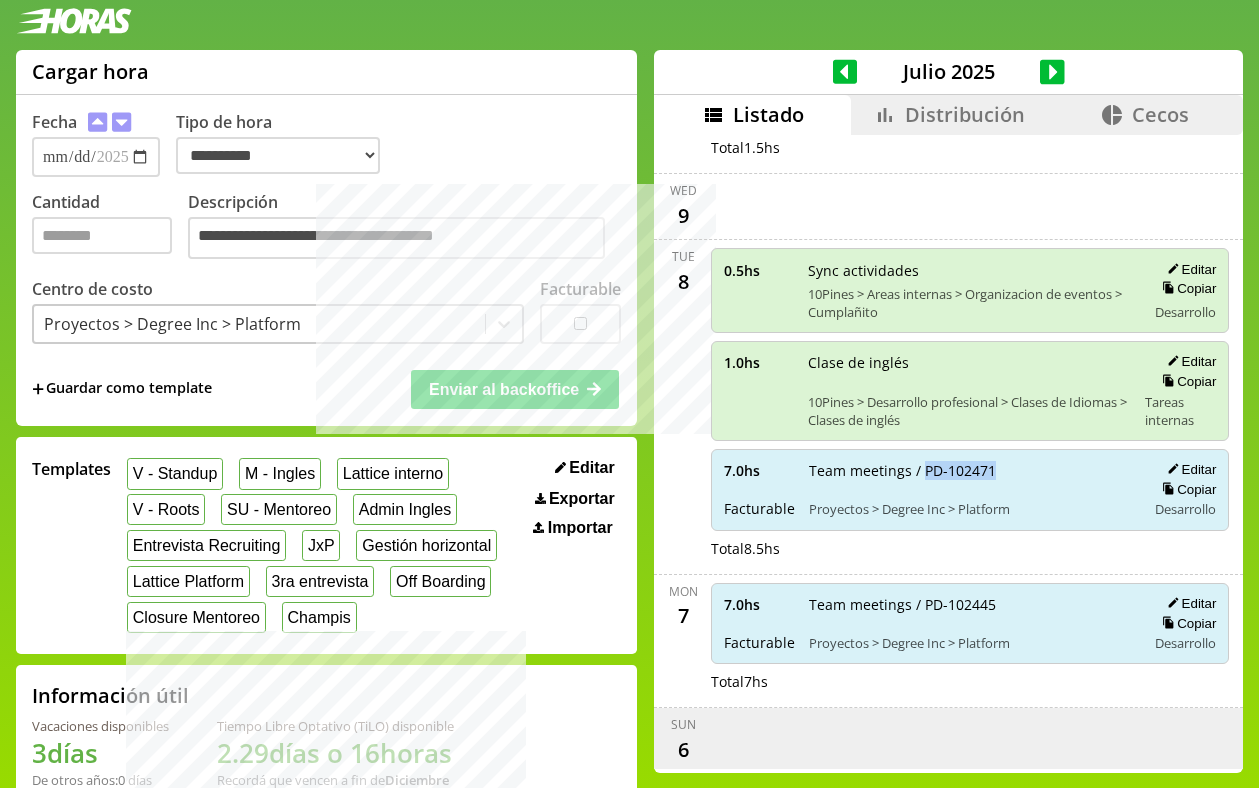 drag, startPoint x: 903, startPoint y: 462, endPoint x: 1025, endPoint y: 463, distance: 122.0041 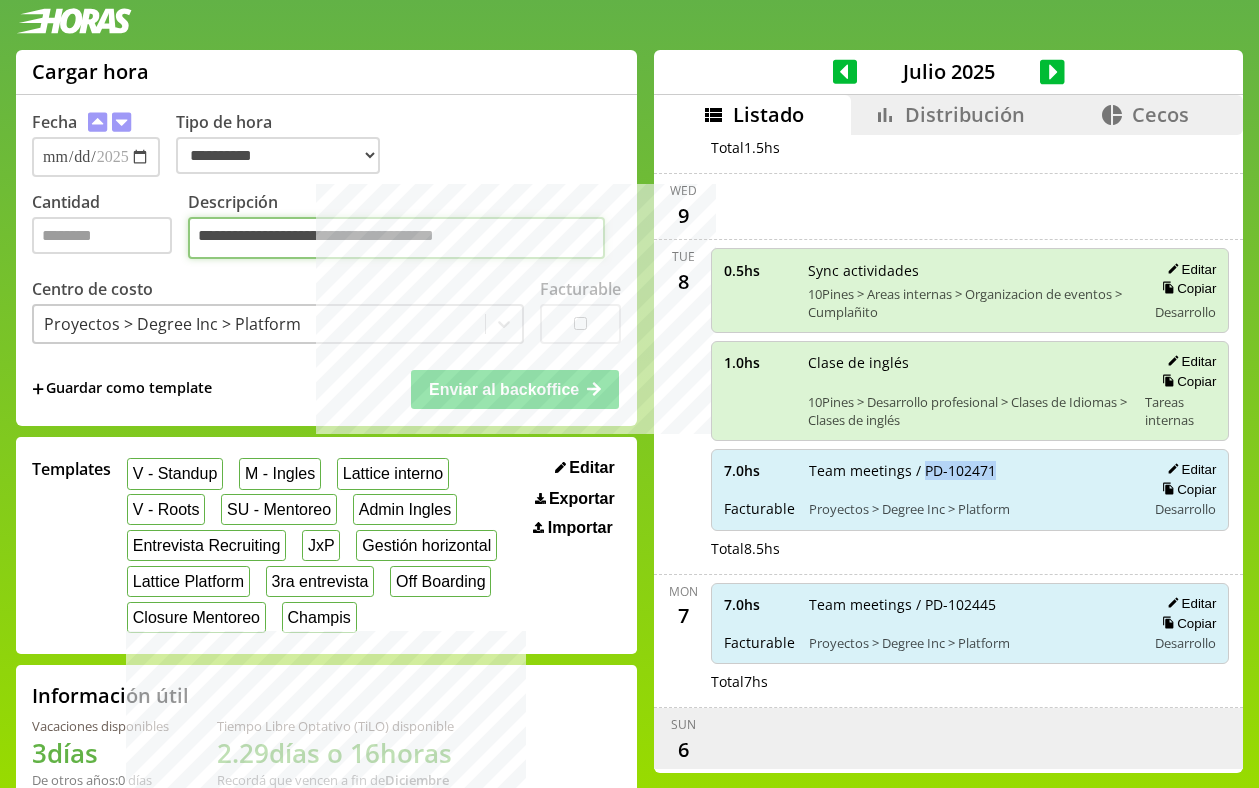 click on "**********" at bounding box center [396, 238] 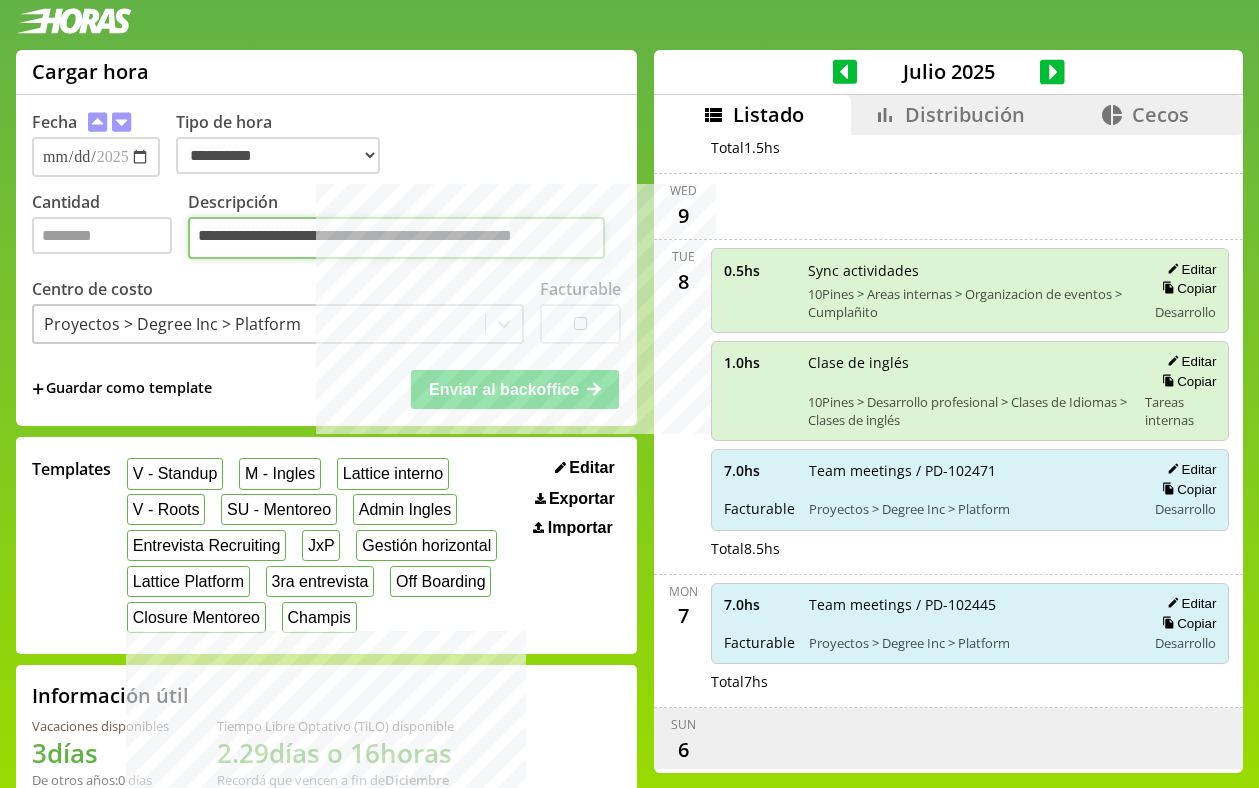 paste on "**********" 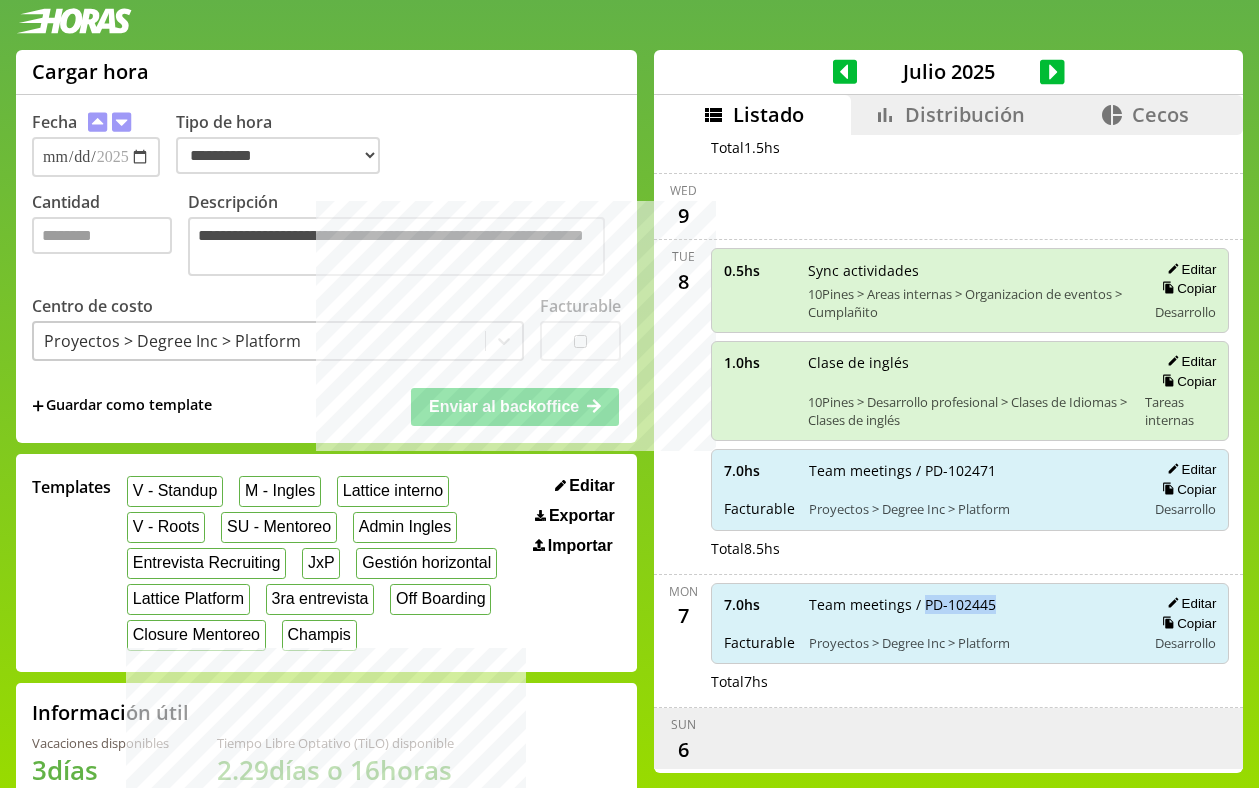 drag, startPoint x: 904, startPoint y: 605, endPoint x: 988, endPoint y: 605, distance: 84 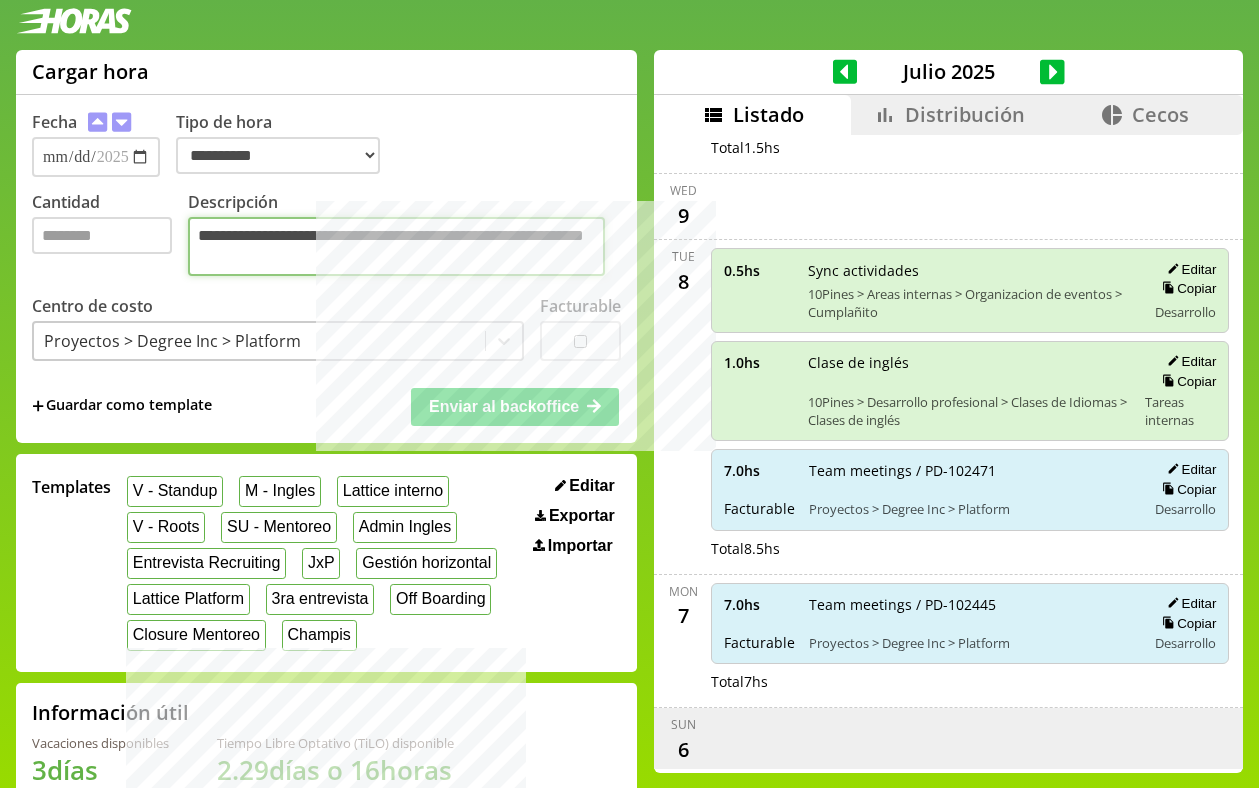 click on "**********" at bounding box center [396, 246] 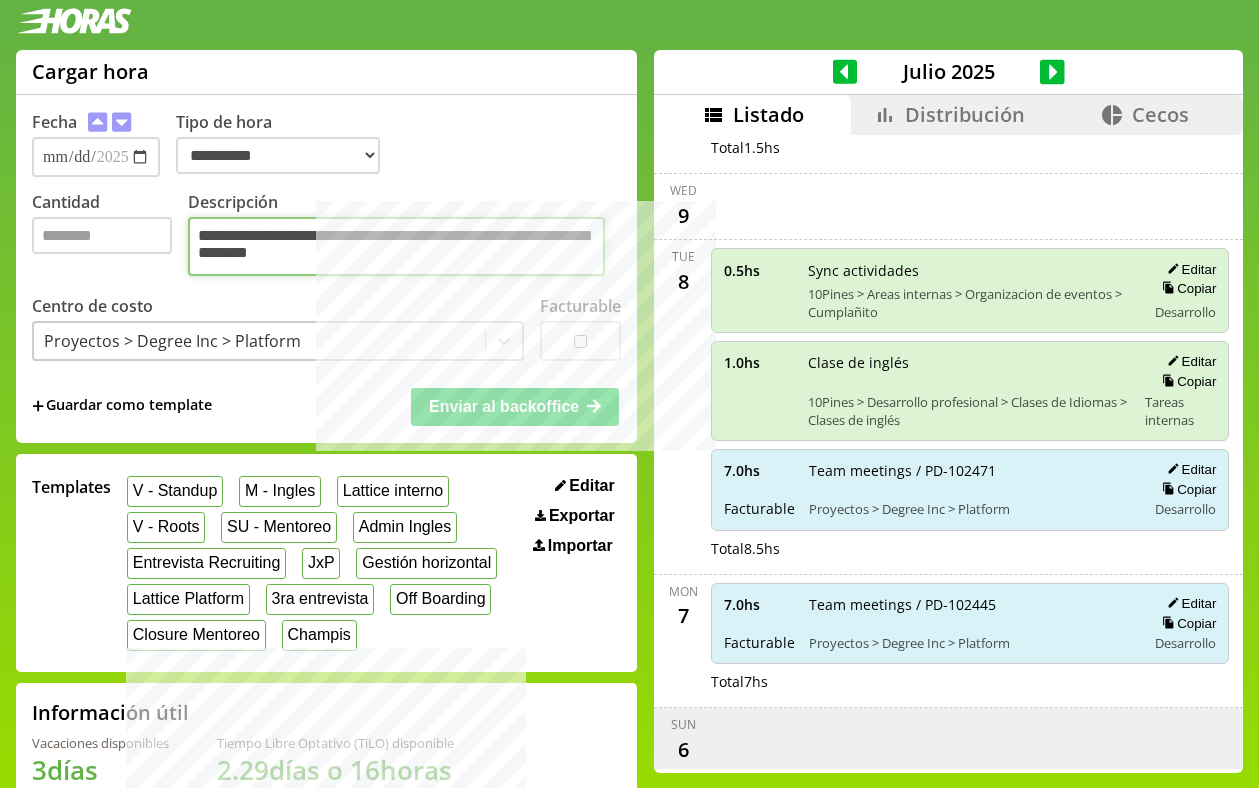 type on "**********" 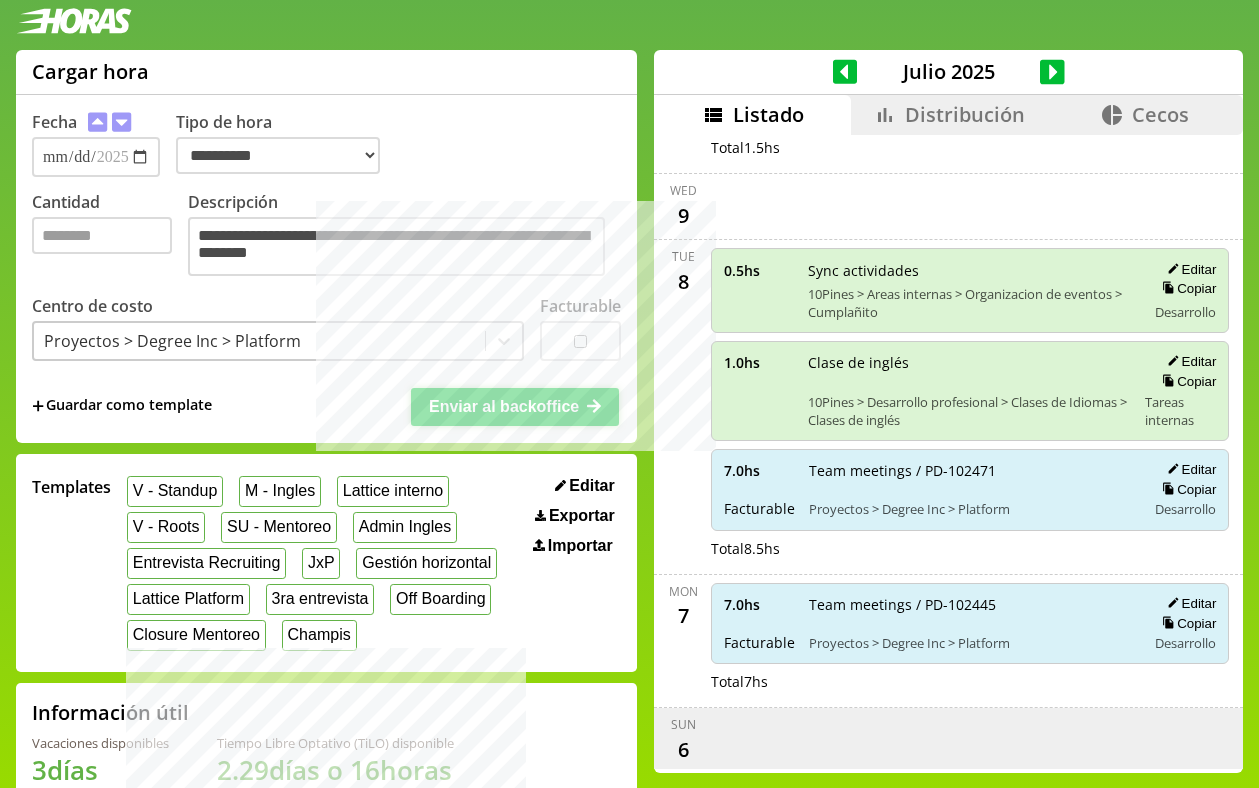 click on "Enviar al backoffice" at bounding box center (504, 406) 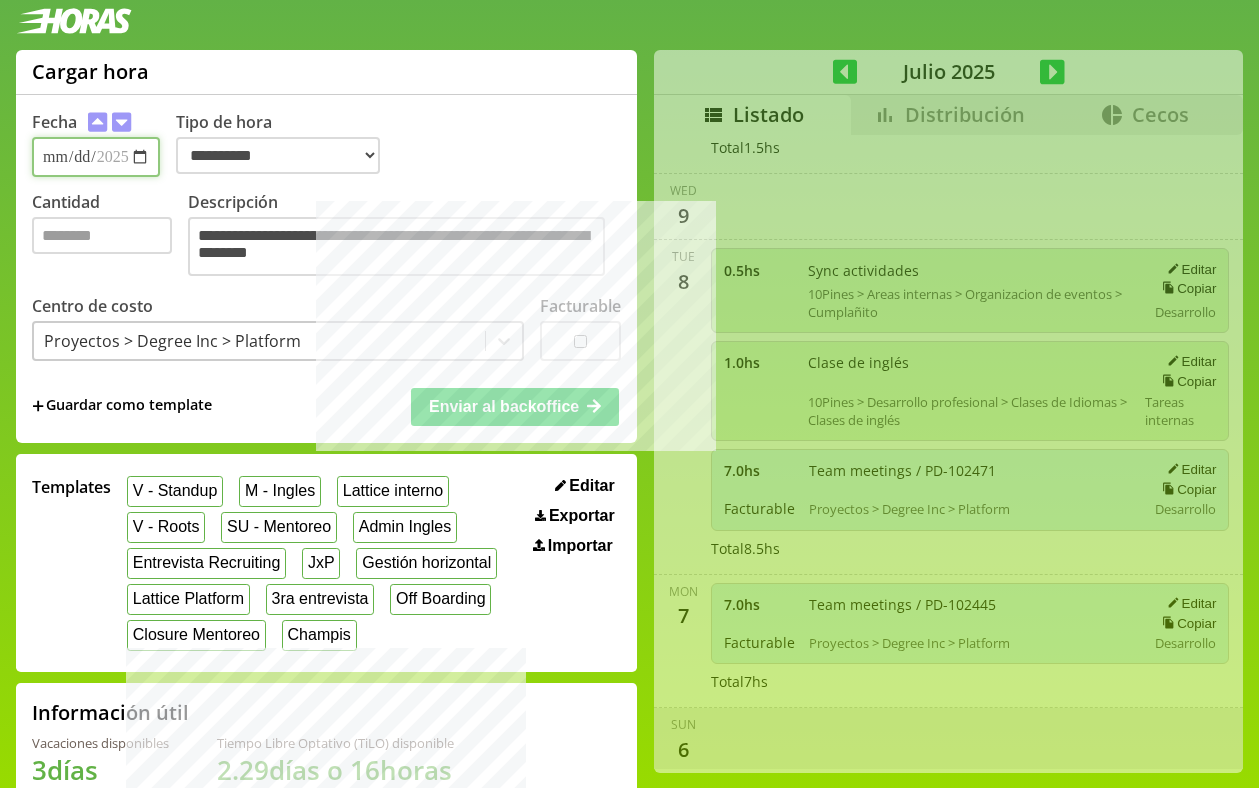 type 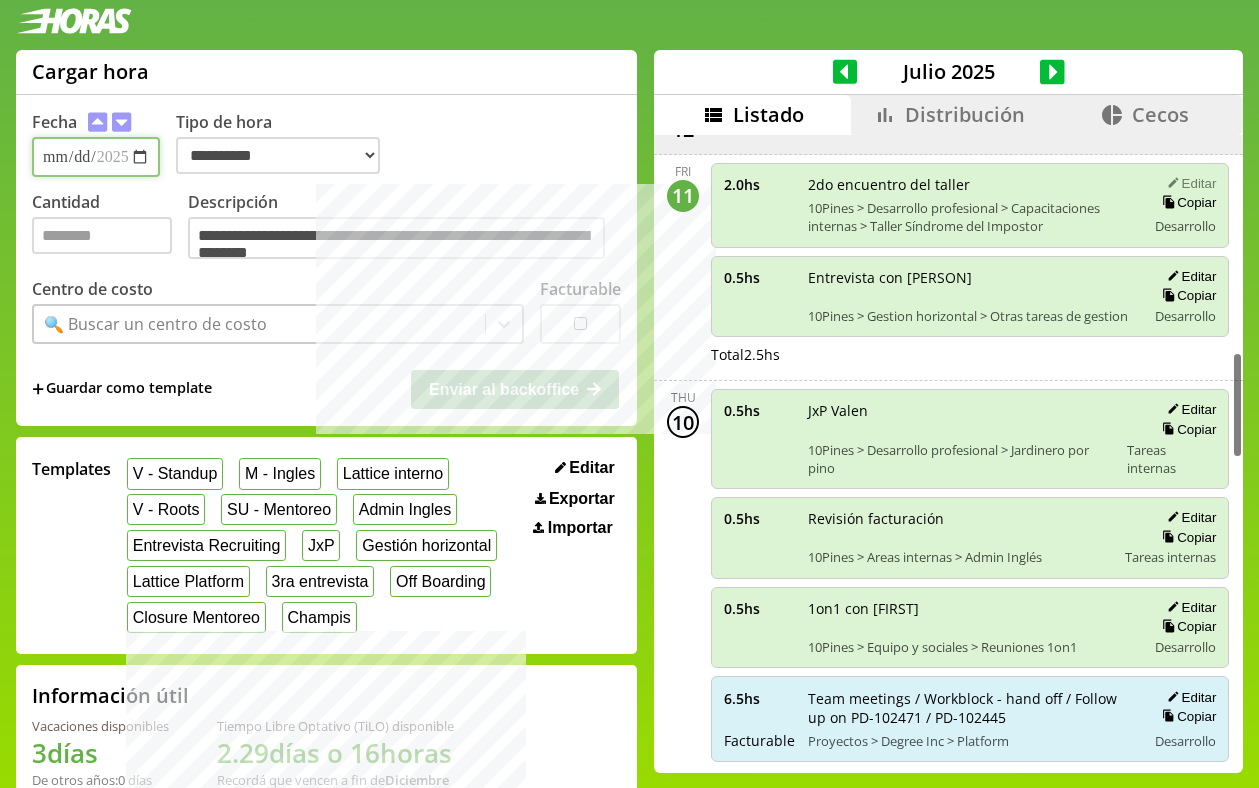 scroll, scrollTop: 1296, scrollLeft: 0, axis: vertical 